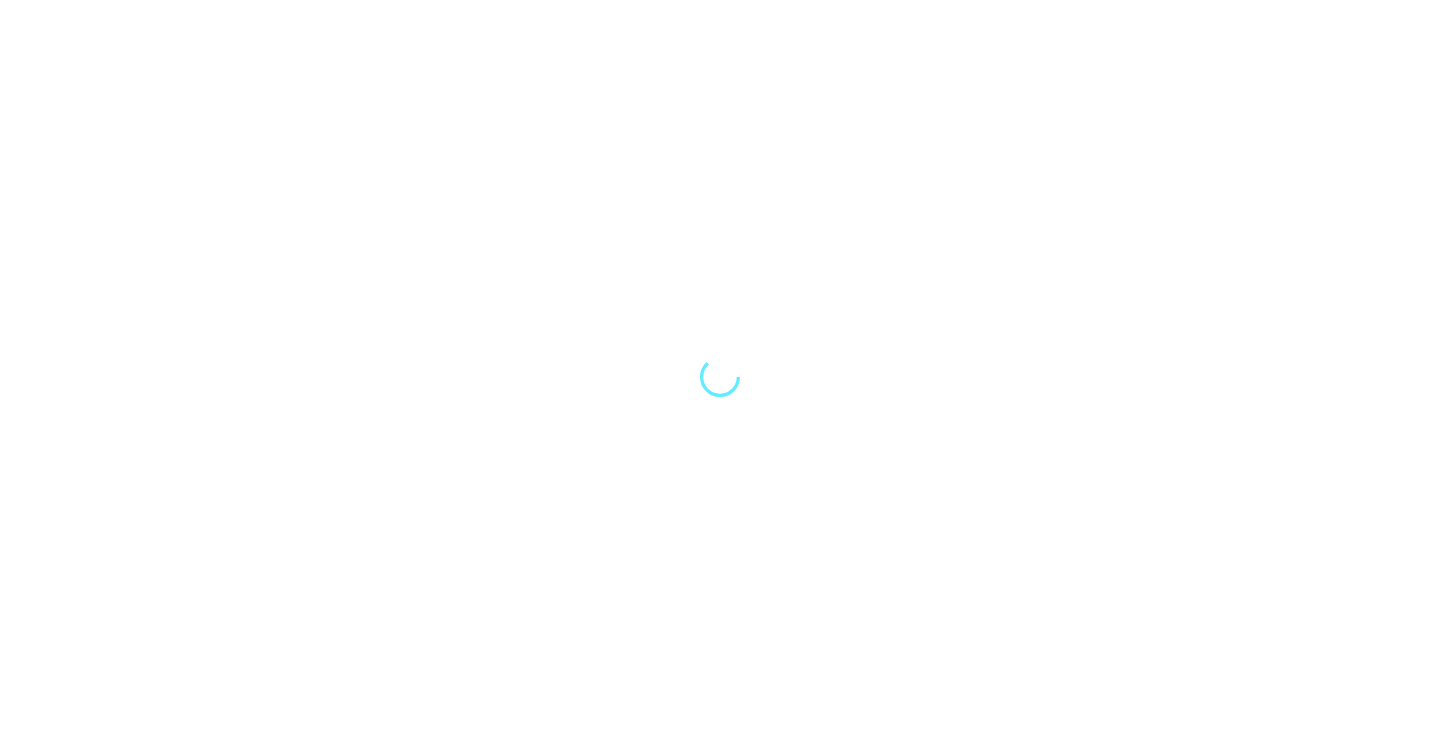 scroll, scrollTop: 0, scrollLeft: 0, axis: both 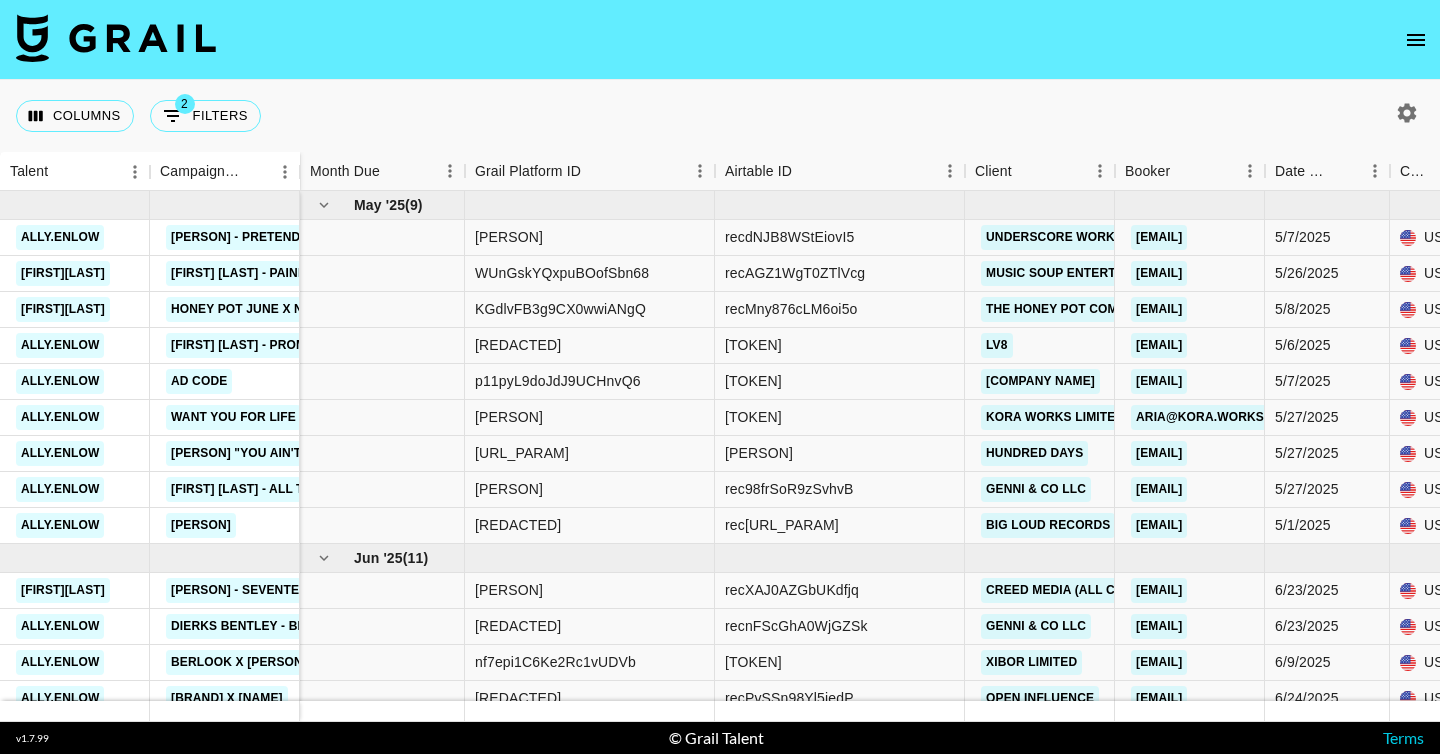 click 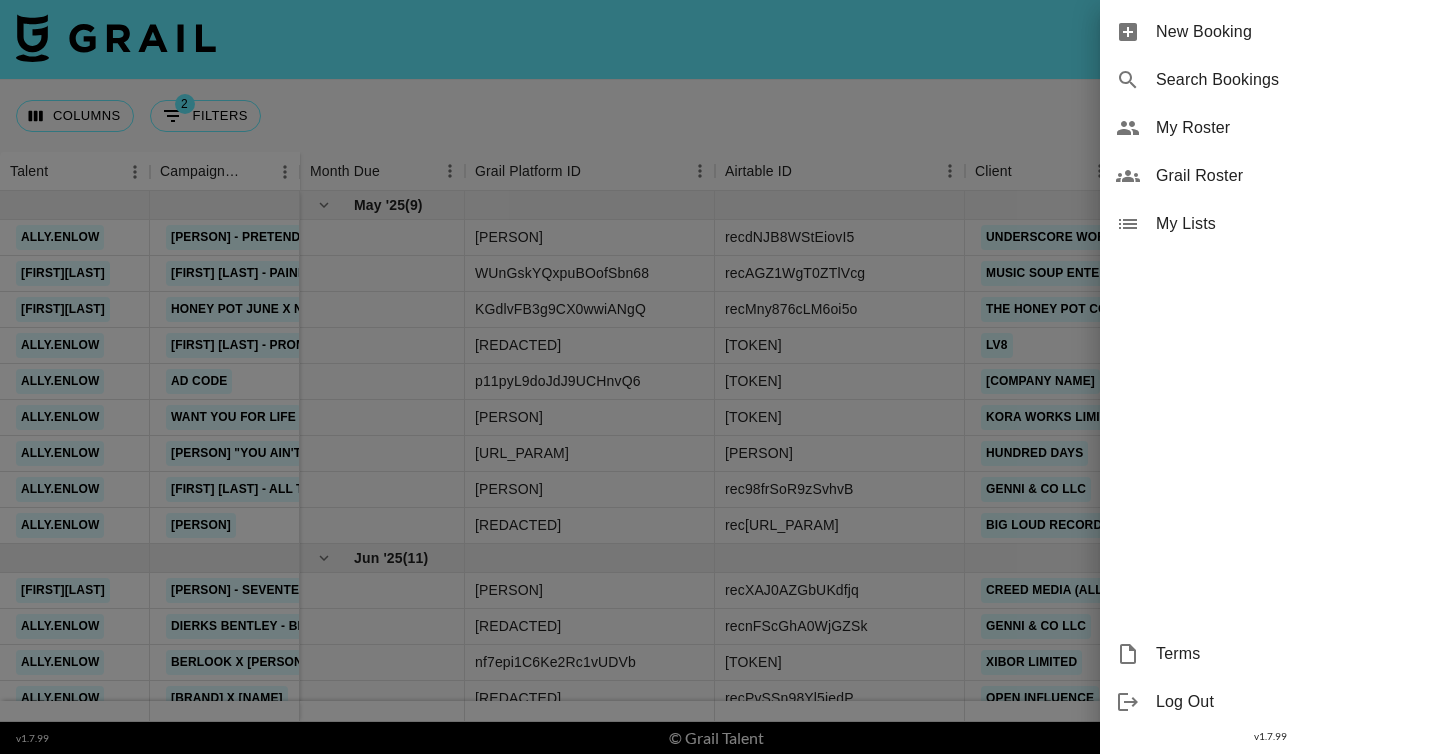 click at bounding box center [720, 377] 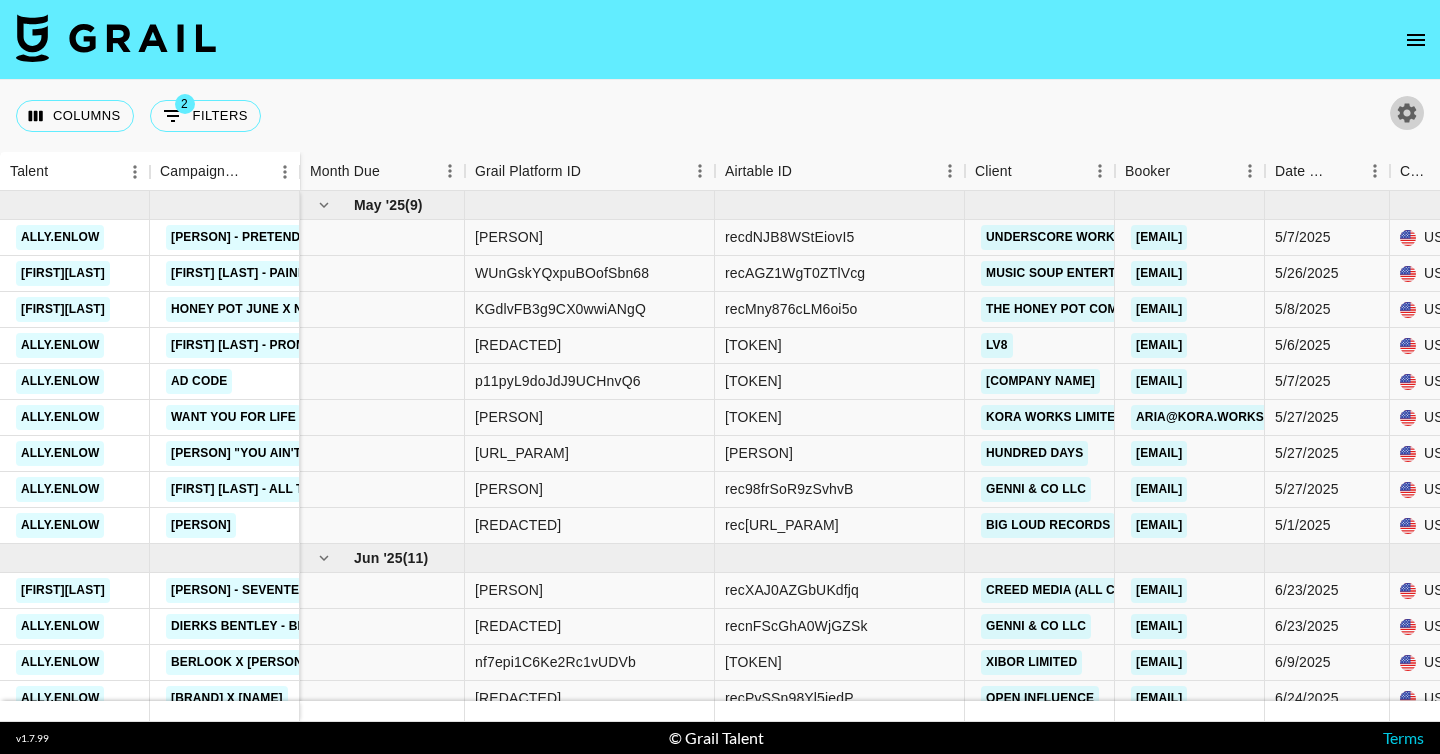 click 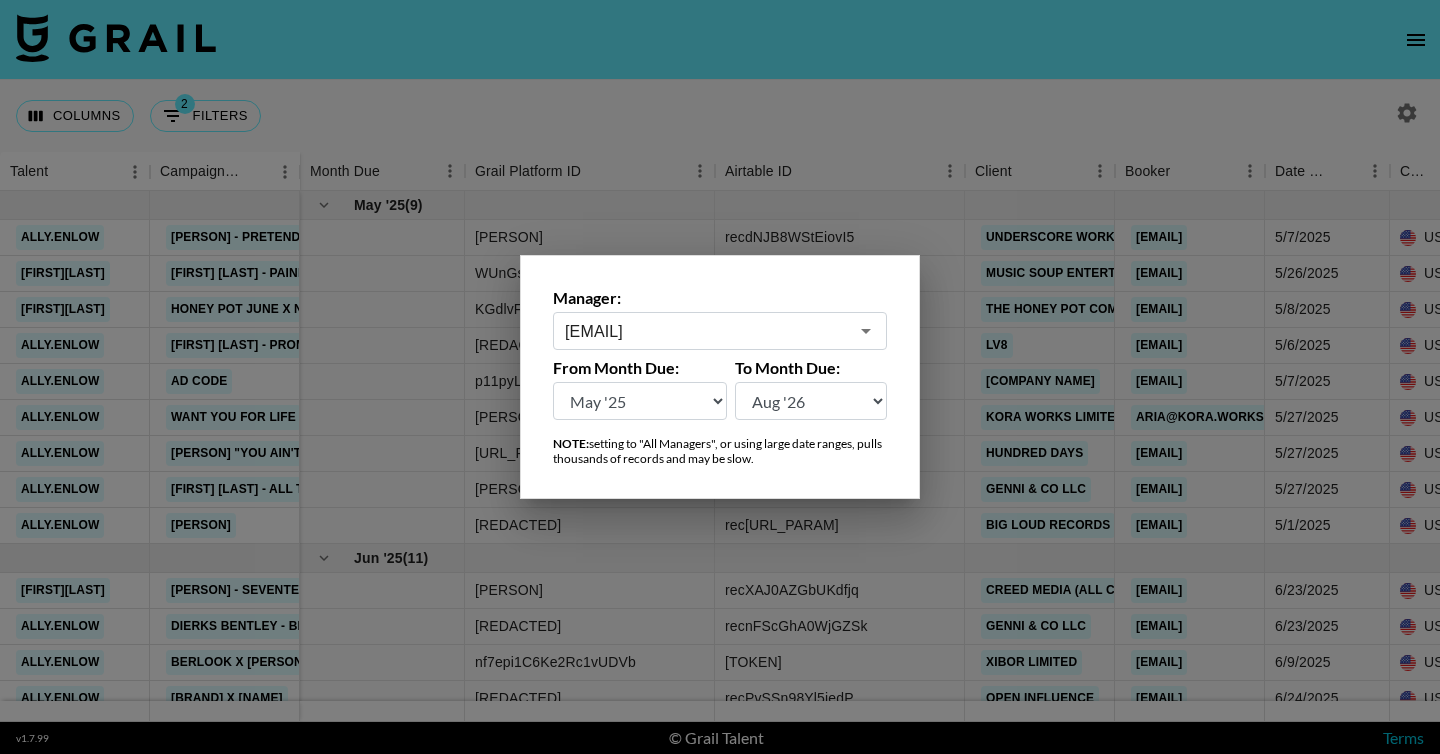click on "[EMAIL]" at bounding box center (706, 331) 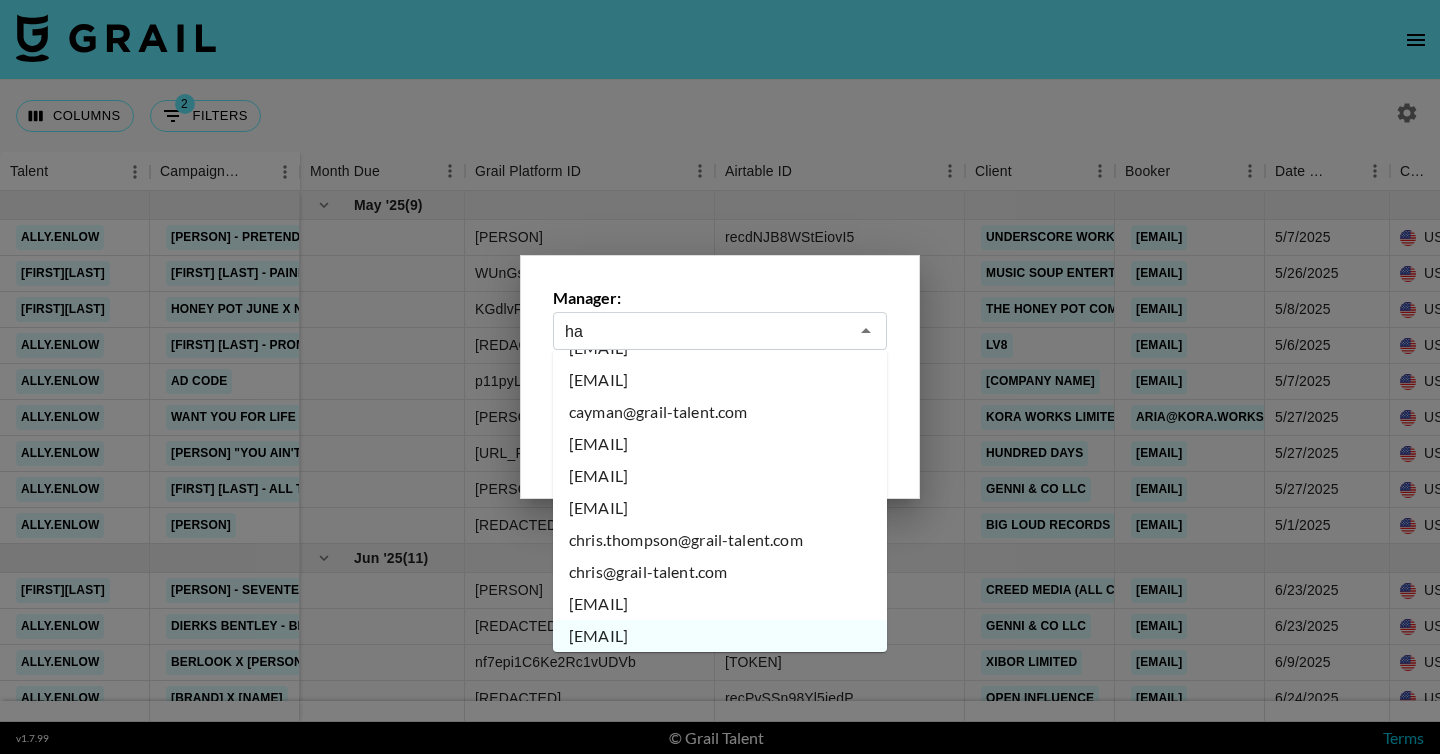 scroll, scrollTop: 0, scrollLeft: 0, axis: both 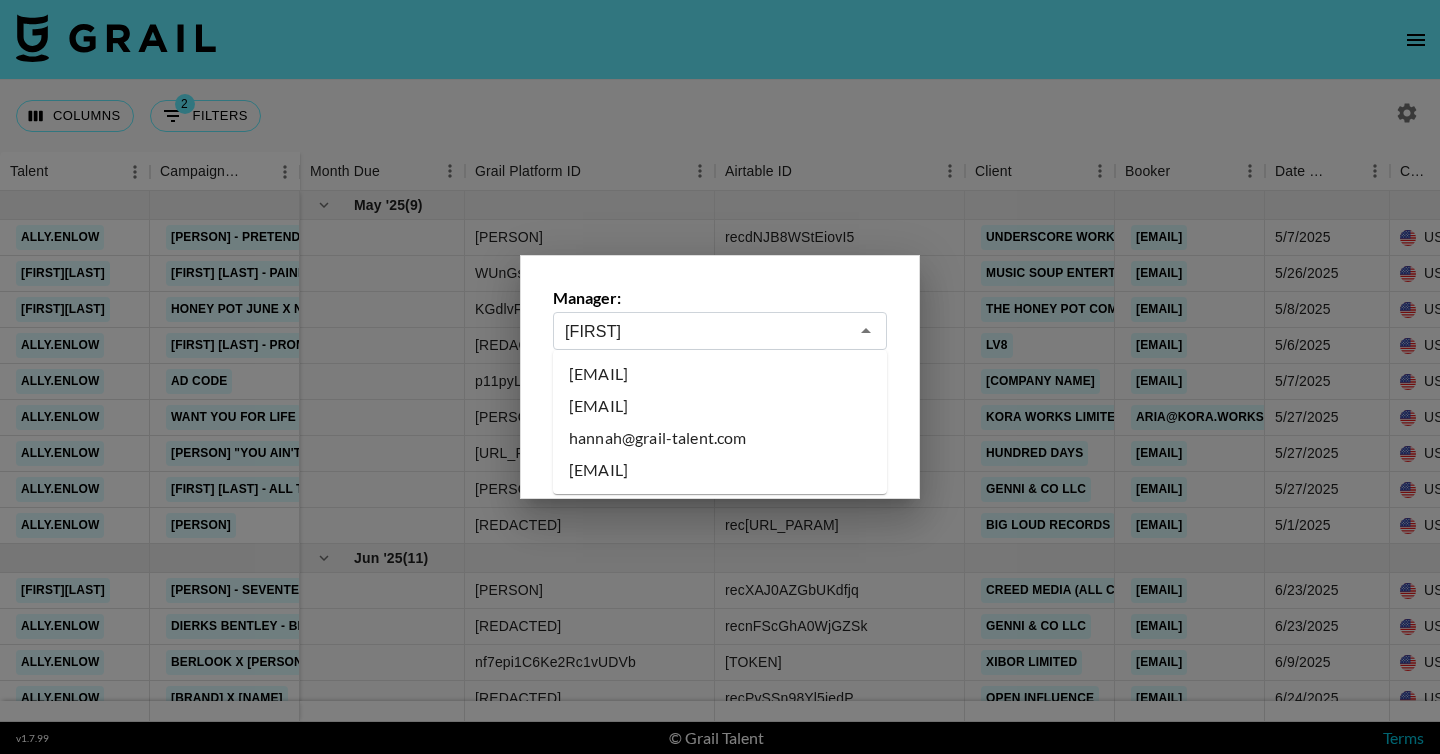 click on "hannah@grail-talent.com" at bounding box center (720, 438) 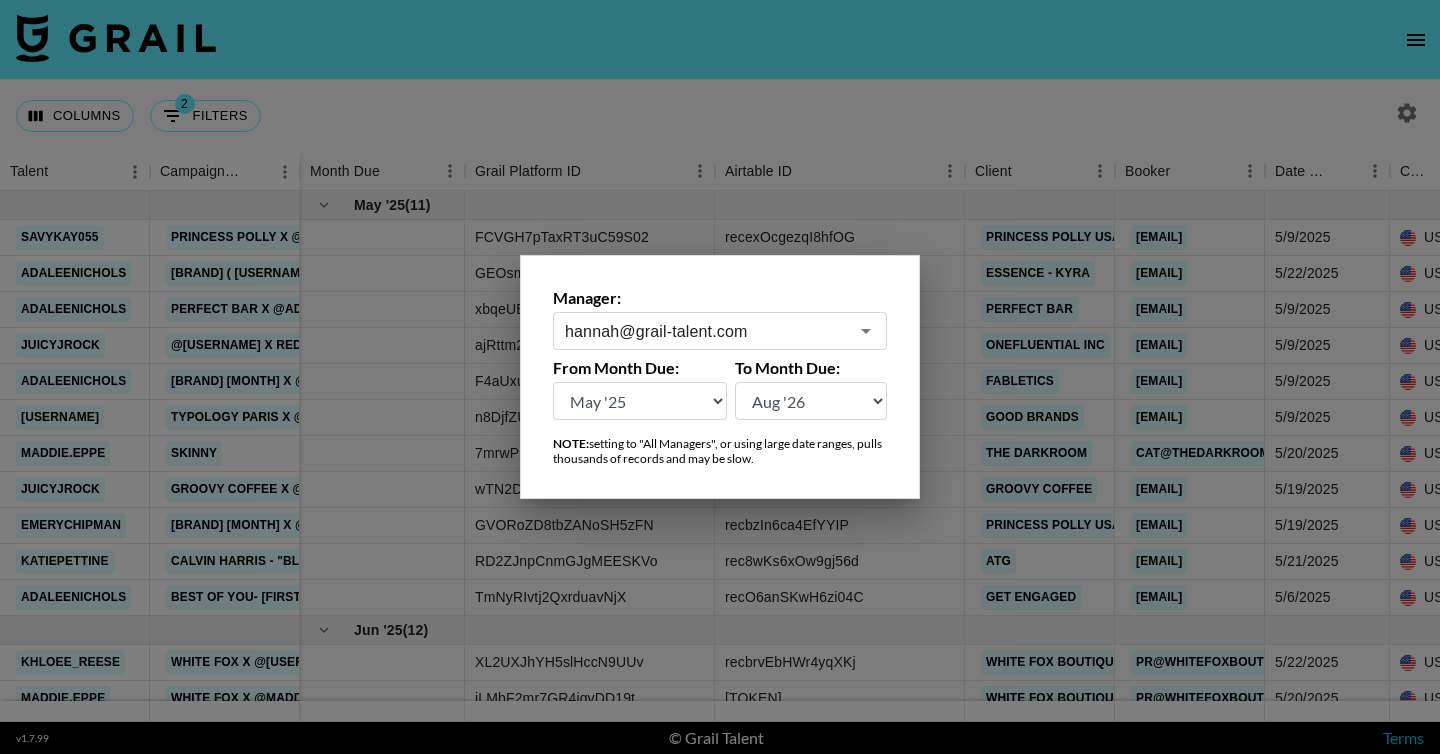 click at bounding box center (720, 377) 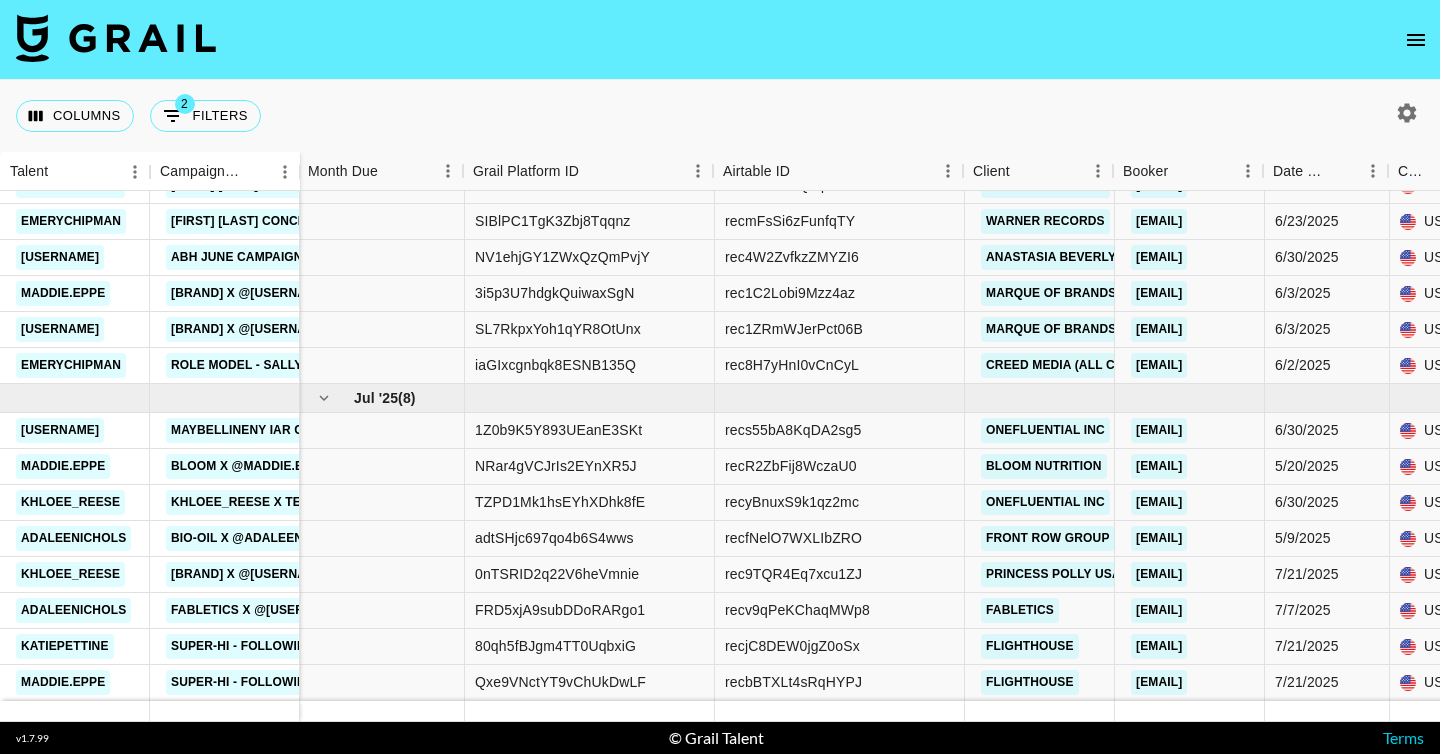scroll, scrollTop: 708, scrollLeft: 14, axis: both 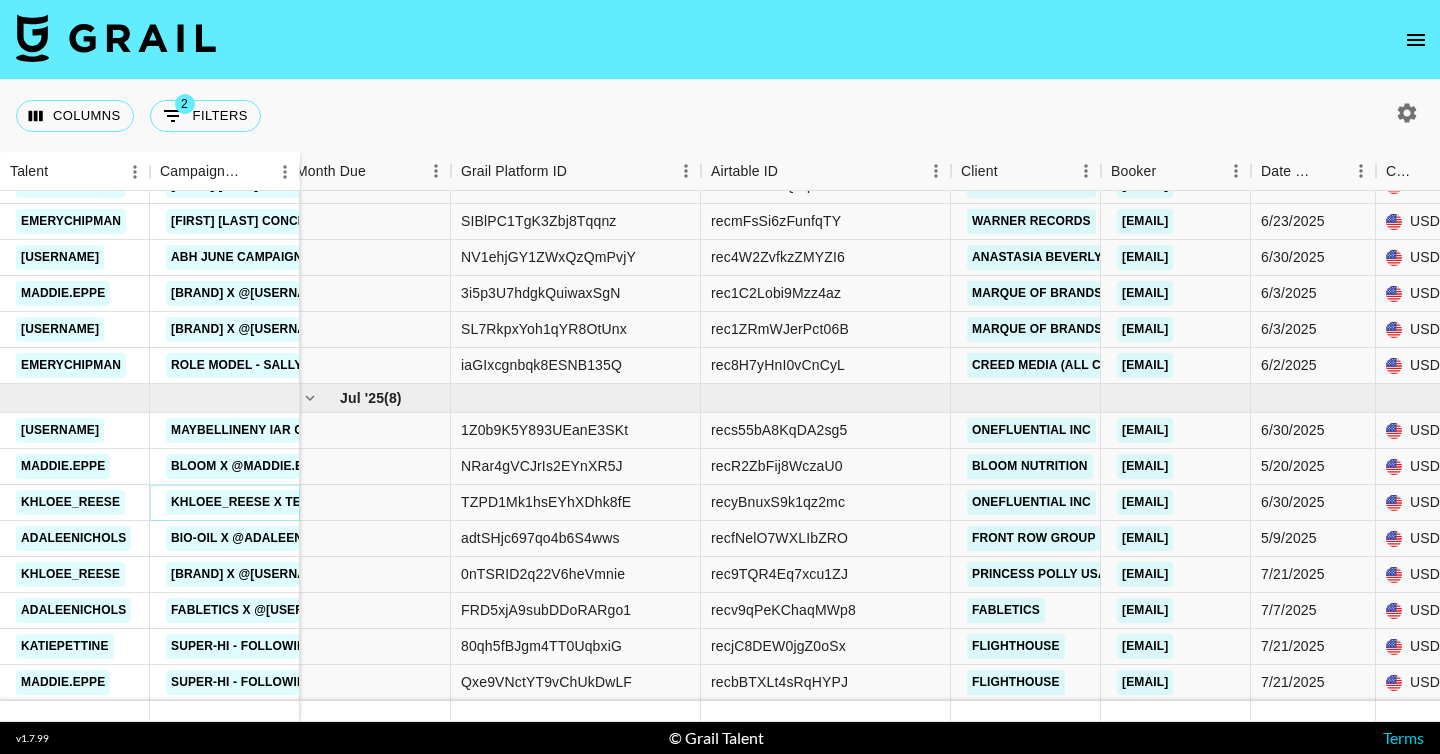 click on "Khloee_reese x Telescopic Mascara Q2 (LOP Campaign)" at bounding box center (362, 502) 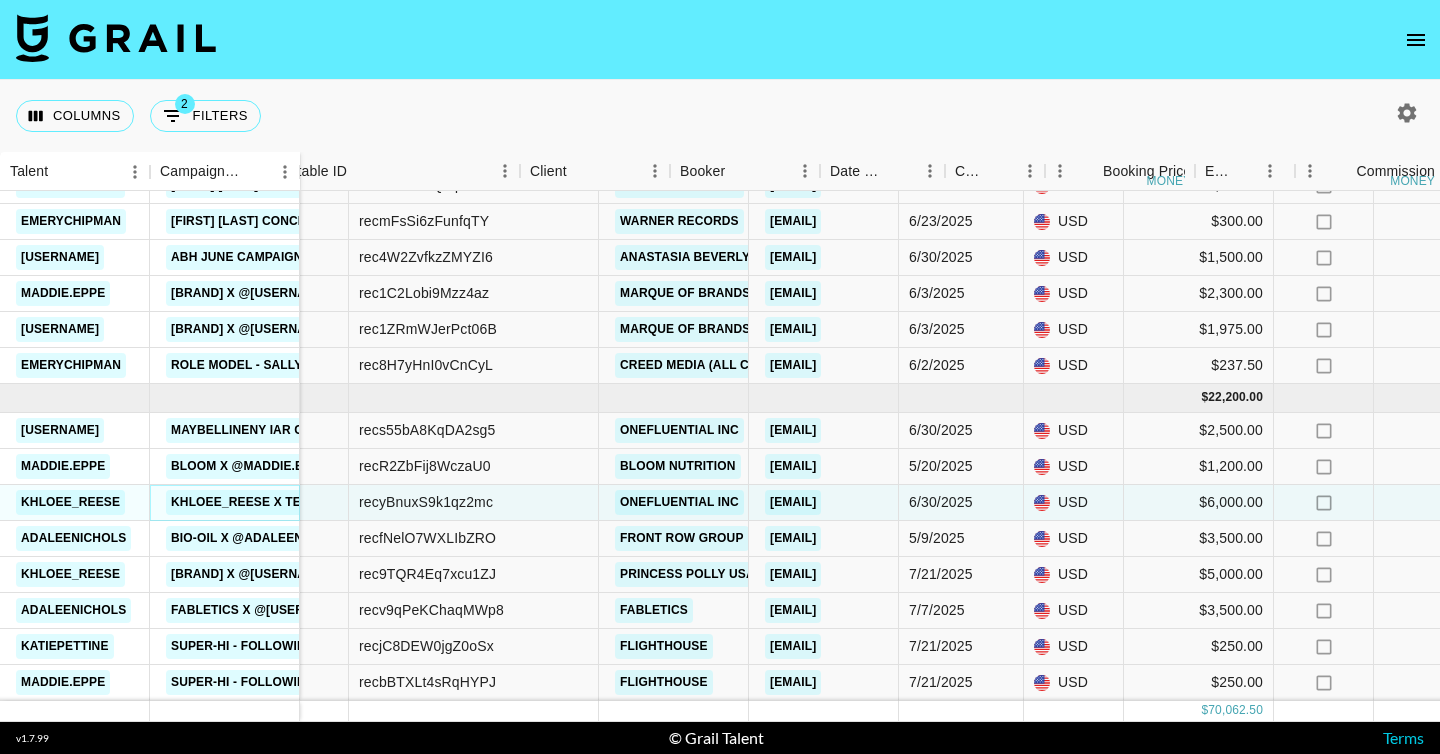 scroll, scrollTop: 708, scrollLeft: 121, axis: both 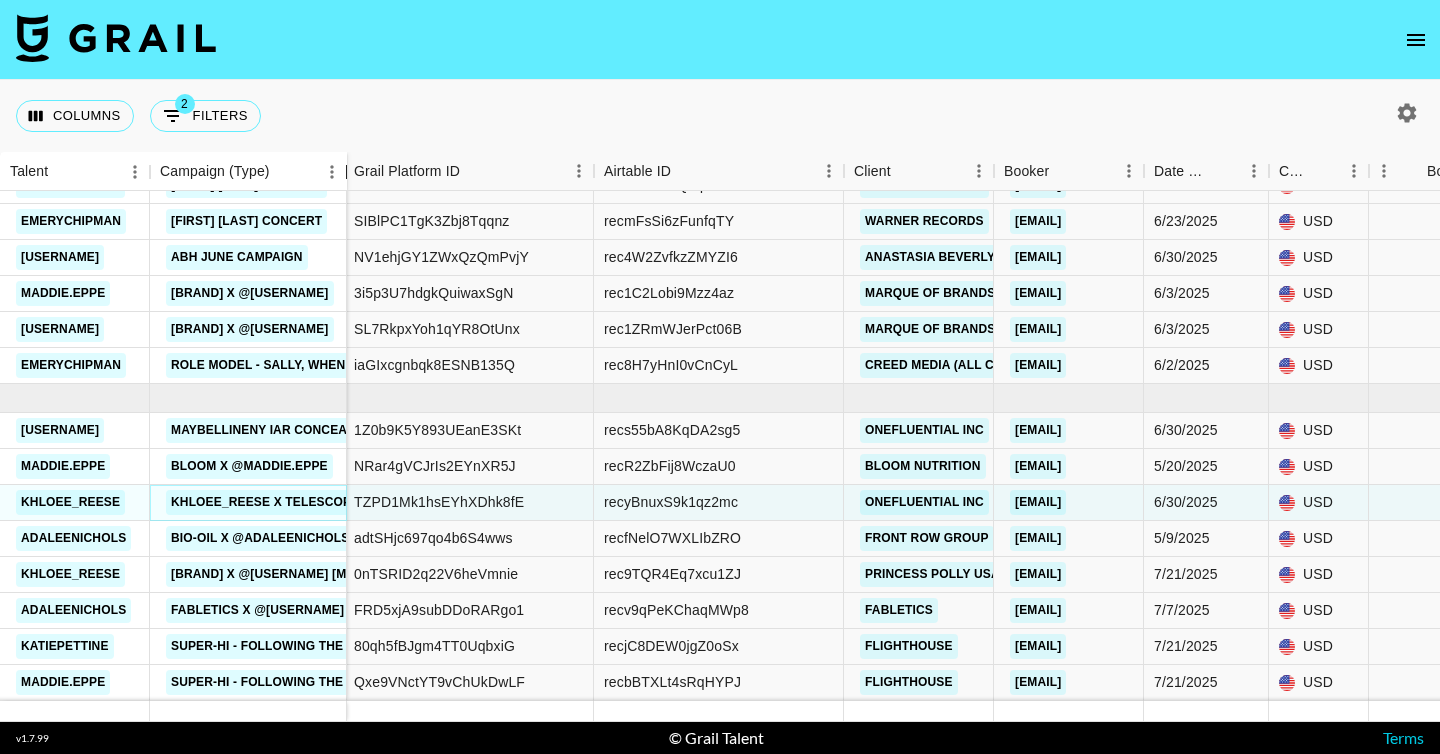 drag, startPoint x: 298, startPoint y: 168, endPoint x: 345, endPoint y: 160, distance: 47.67599 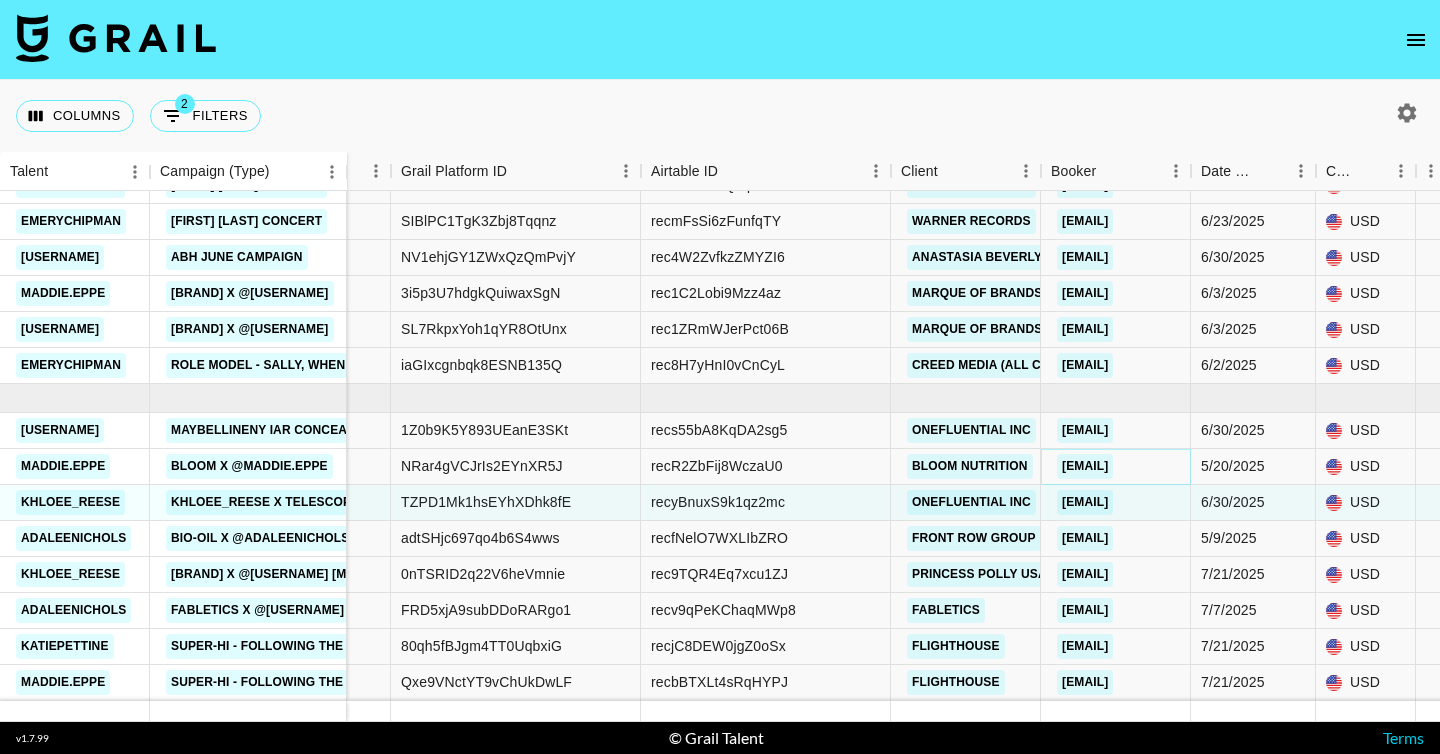 copy on "loreni@bloomnu.com" 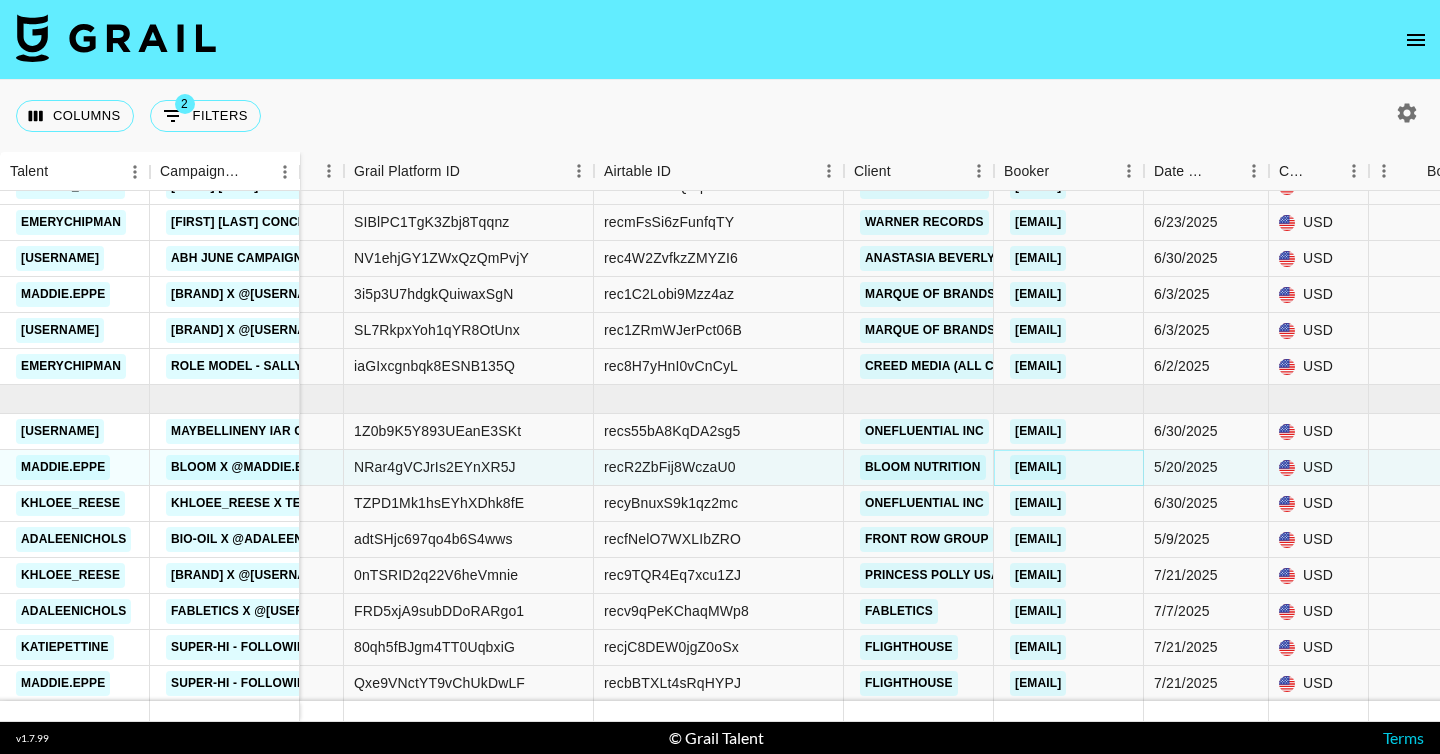 scroll, scrollTop: 682, scrollLeft: 121, axis: both 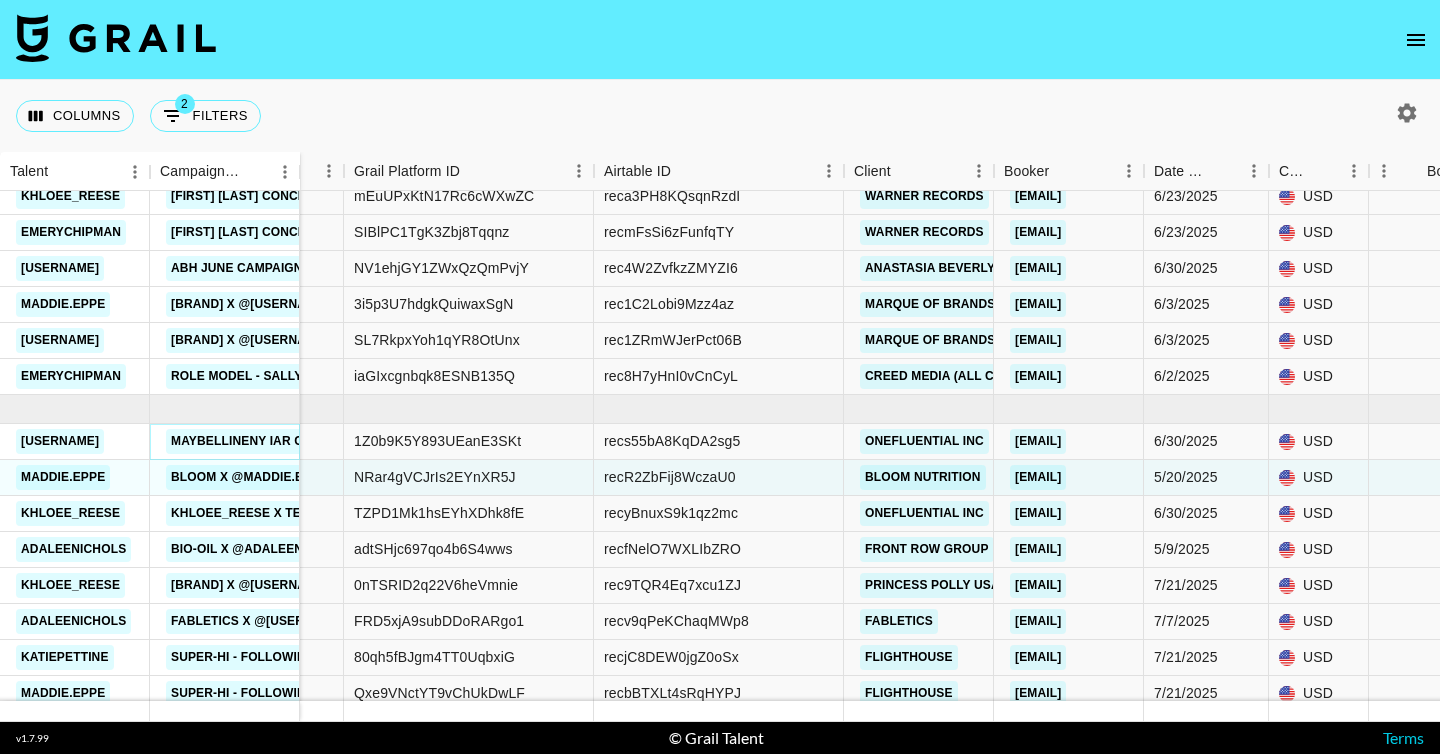 click on "MaybellineNY IAR Concealer X Brooklyn Caldwell" at bounding box center (309, 441) 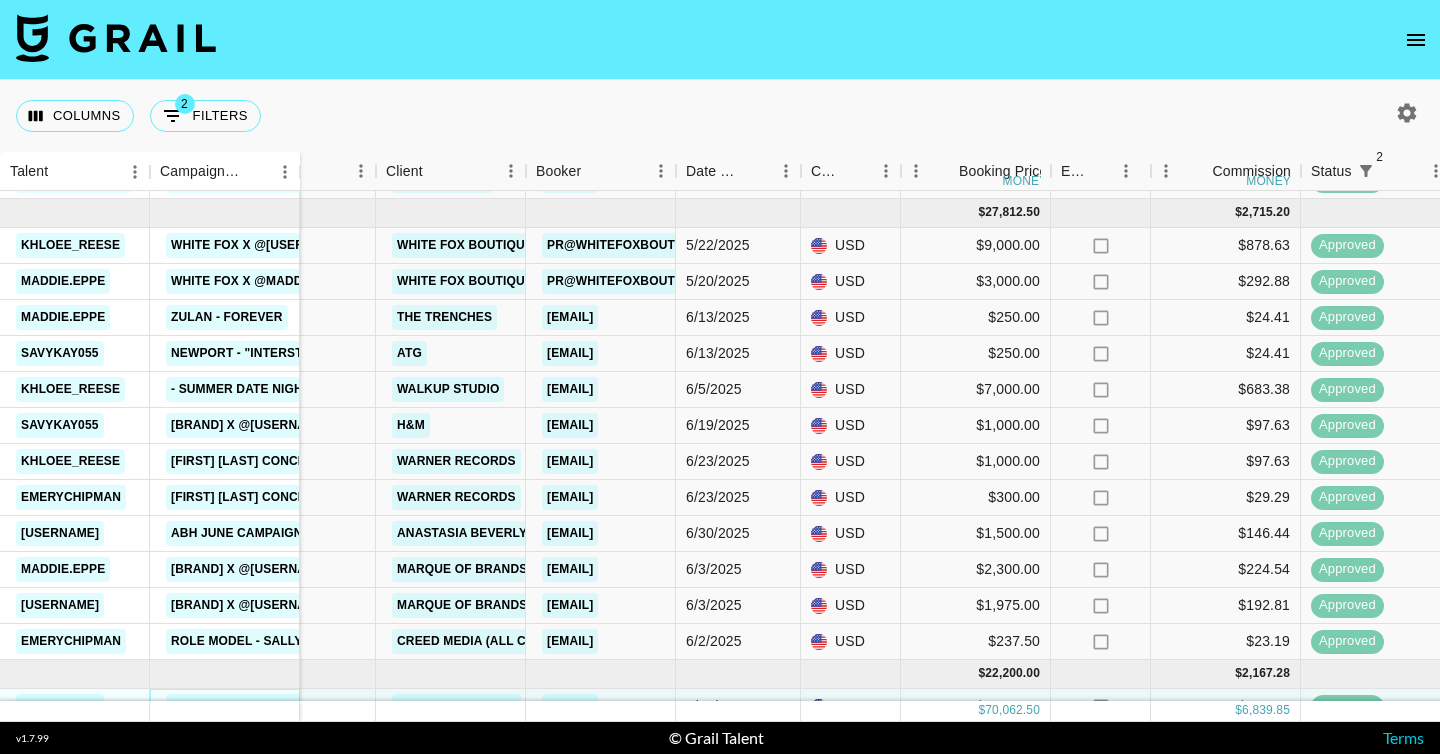 scroll, scrollTop: 416, scrollLeft: 589, axis: both 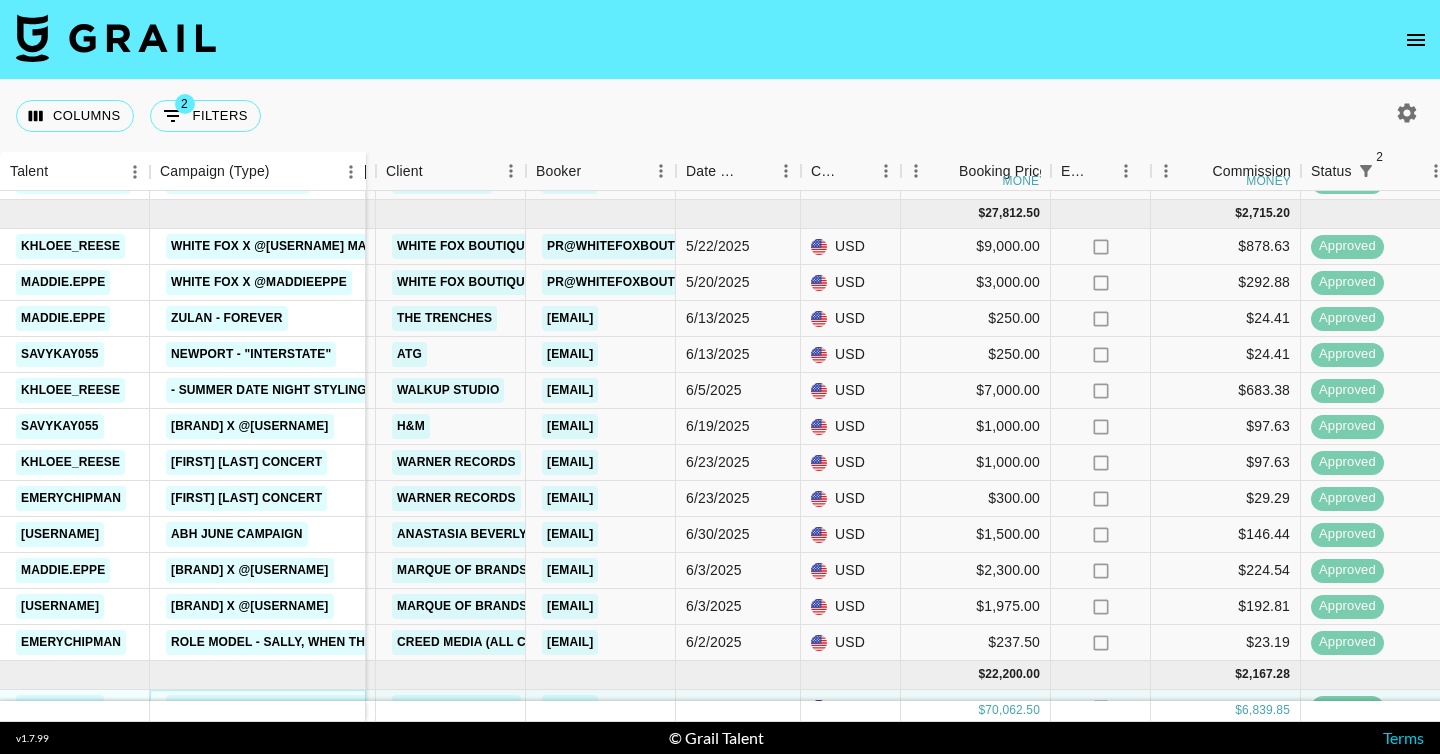 drag, startPoint x: 298, startPoint y: 163, endPoint x: 364, endPoint y: 162, distance: 66.007576 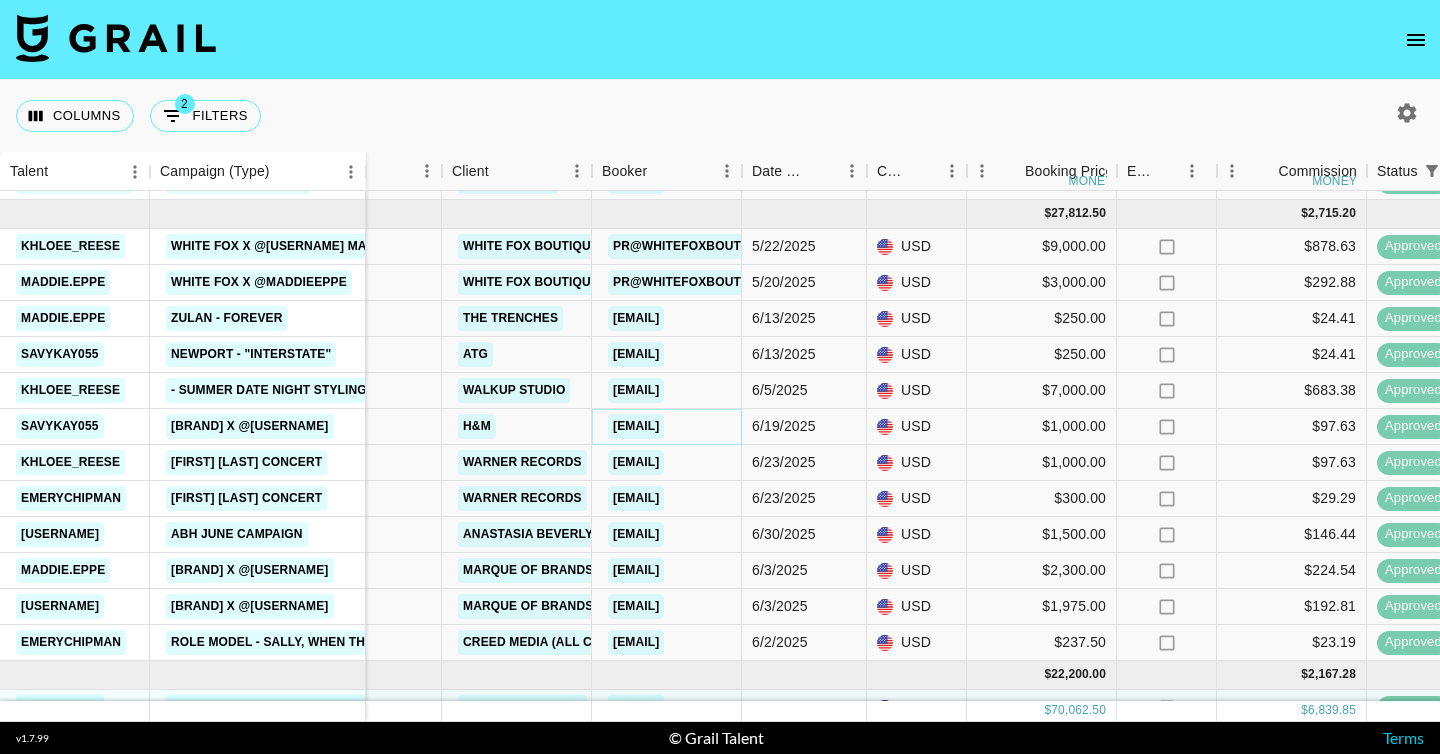 copy on "daniella.lundberg@hm.com" 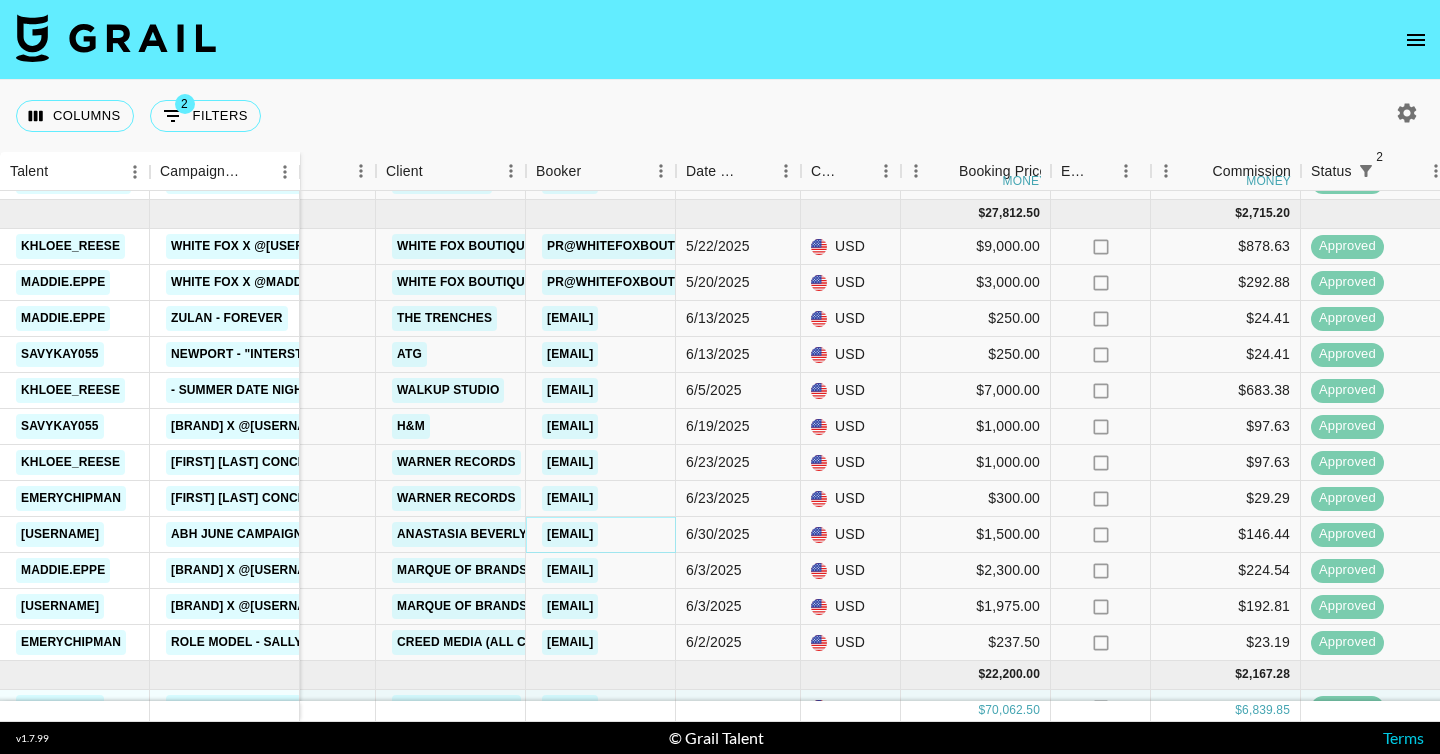 copy on "m.petrosky@anastasiabeverlyhills.com" 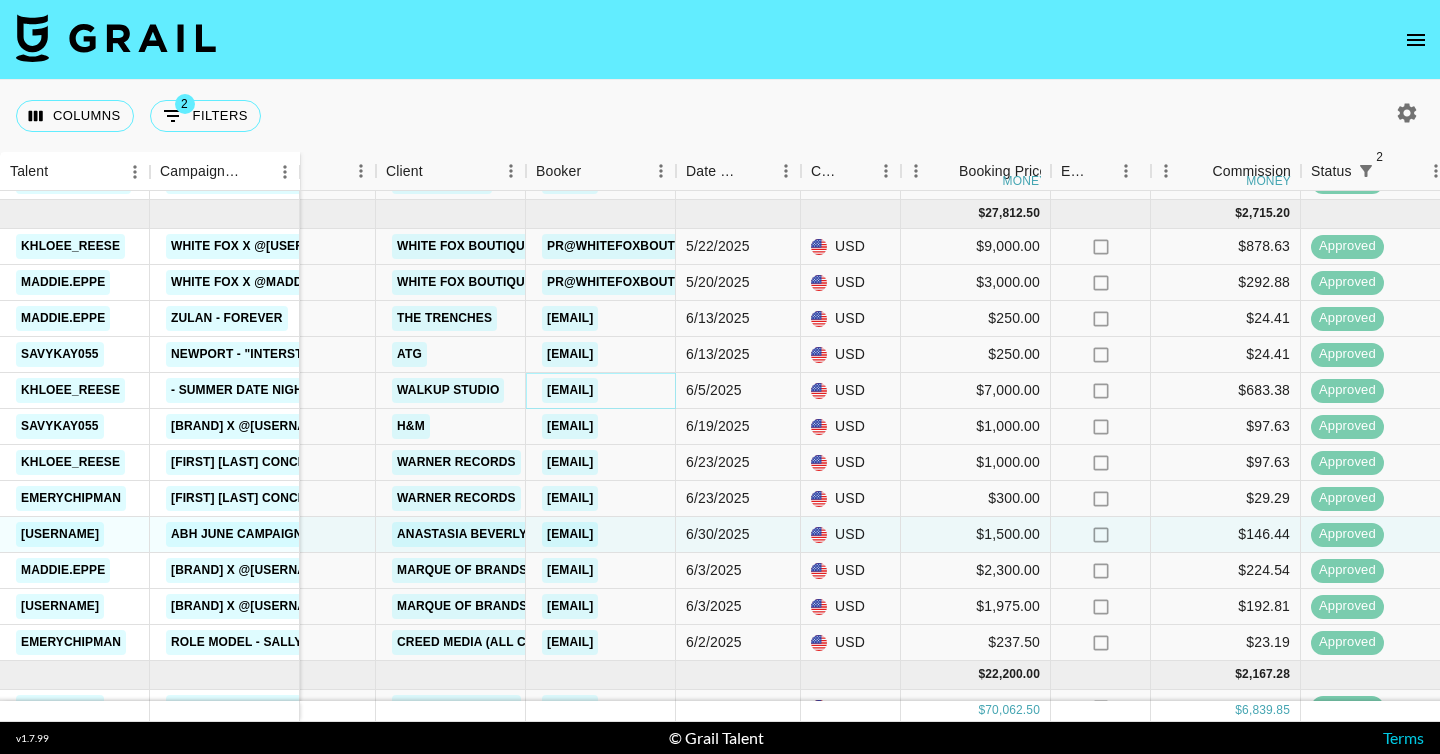 copy on "casey@walkup.studio" 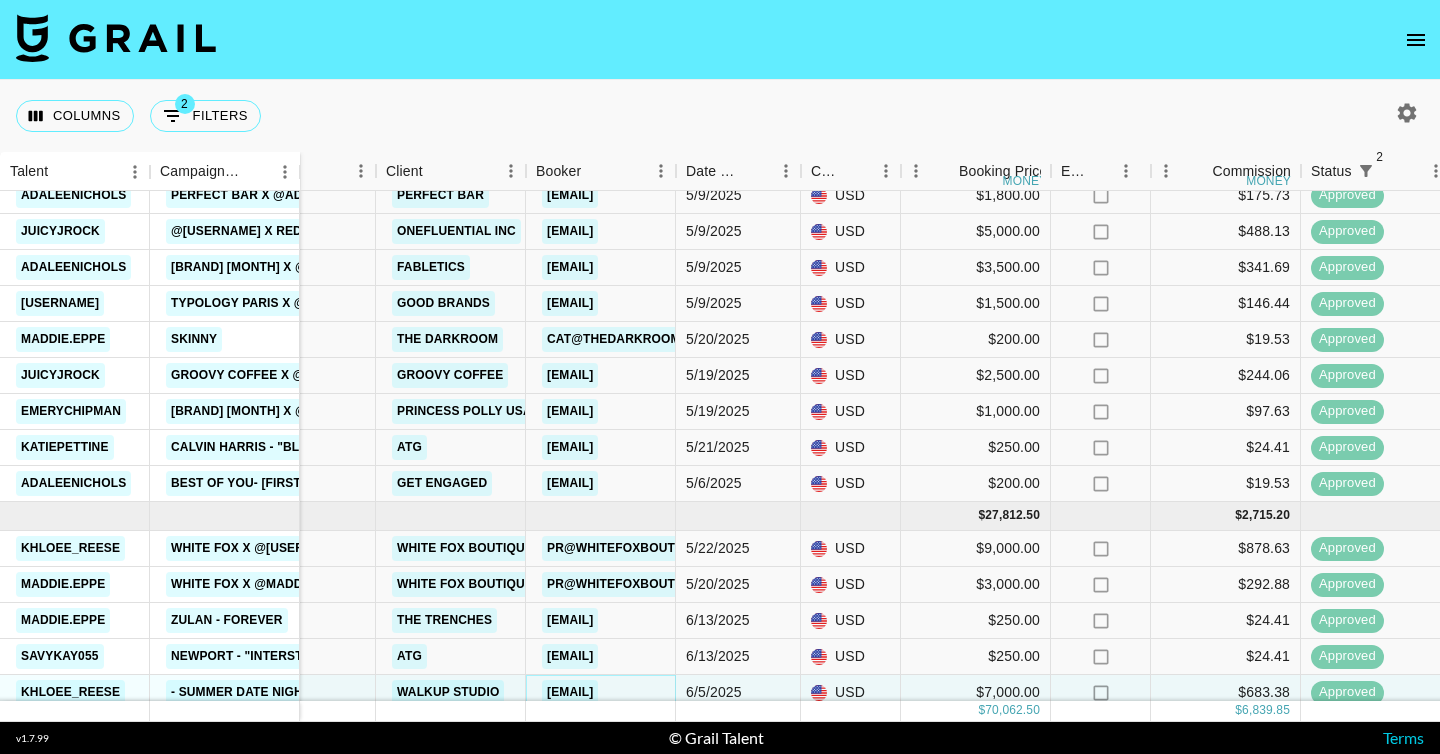scroll, scrollTop: 98, scrollLeft: 589, axis: both 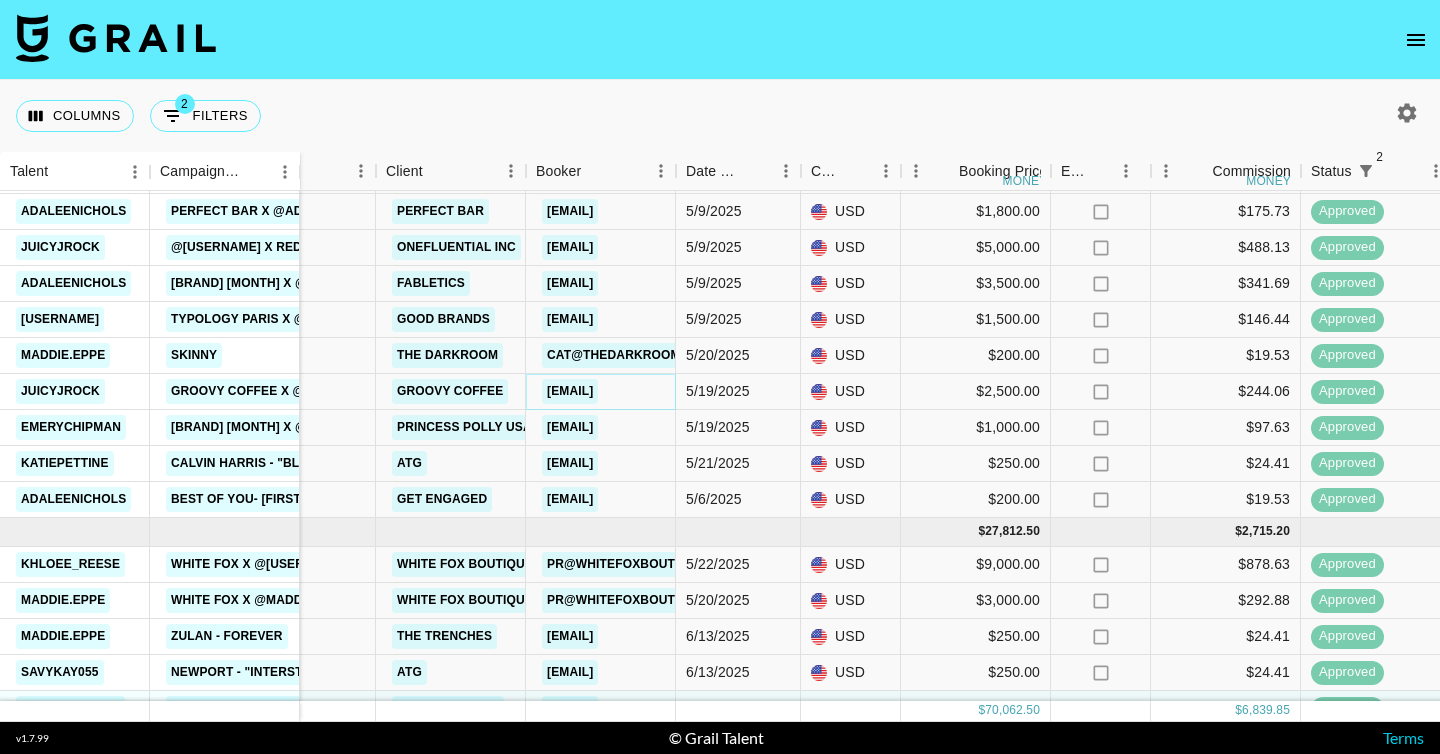 copy on "danielle@groovycoffee.com" 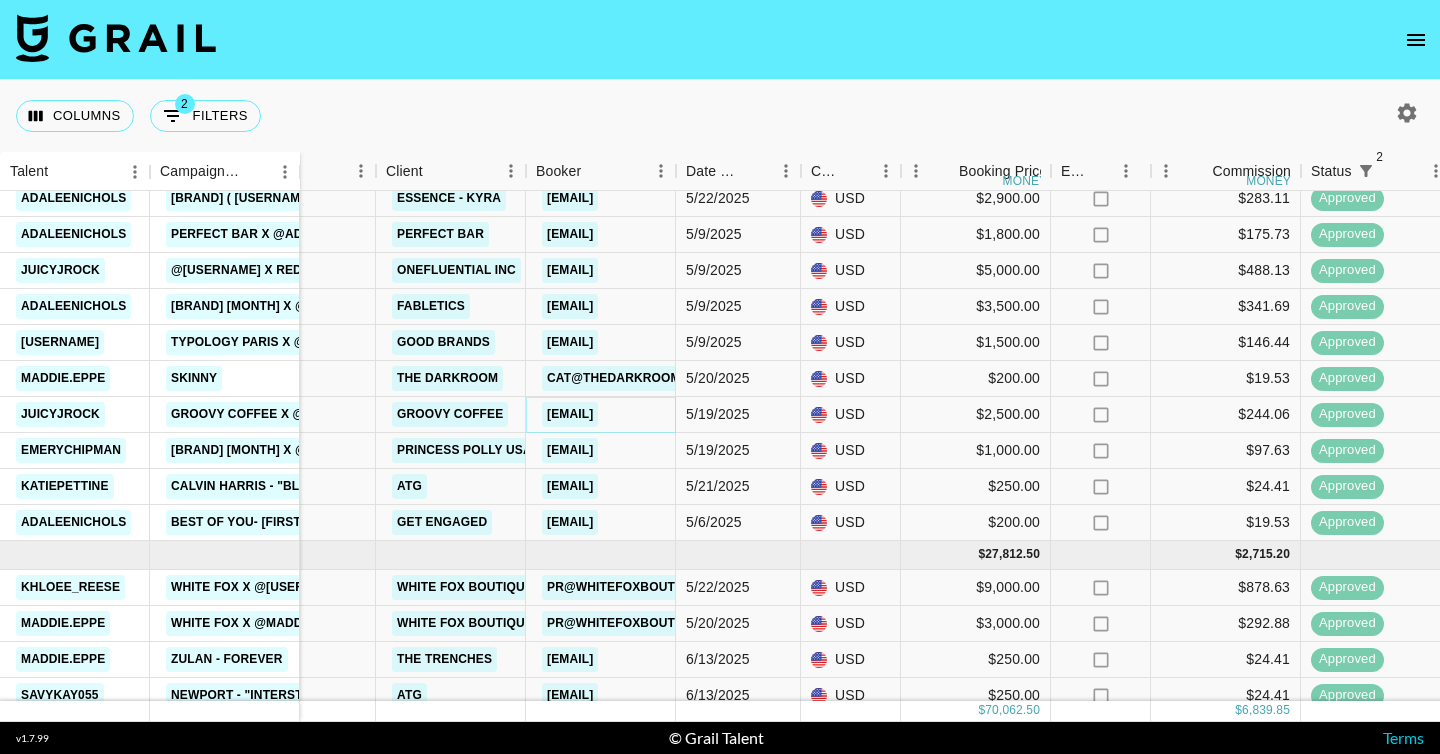 scroll, scrollTop: 72, scrollLeft: 589, axis: both 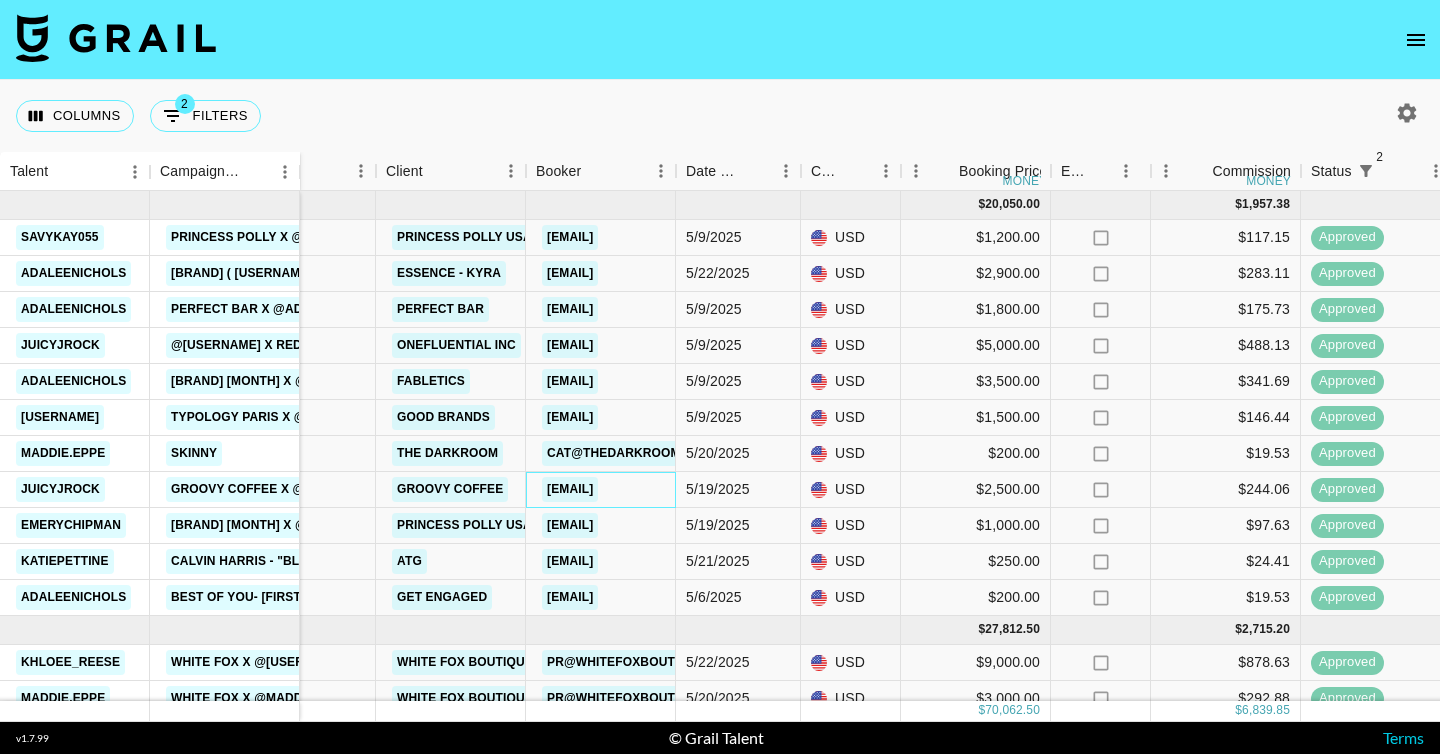 click 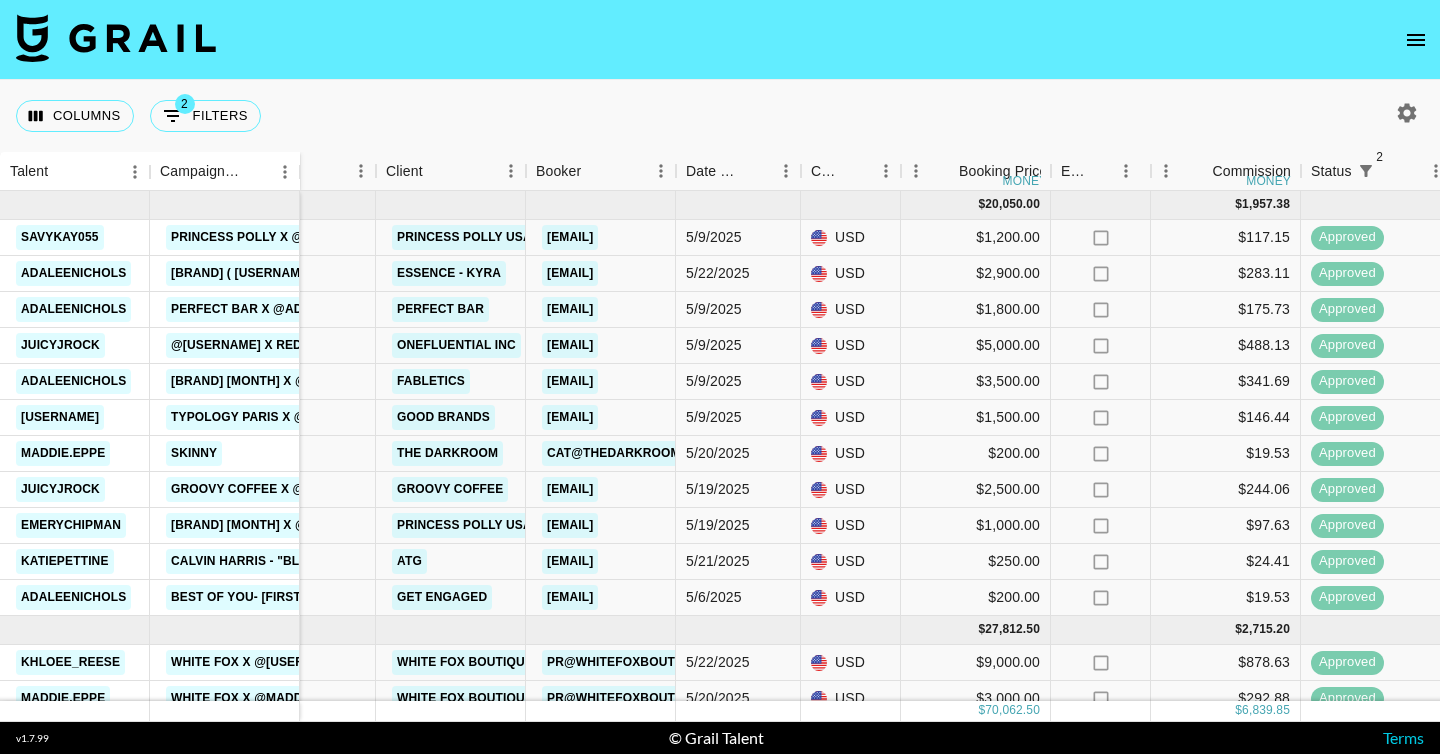 select on "May '25" 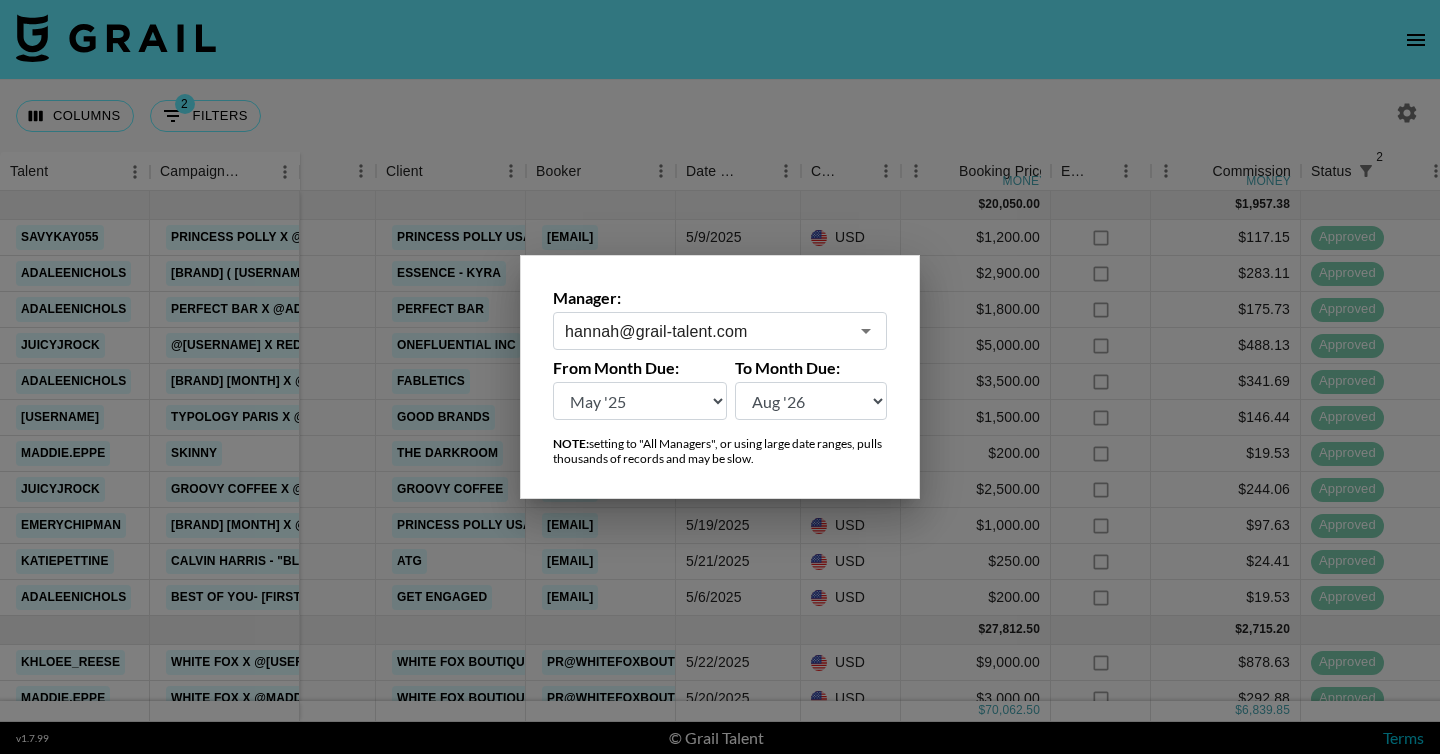 click on "hannah@grail-talent.com" at bounding box center [706, 331] 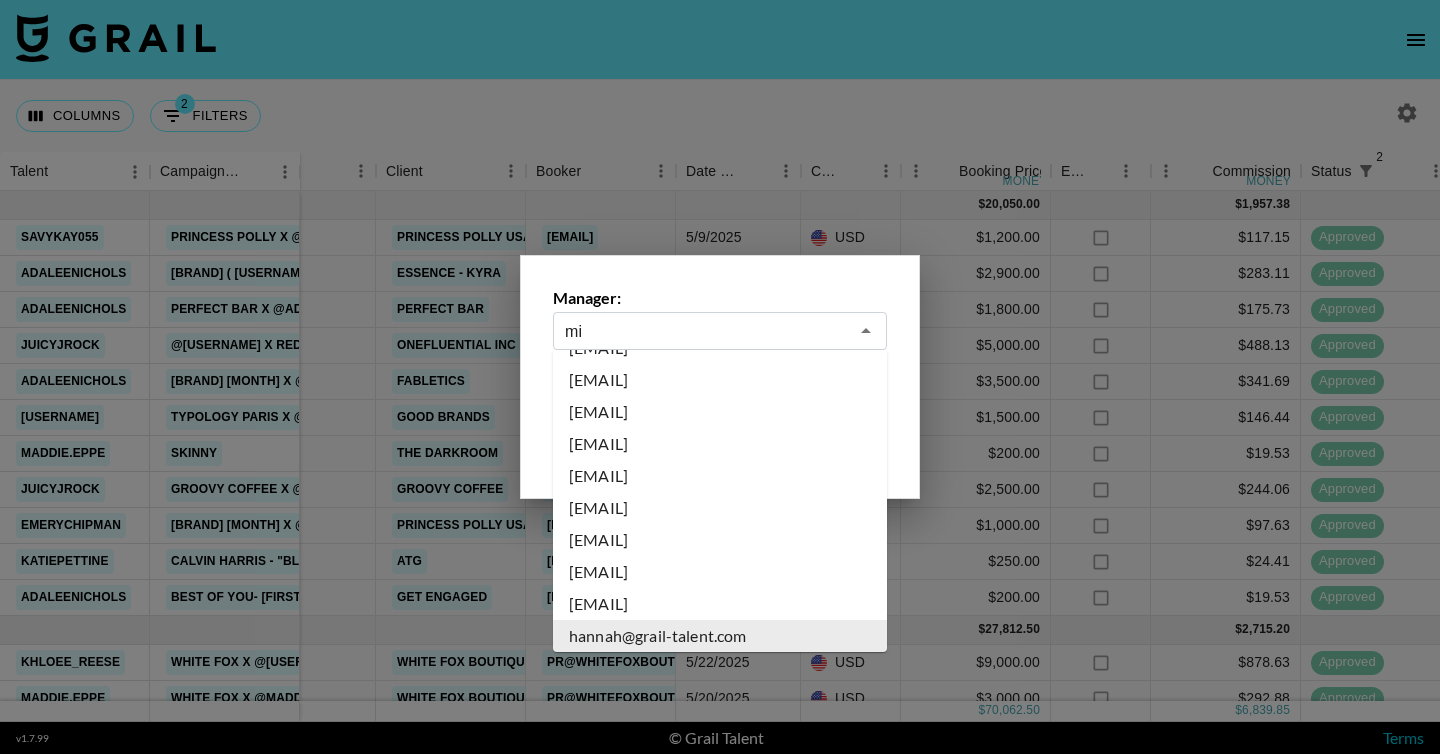 scroll, scrollTop: 0, scrollLeft: 0, axis: both 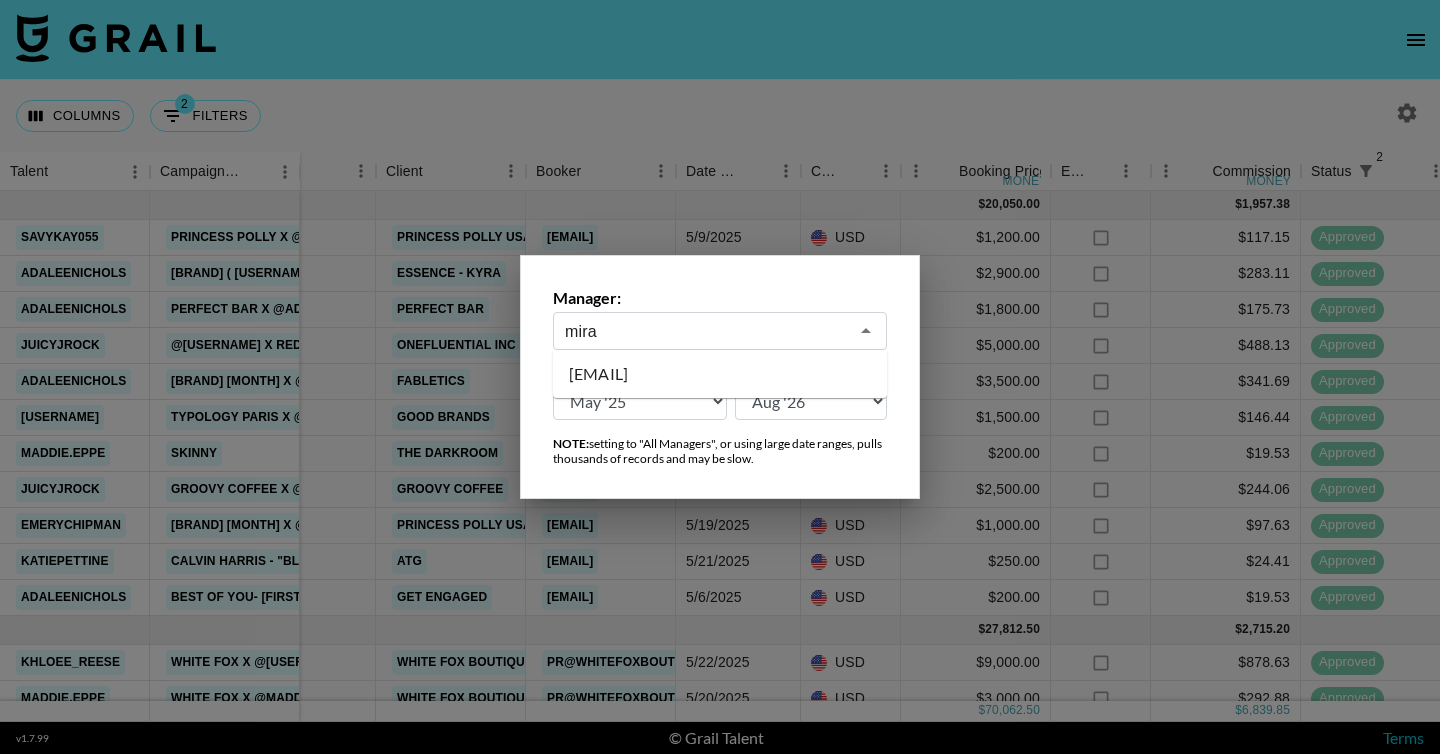 click on "miranda@grail-talent.com" at bounding box center (720, 374) 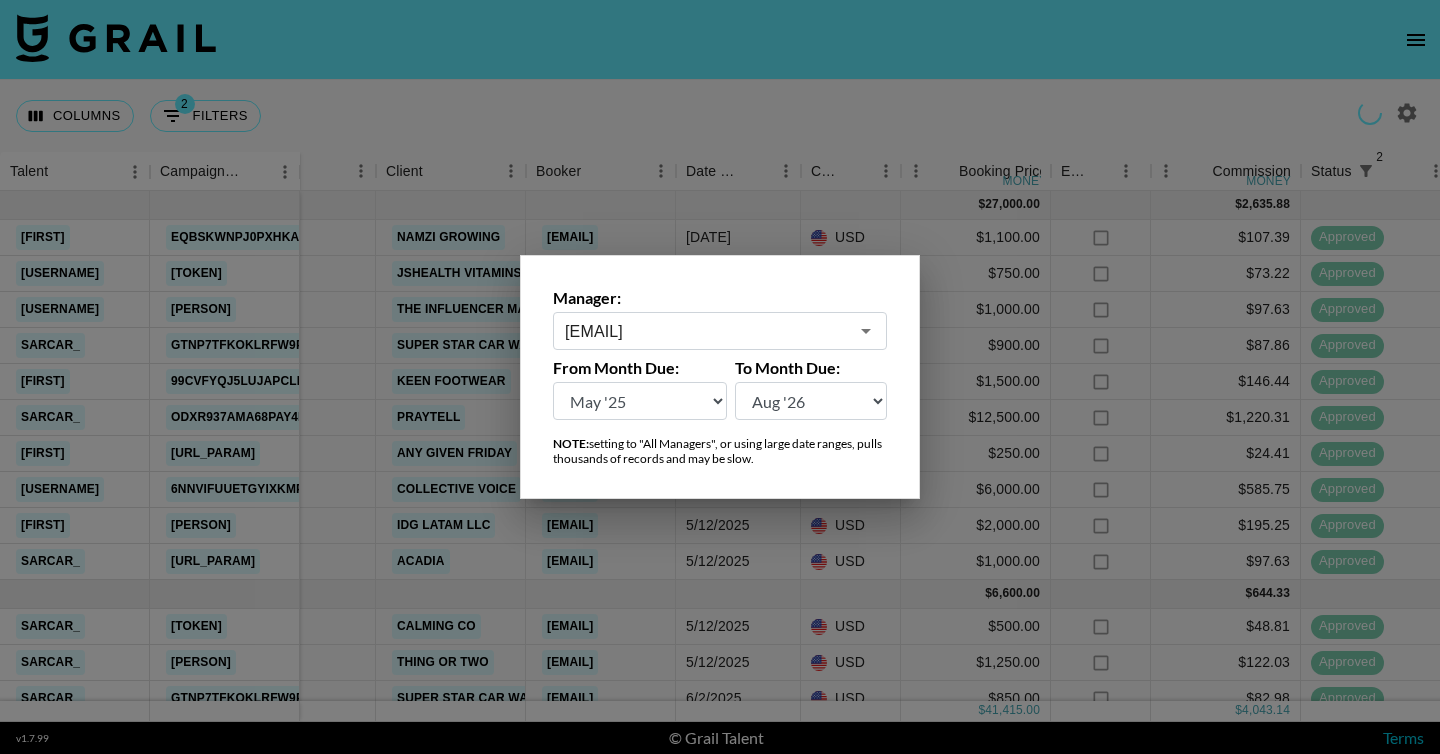 click at bounding box center [720, 377] 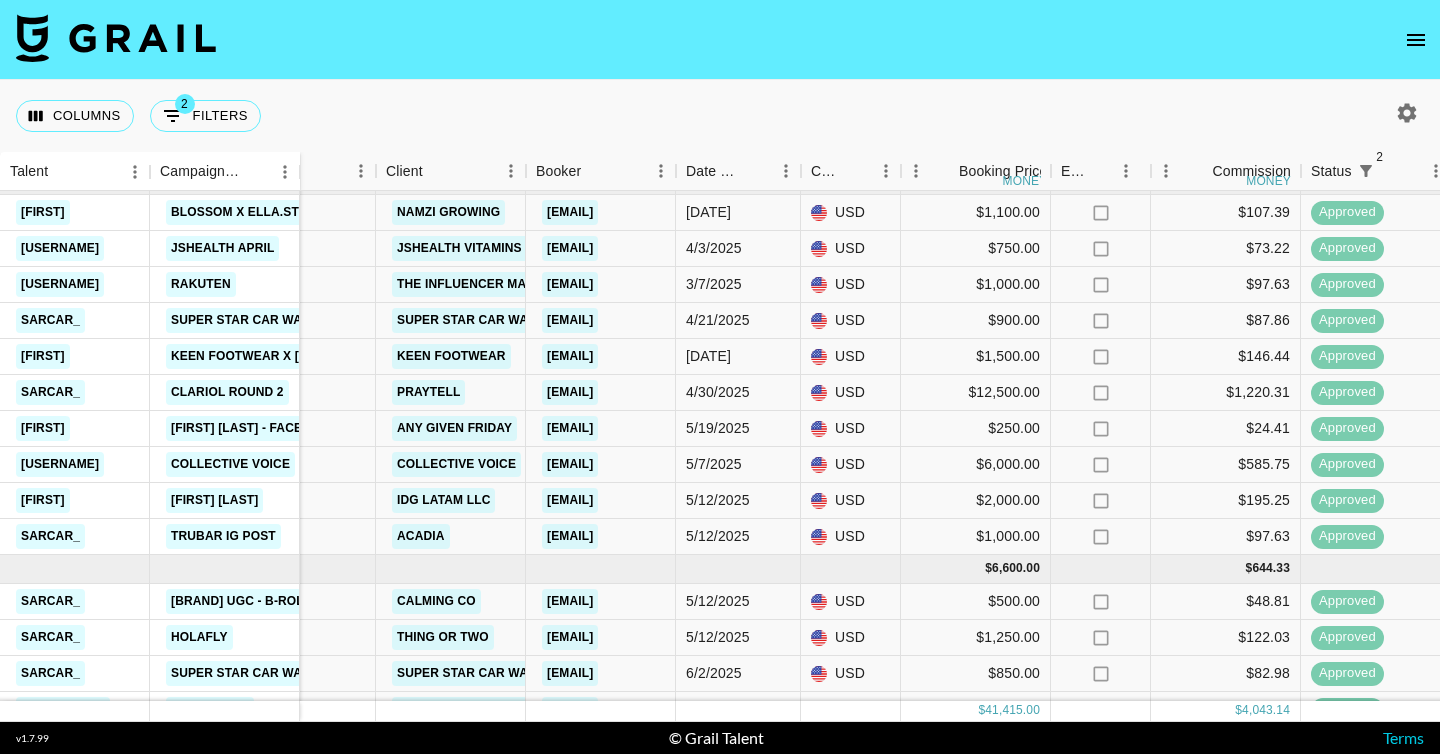 scroll, scrollTop: 24, scrollLeft: 589, axis: both 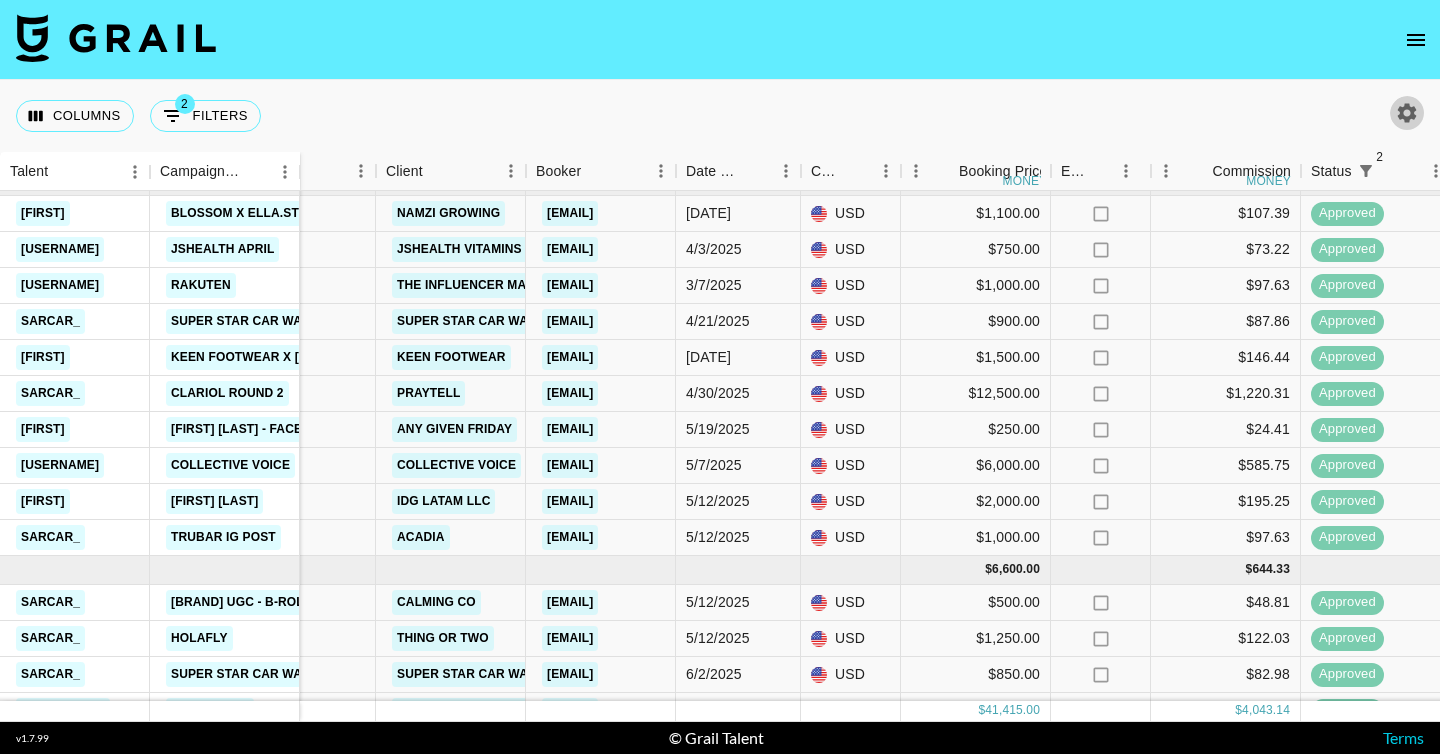 click 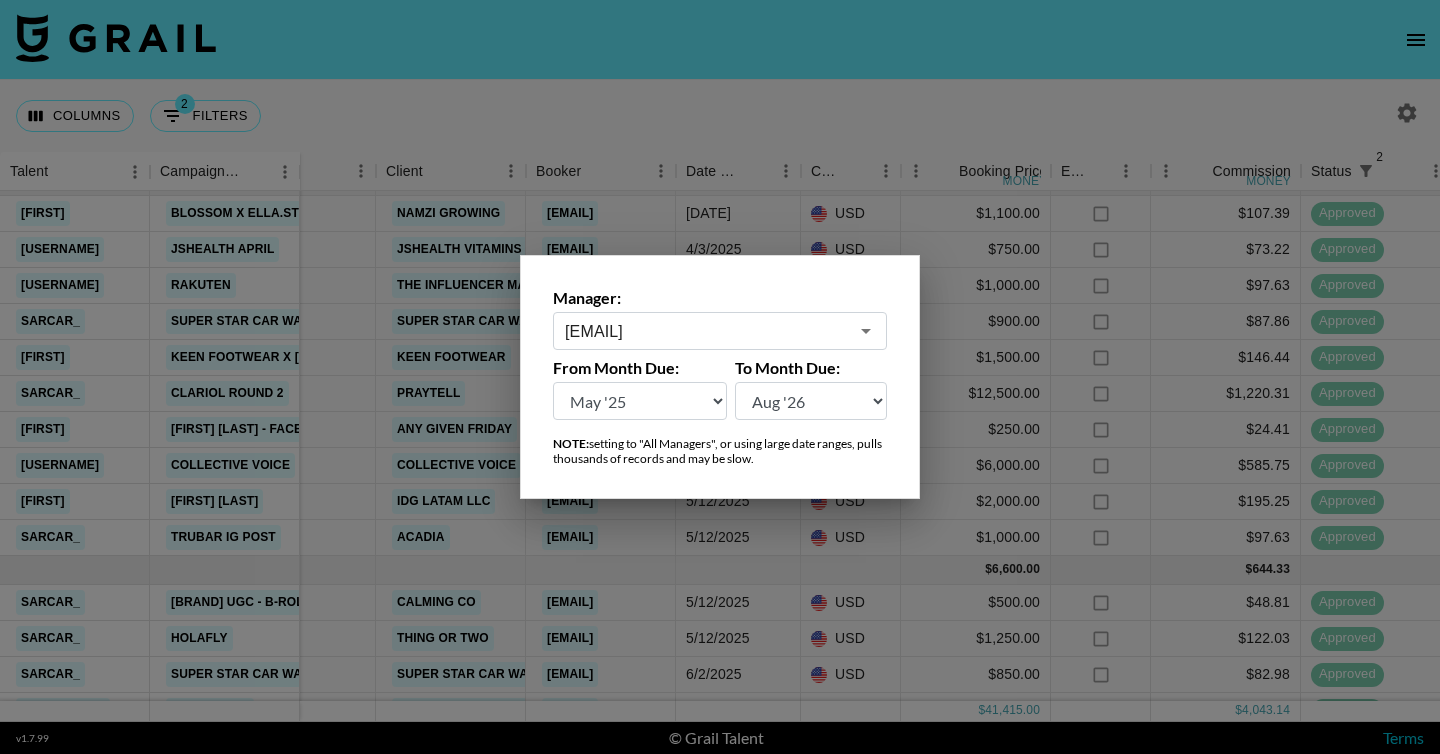 click on "miranda@grail-talent.com ​" at bounding box center (720, 331) 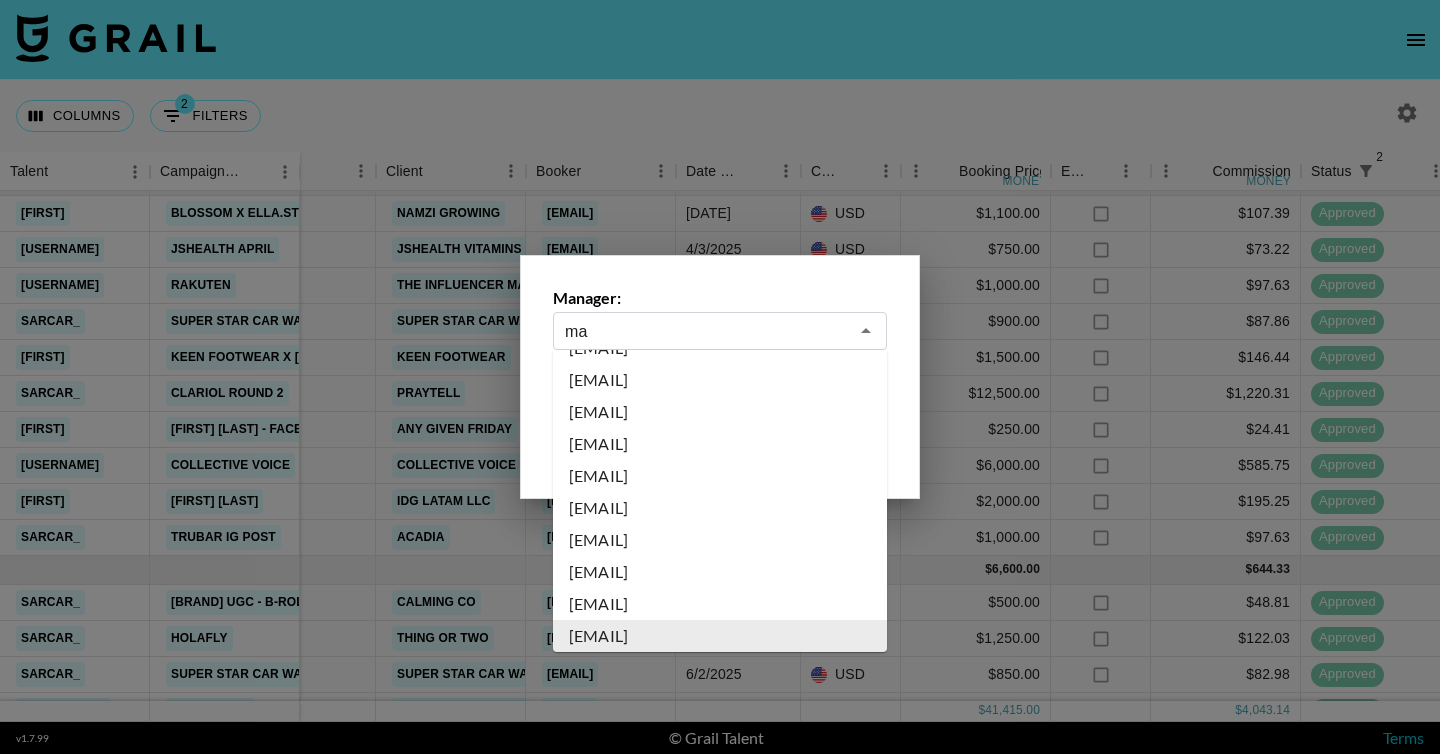 scroll, scrollTop: 0, scrollLeft: 0, axis: both 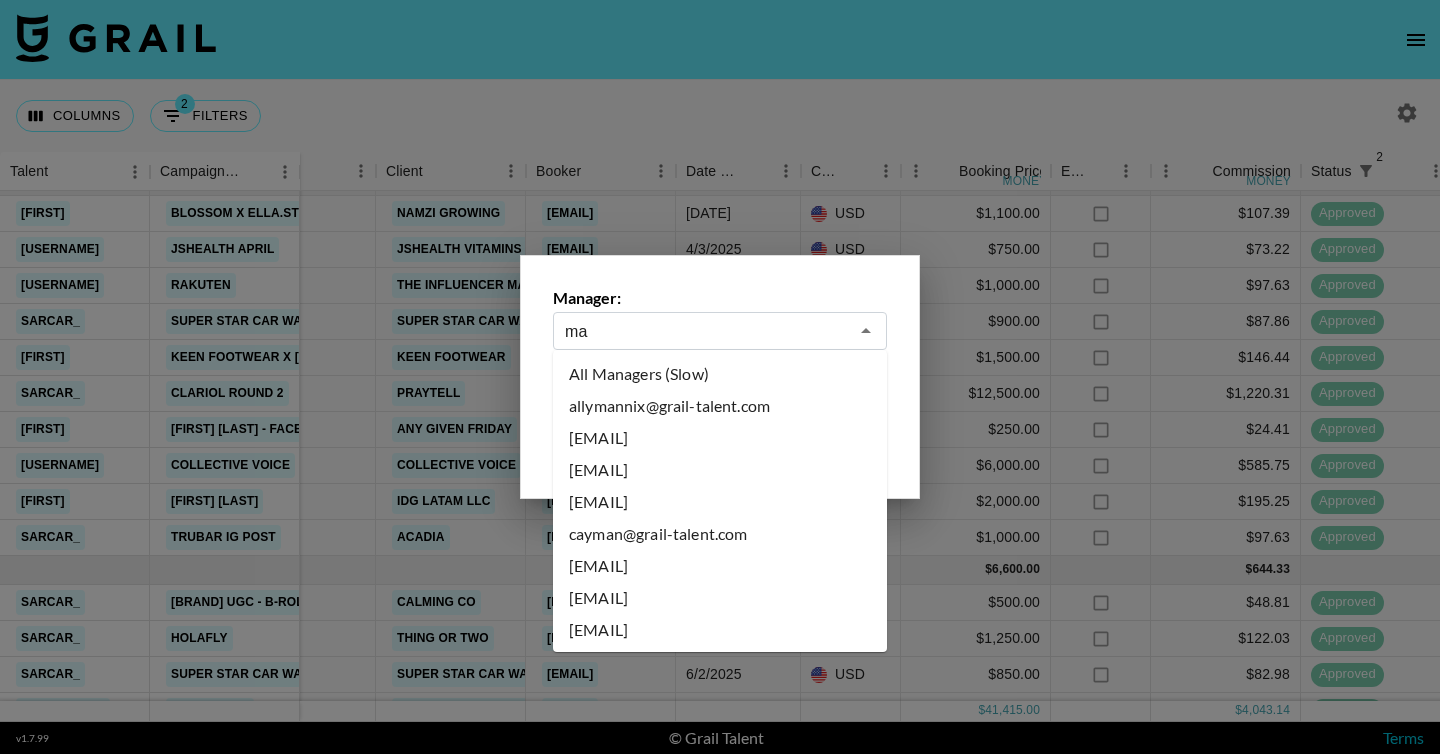 type on "m" 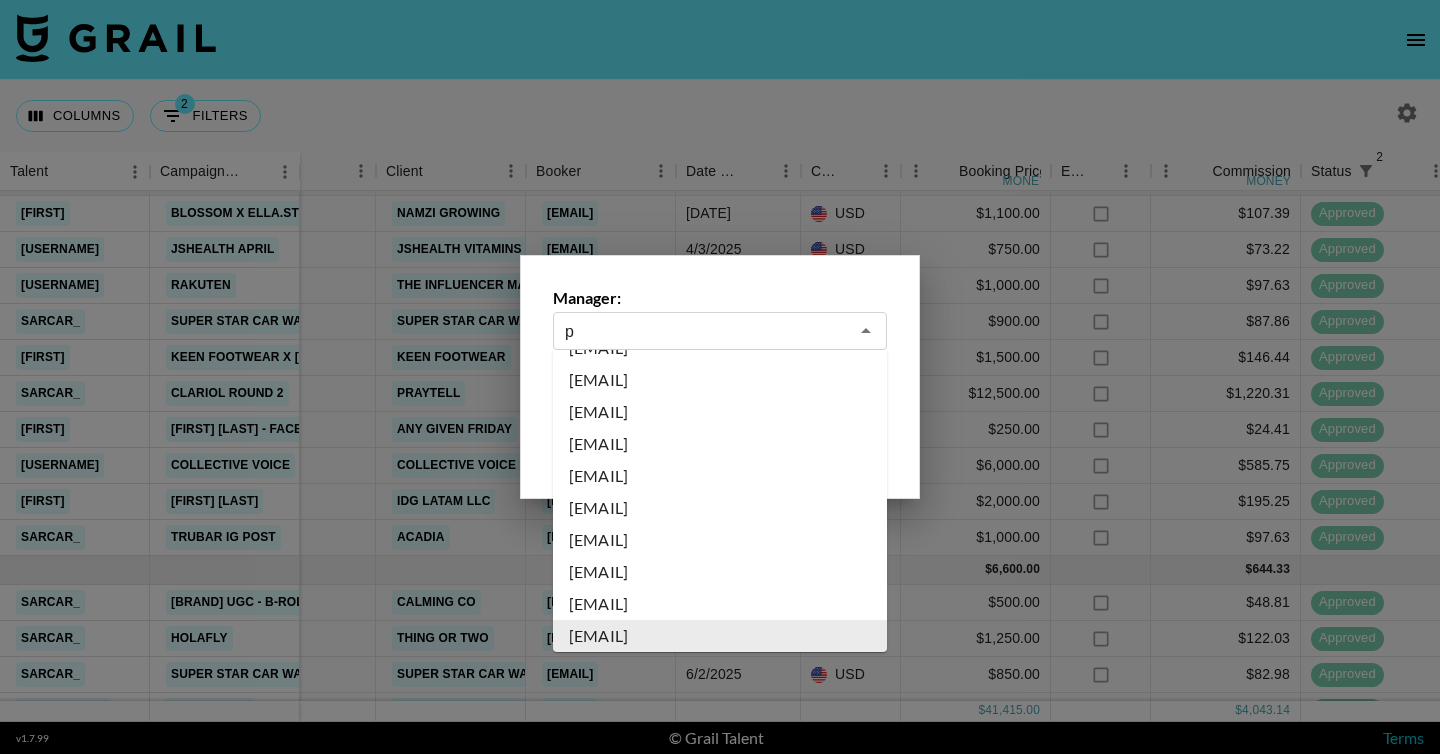 scroll, scrollTop: 0, scrollLeft: 0, axis: both 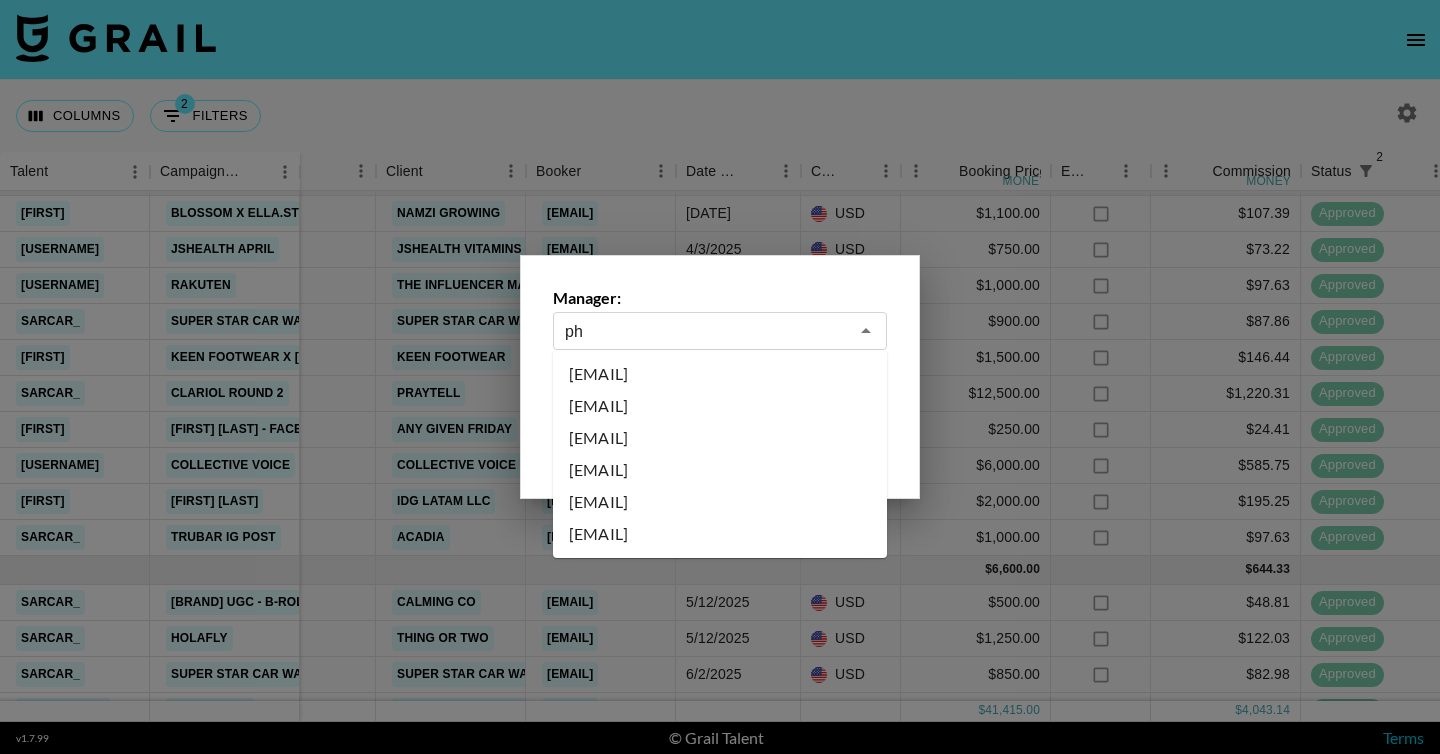 click on "phuong.linh.nhu@grail-talent.com" at bounding box center [720, 438] 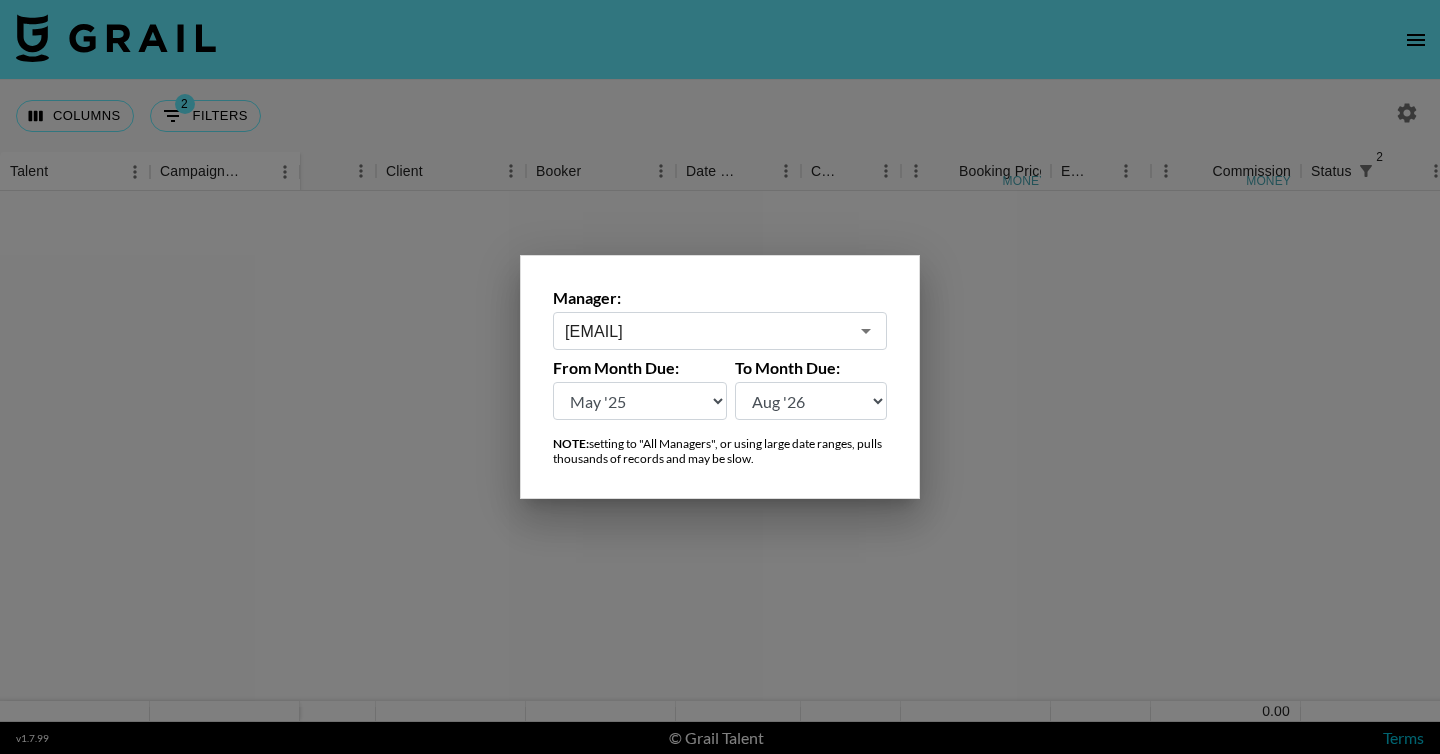 scroll, scrollTop: 0, scrollLeft: 589, axis: horizontal 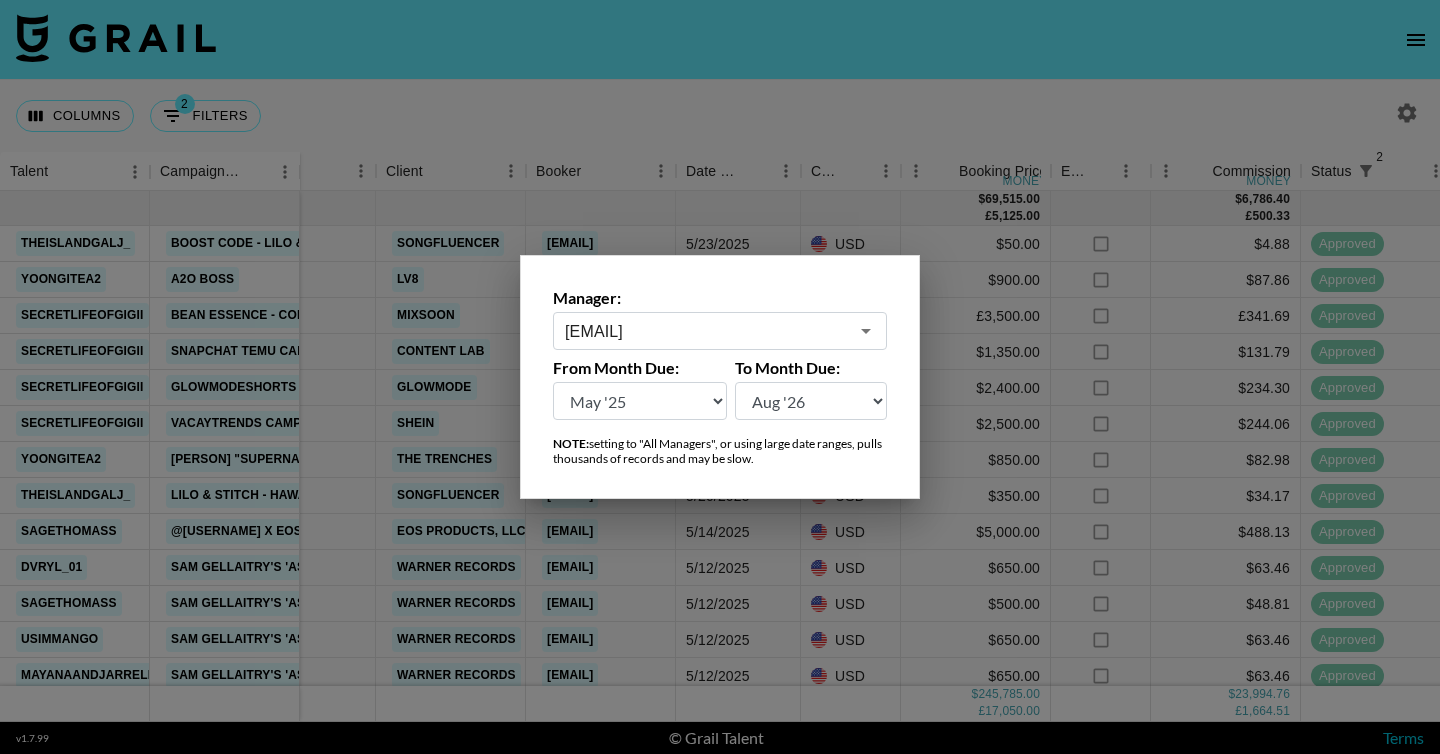 type on "phuong.linh.nhu@grail-talent.com" 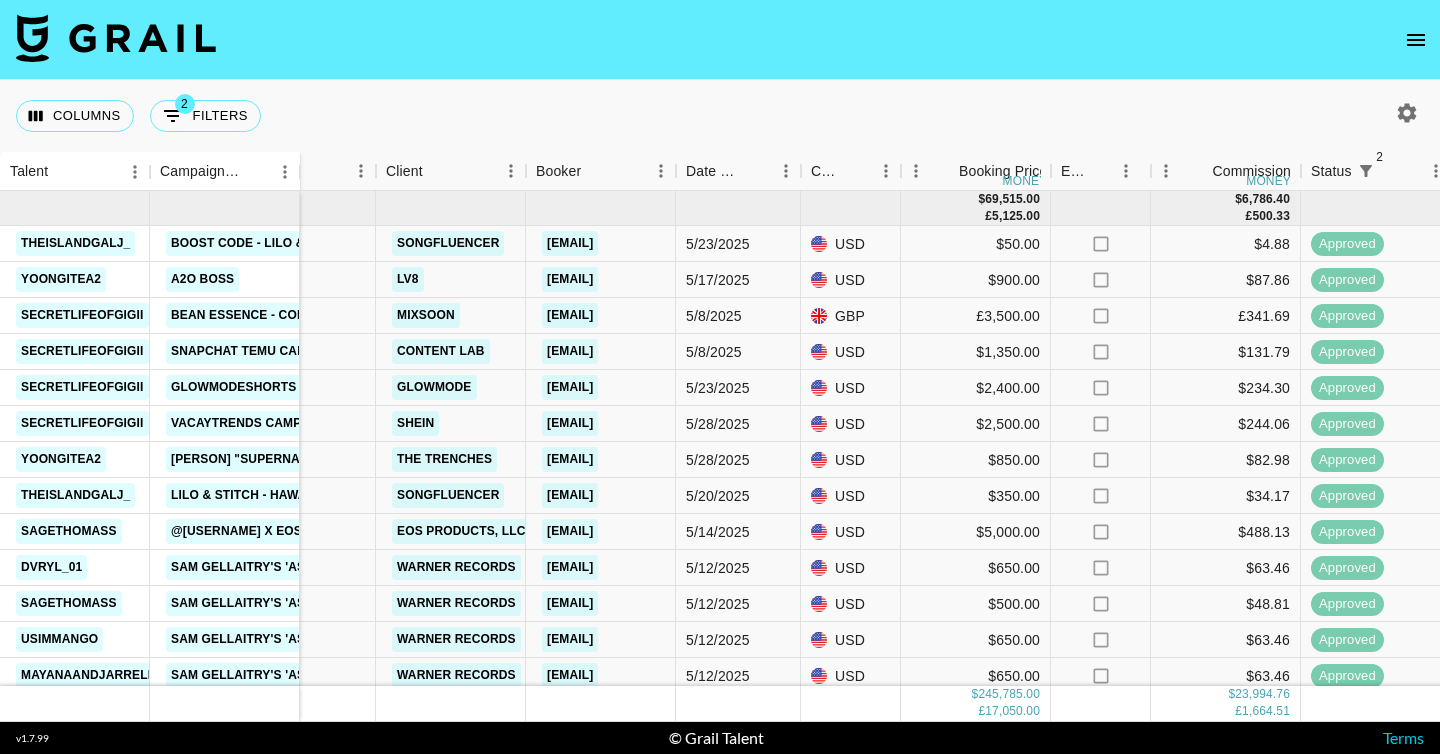 scroll, scrollTop: 77, scrollLeft: 589, axis: both 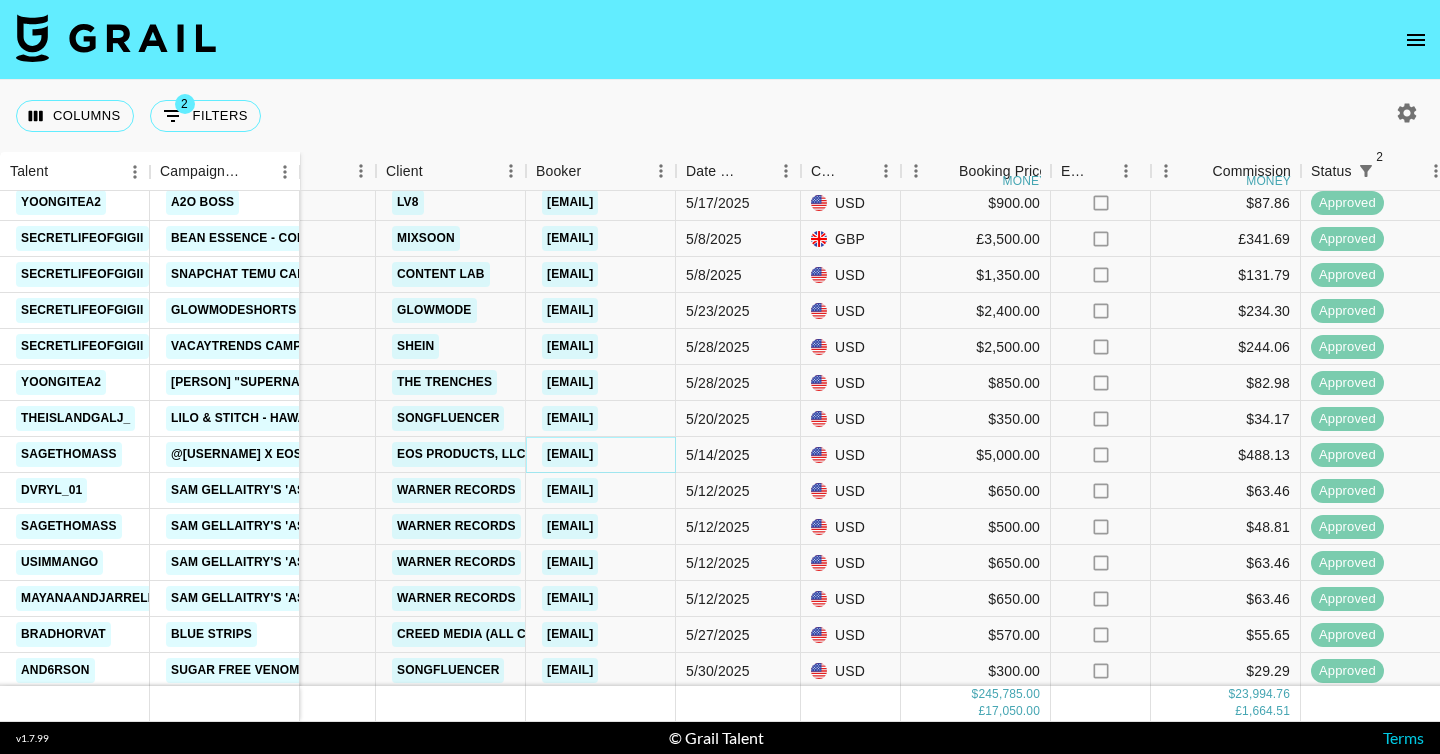 copy on "lstewart@evolutionofsmooth.com" 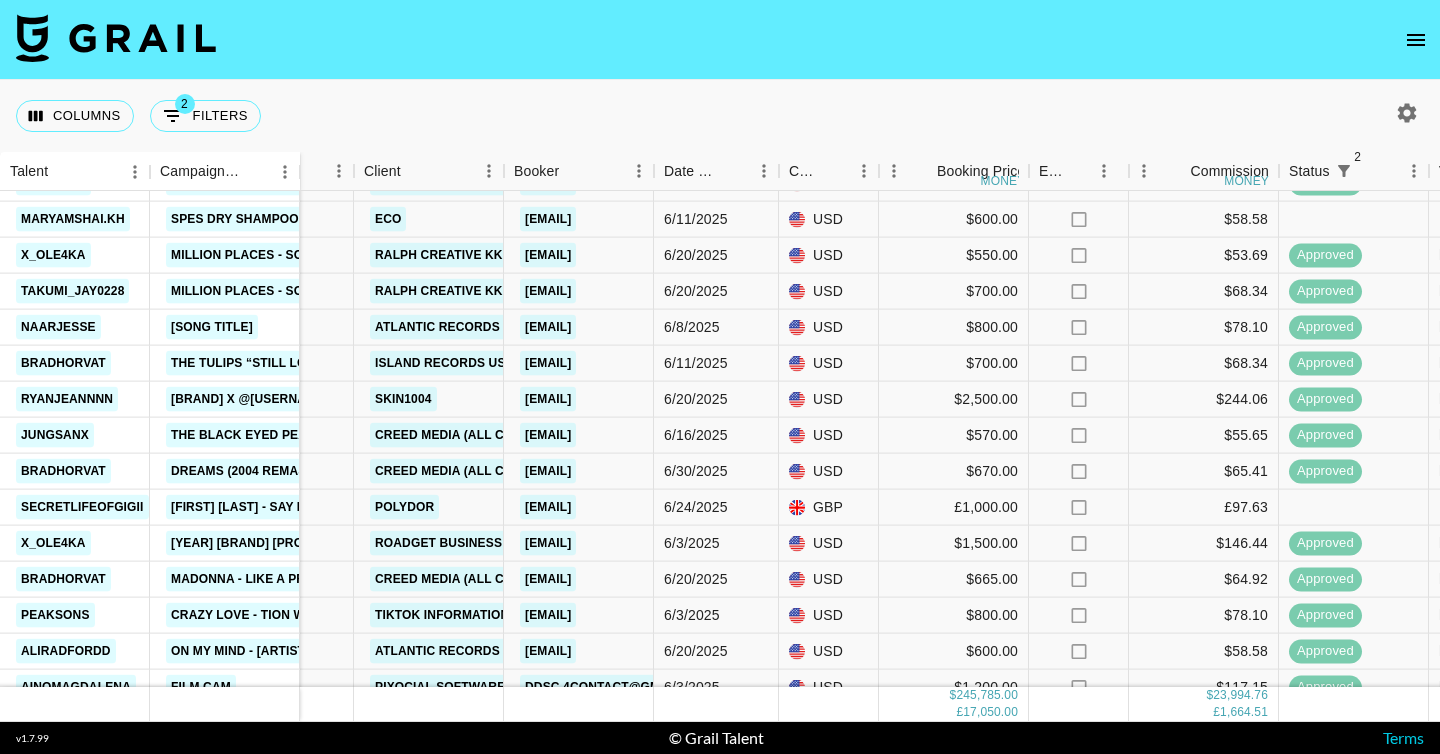 scroll, scrollTop: 4671, scrollLeft: 611, axis: both 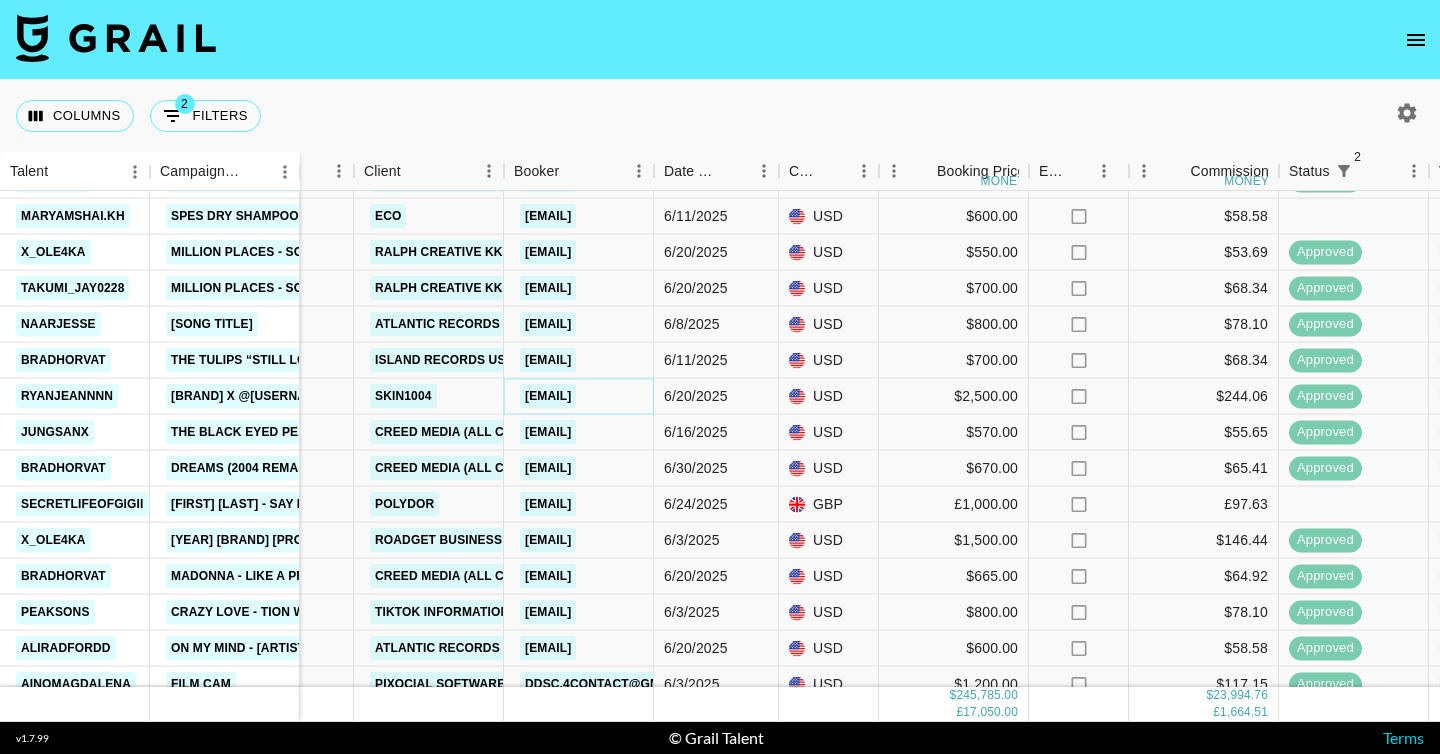 copy on "marketing@skin1004korea.com" 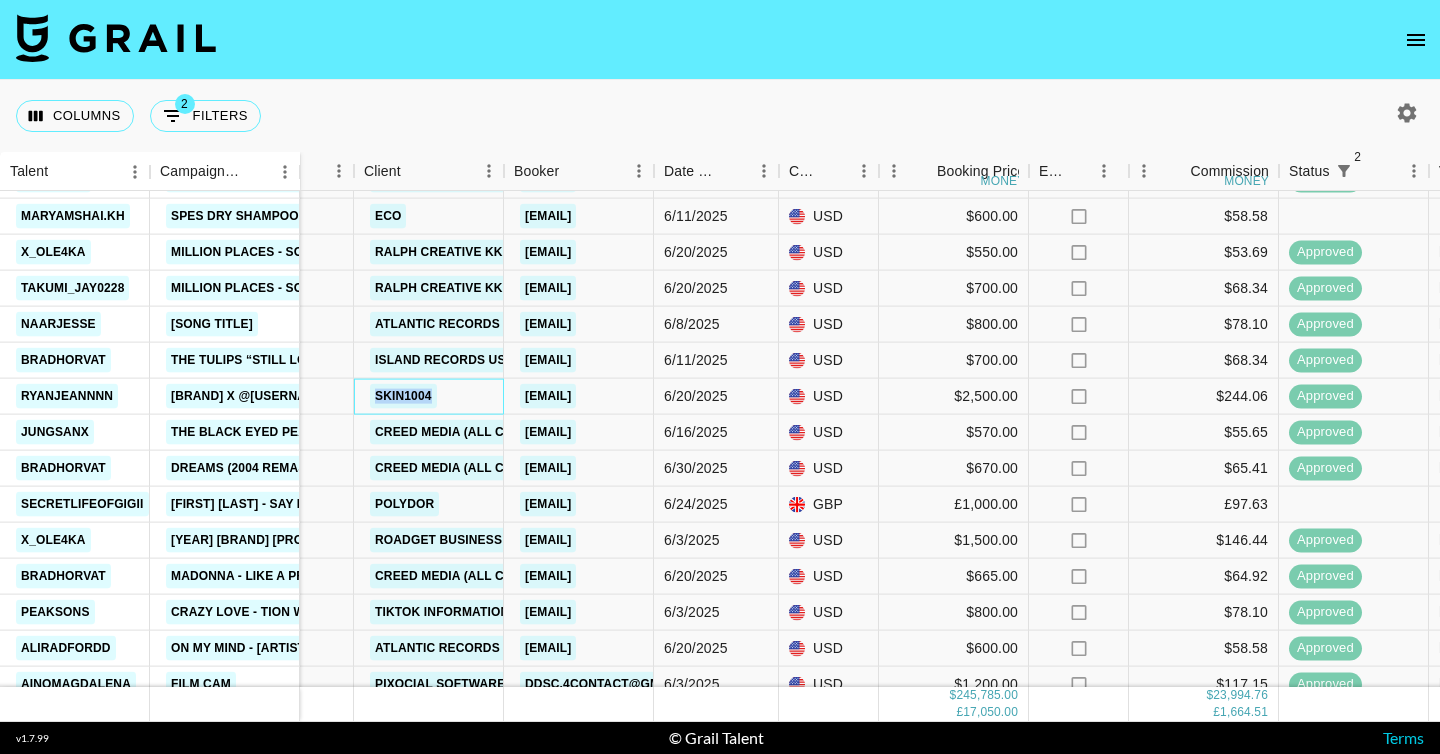 drag, startPoint x: 366, startPoint y: 391, endPoint x: 439, endPoint y: 394, distance: 73.061615 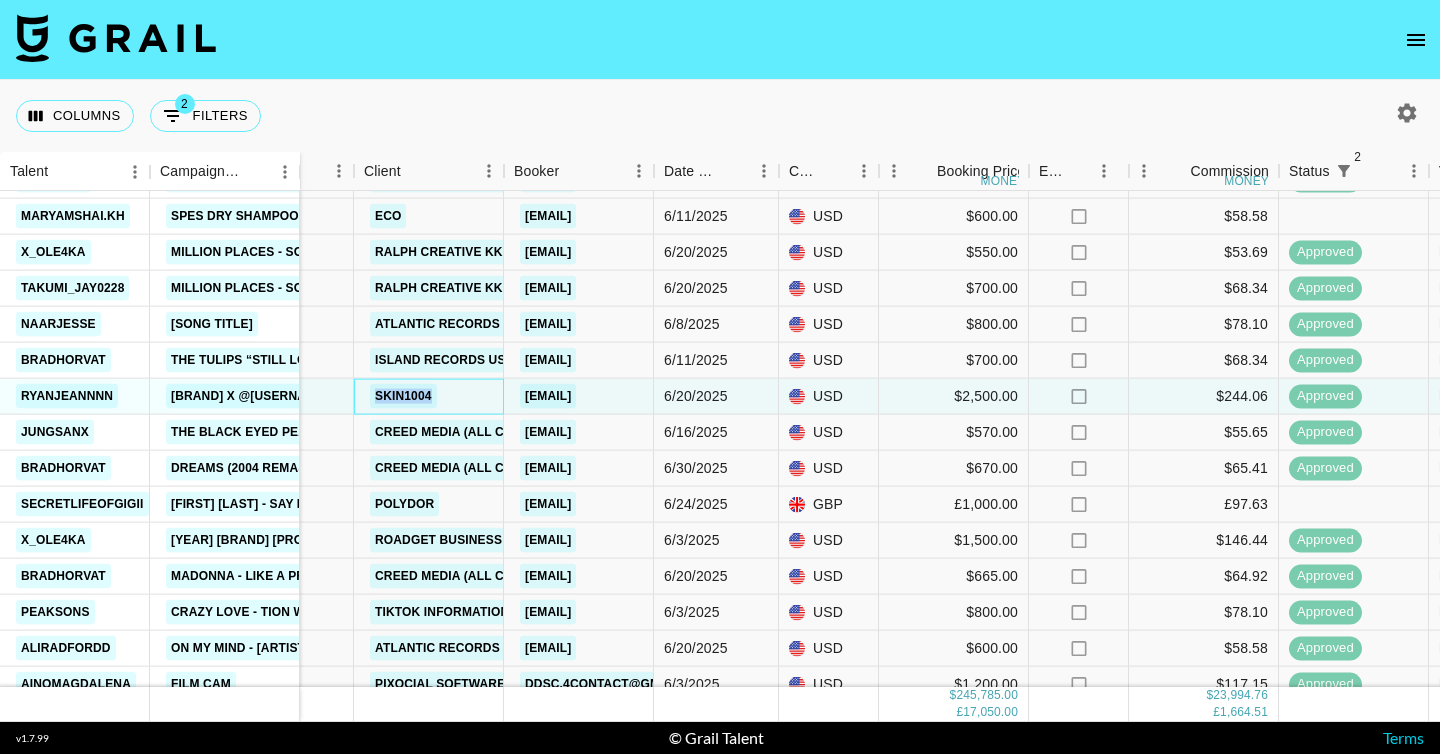copy on "SKIN1004" 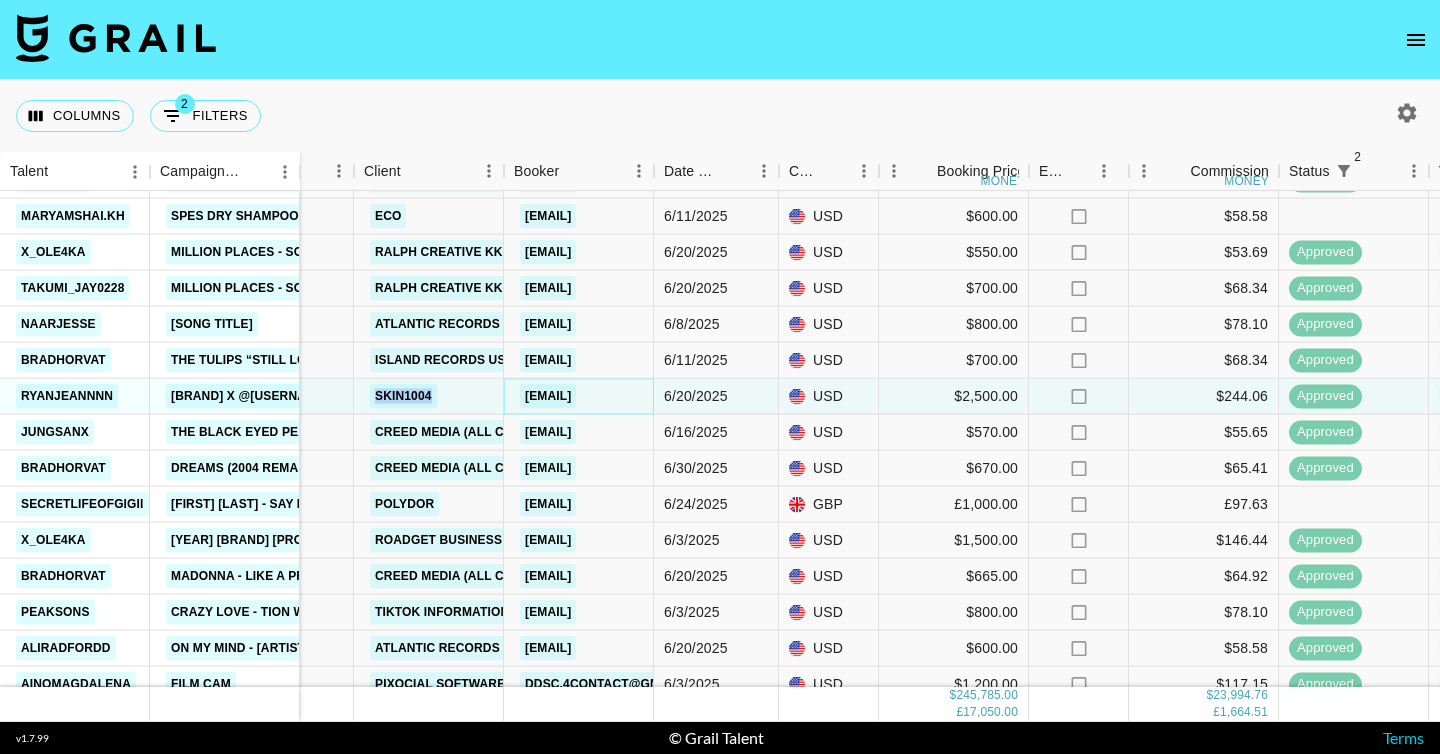 click on "marketing@skin1004korea.com" at bounding box center [548, 396] 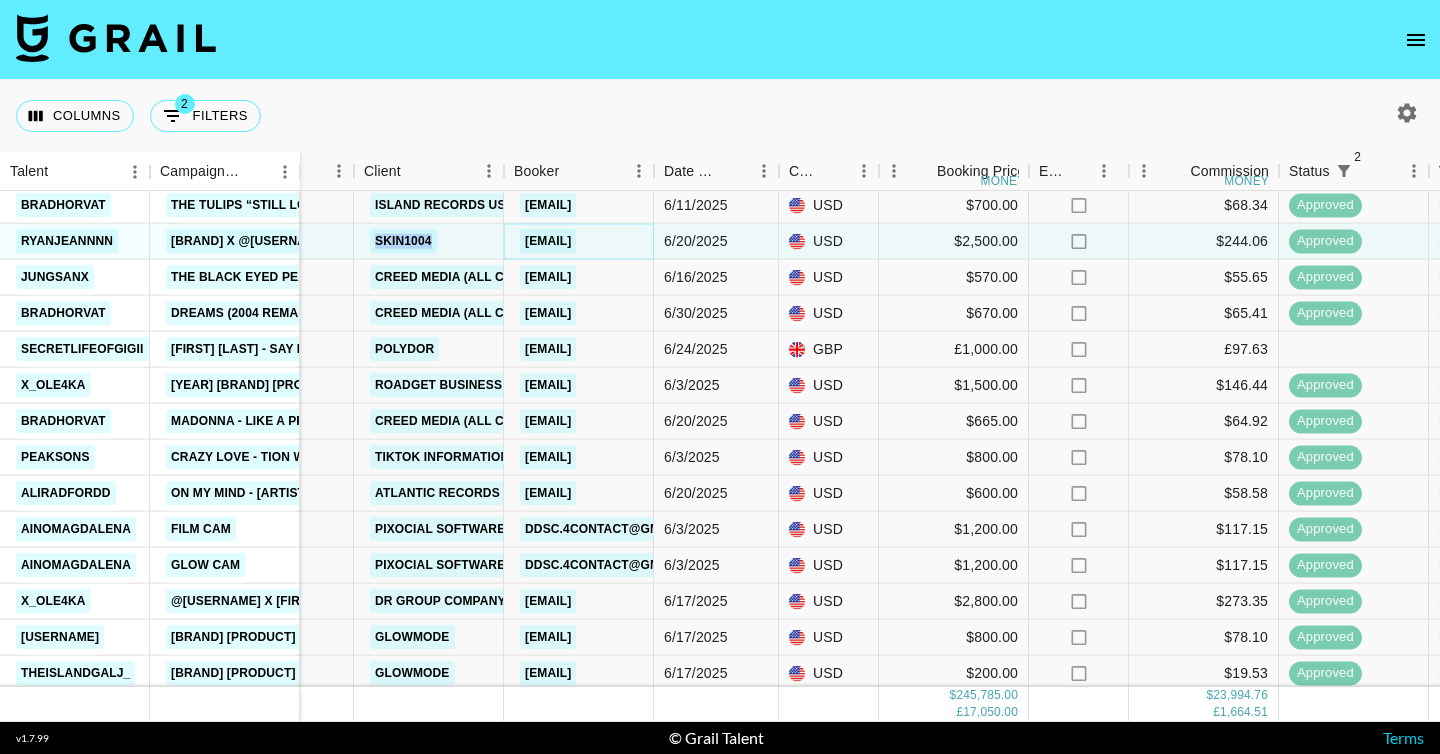 scroll, scrollTop: 4855, scrollLeft: 611, axis: both 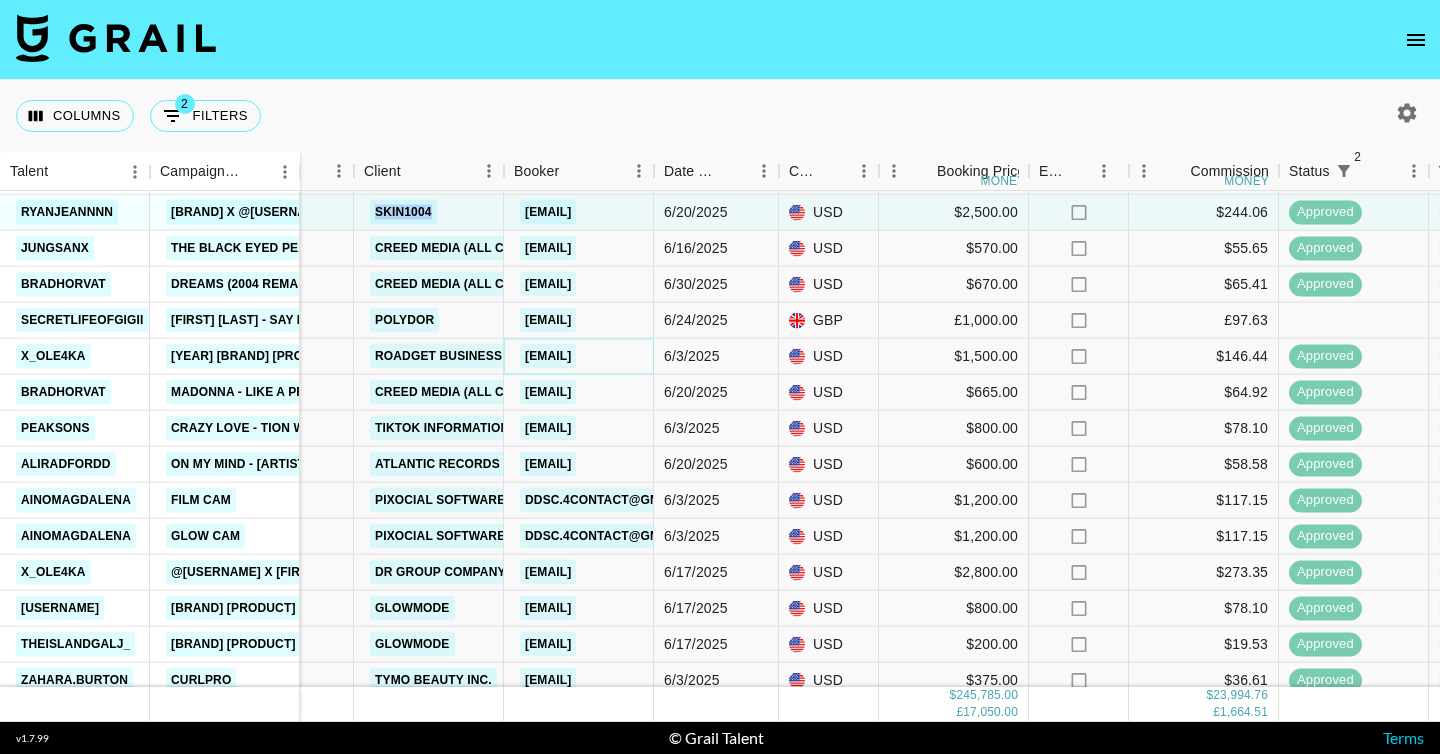 copy on "Influencer@sheglam.com" 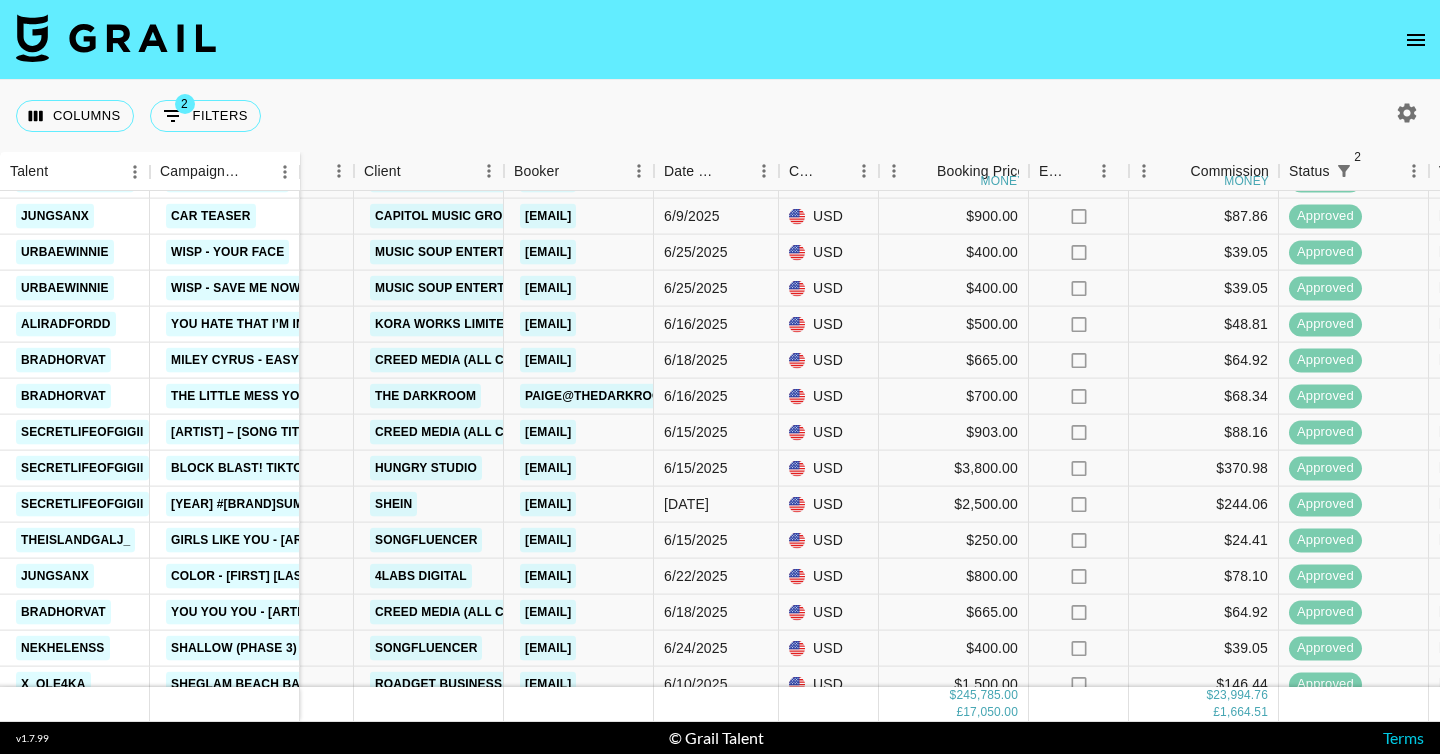 scroll, scrollTop: 3520, scrollLeft: 611, axis: both 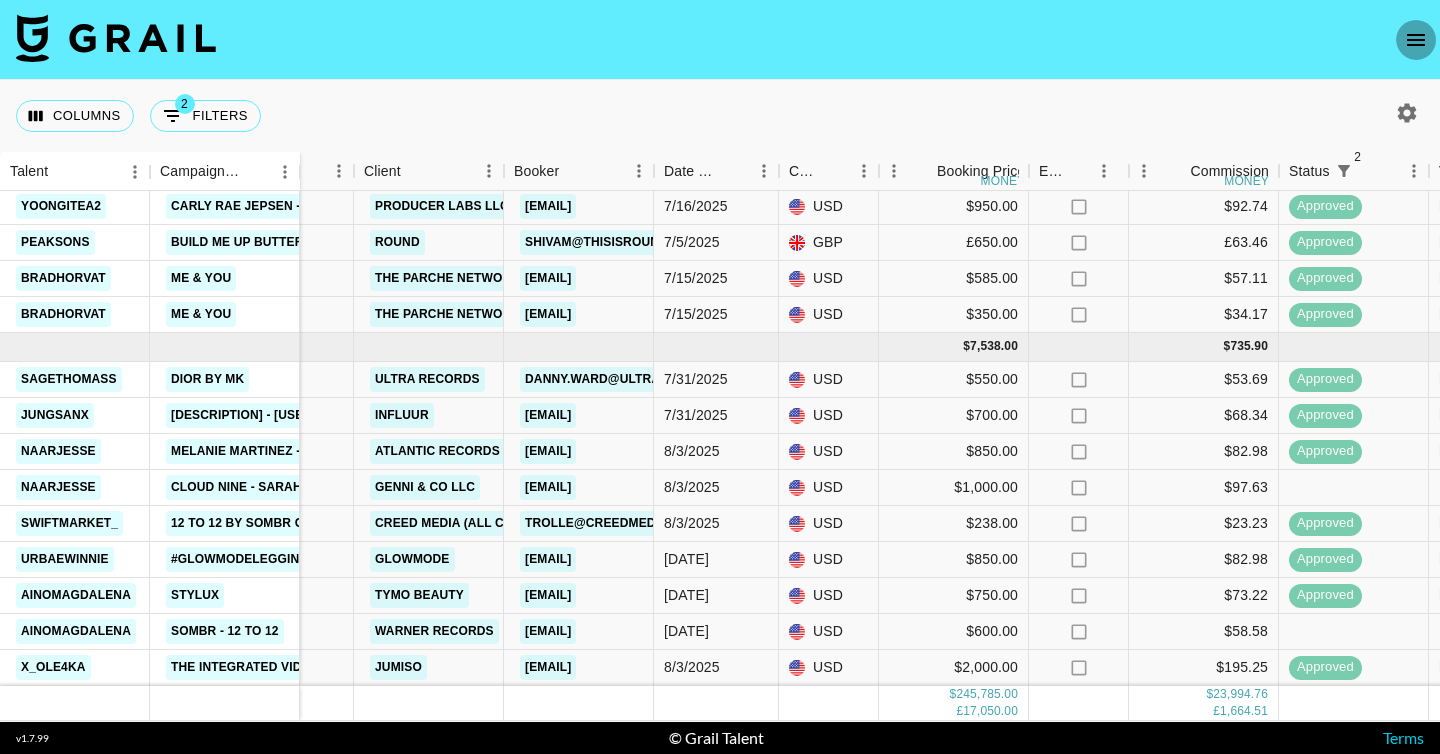 click 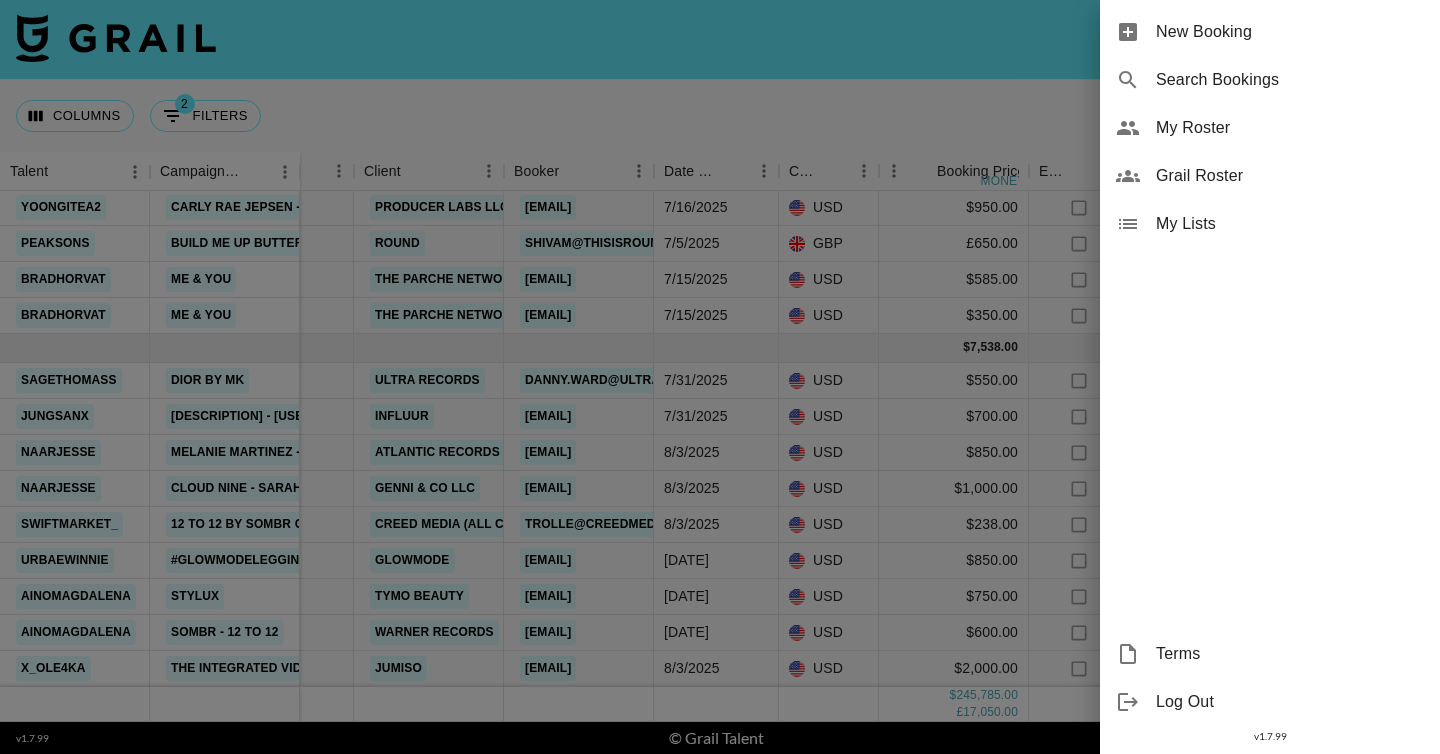 scroll, scrollTop: 10022, scrollLeft: 611, axis: both 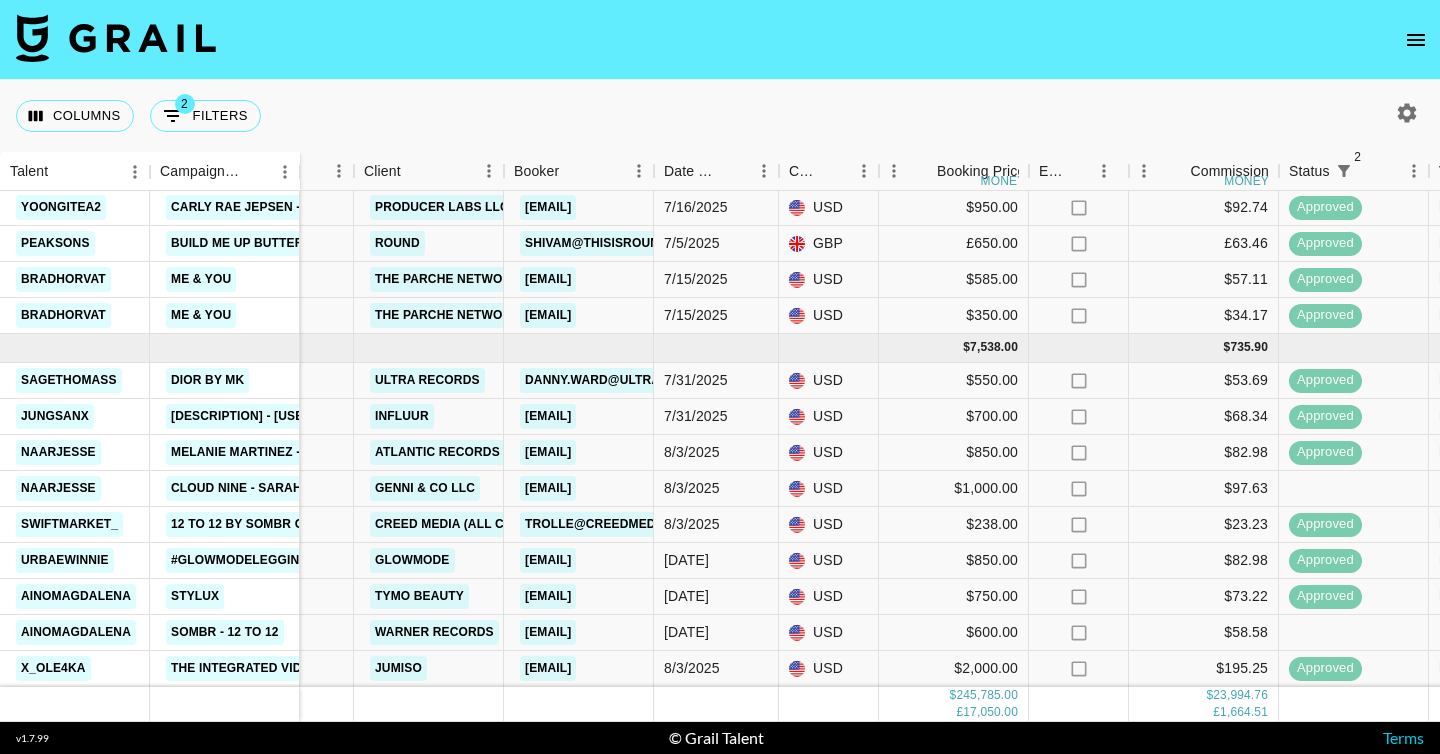 click at bounding box center [1403, 113] 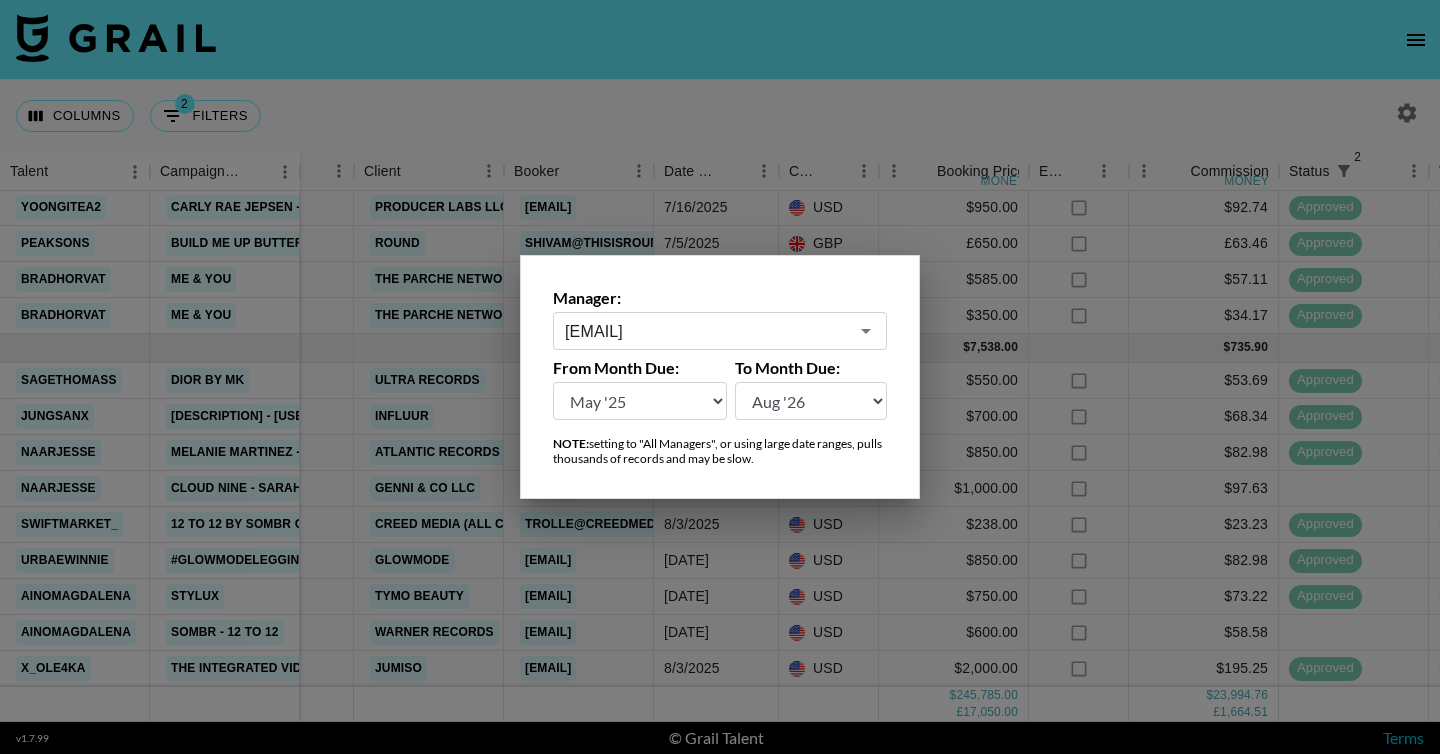 click on "Manager:" at bounding box center (720, 298) 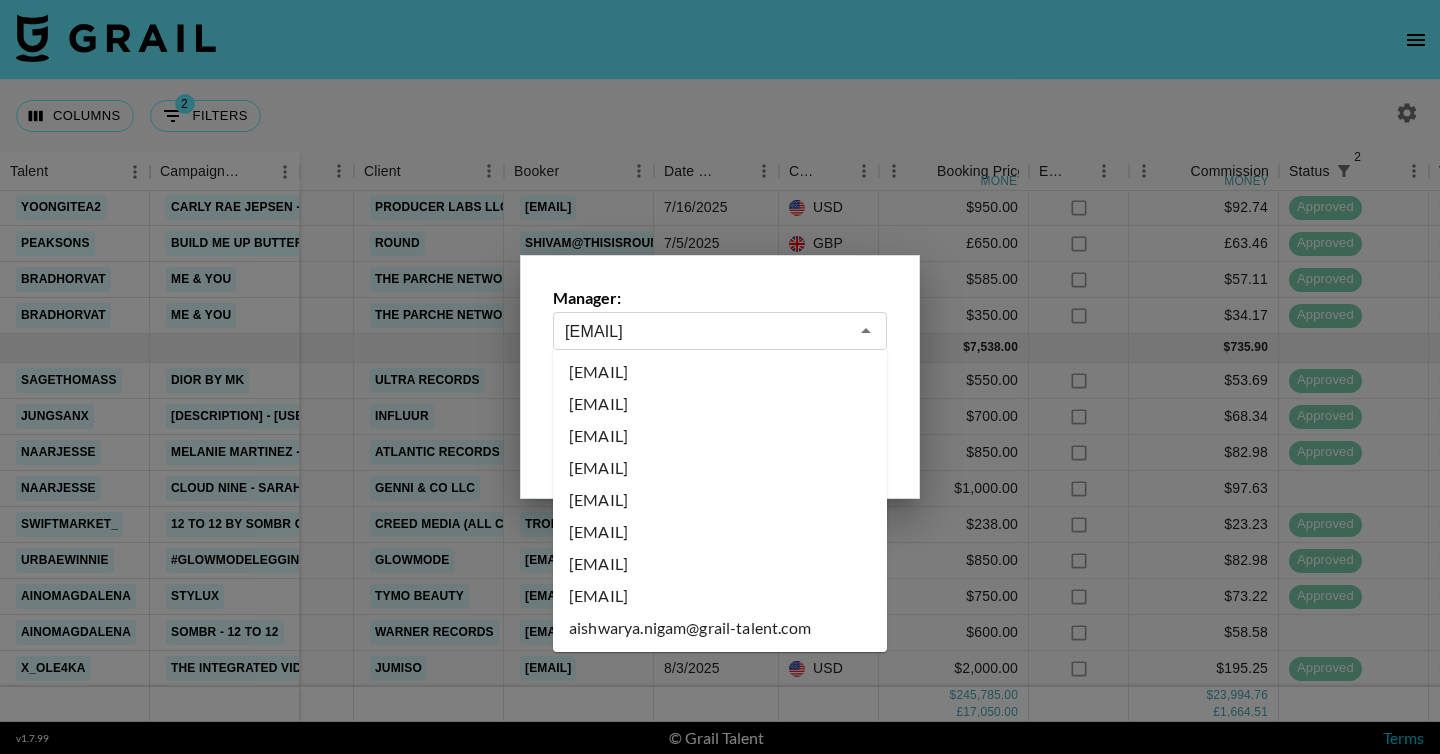 scroll, scrollTop: 0, scrollLeft: 0, axis: both 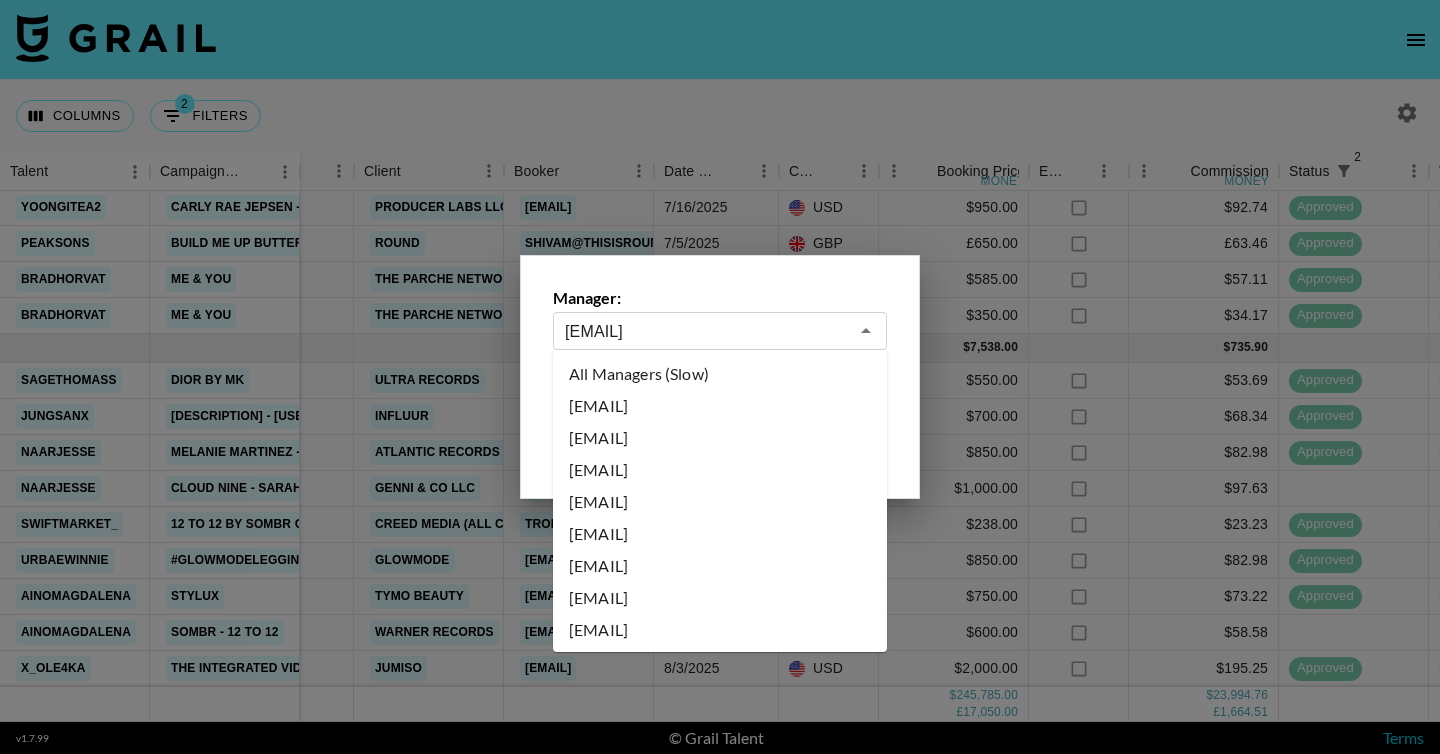 click on "All Managers (Slow)" at bounding box center [720, 374] 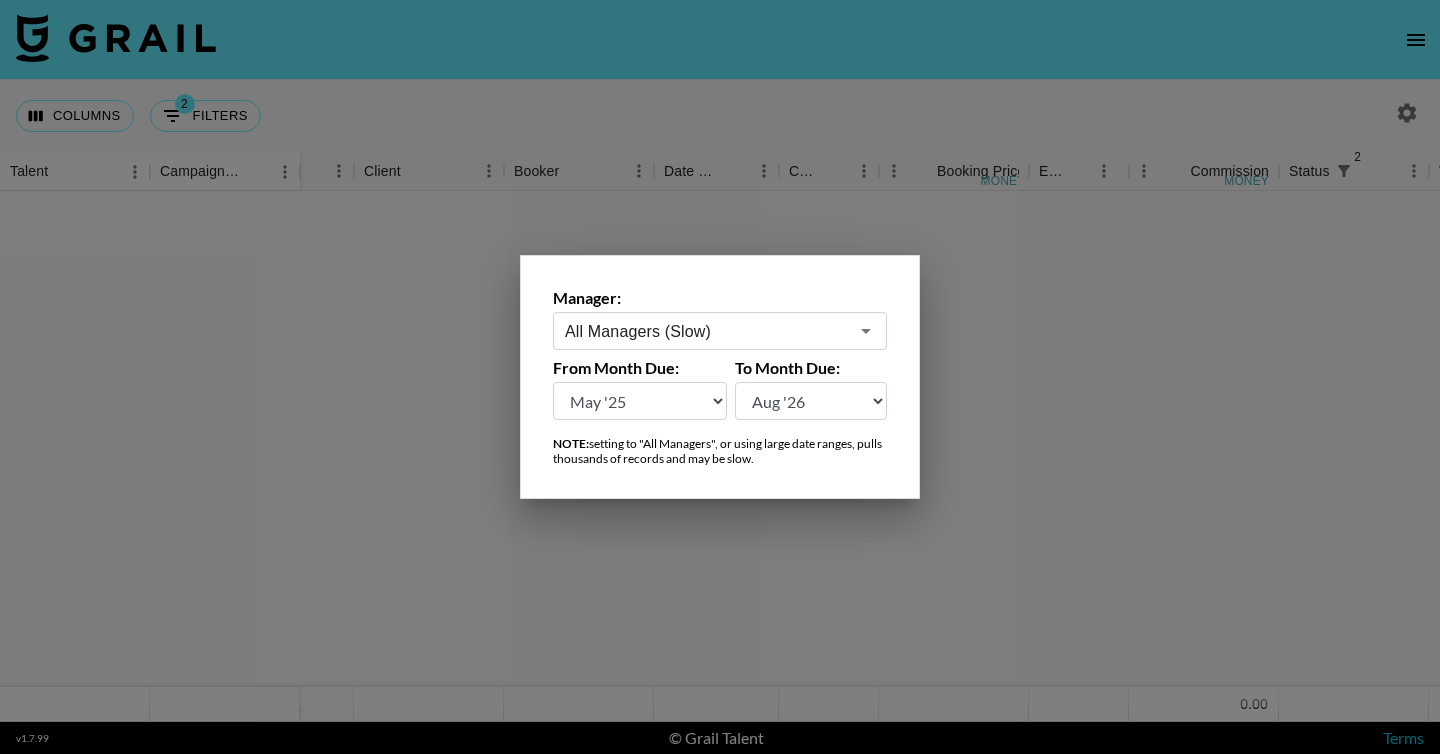 scroll, scrollTop: 0, scrollLeft: 611, axis: horizontal 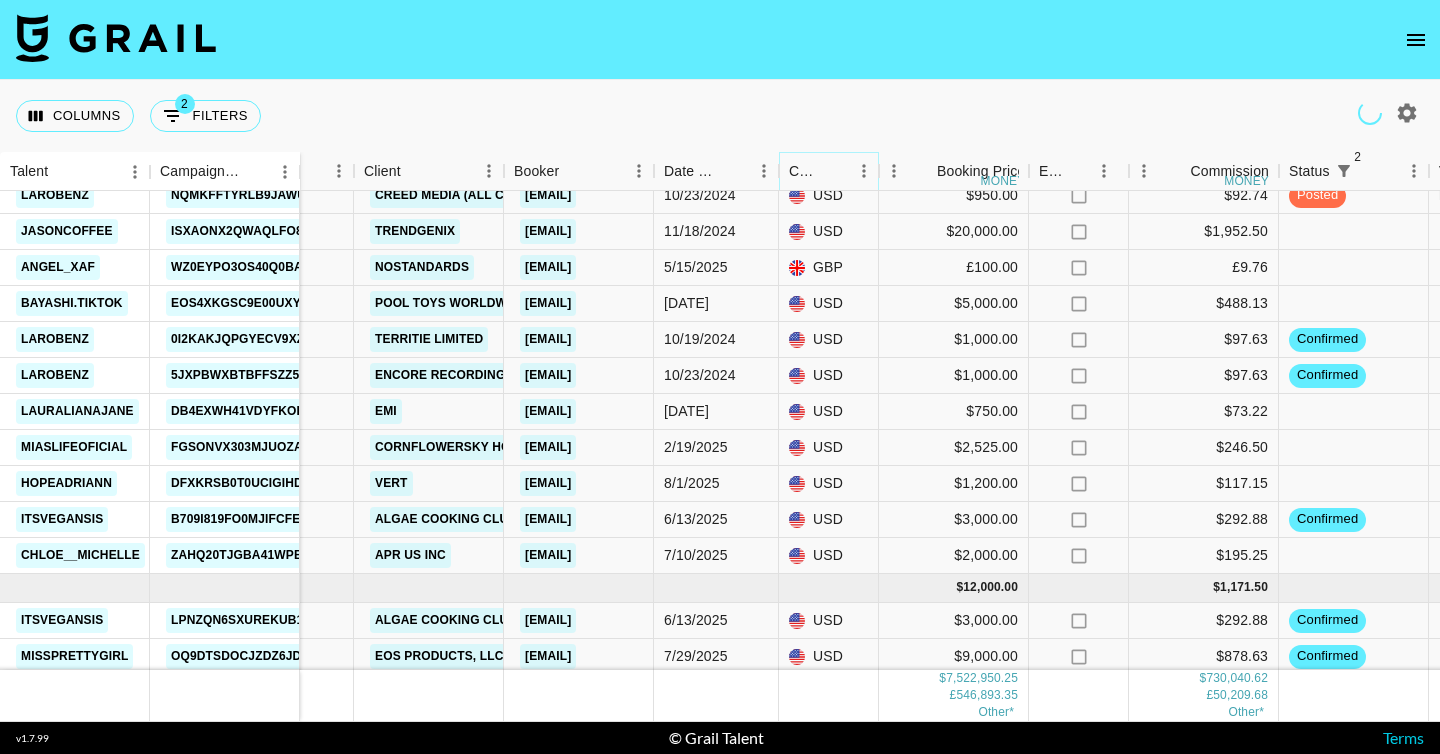 click 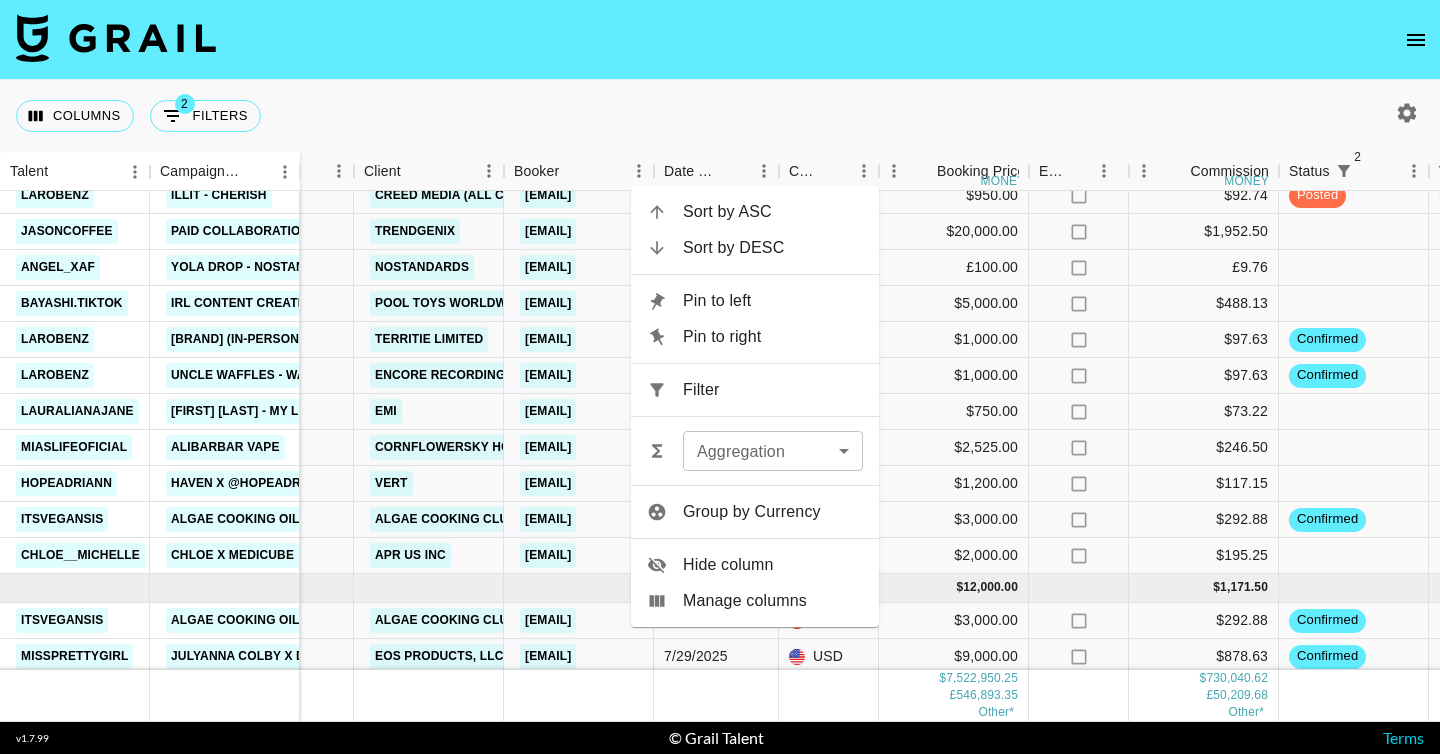 click on "Columns 2 Filters + Booking" at bounding box center (720, 116) 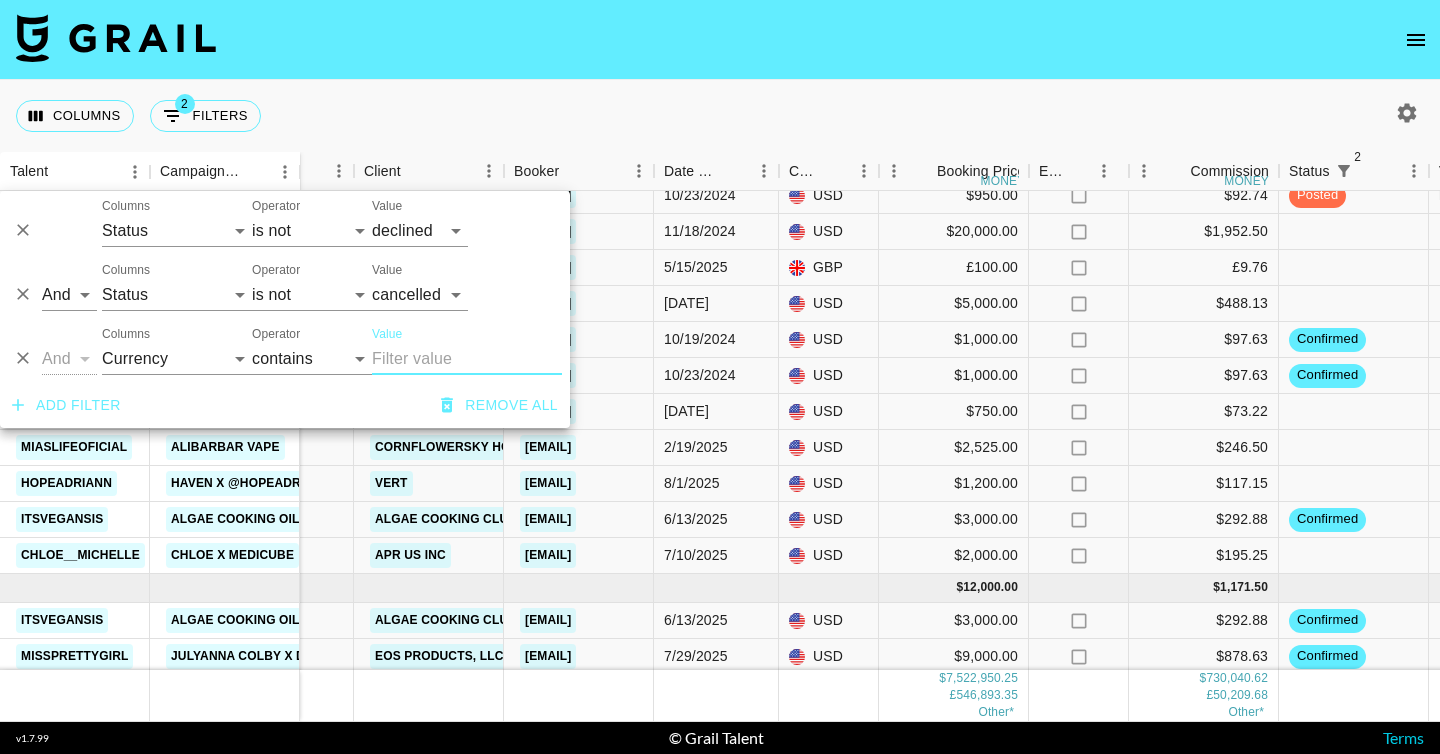 click on "Value" at bounding box center [467, 359] 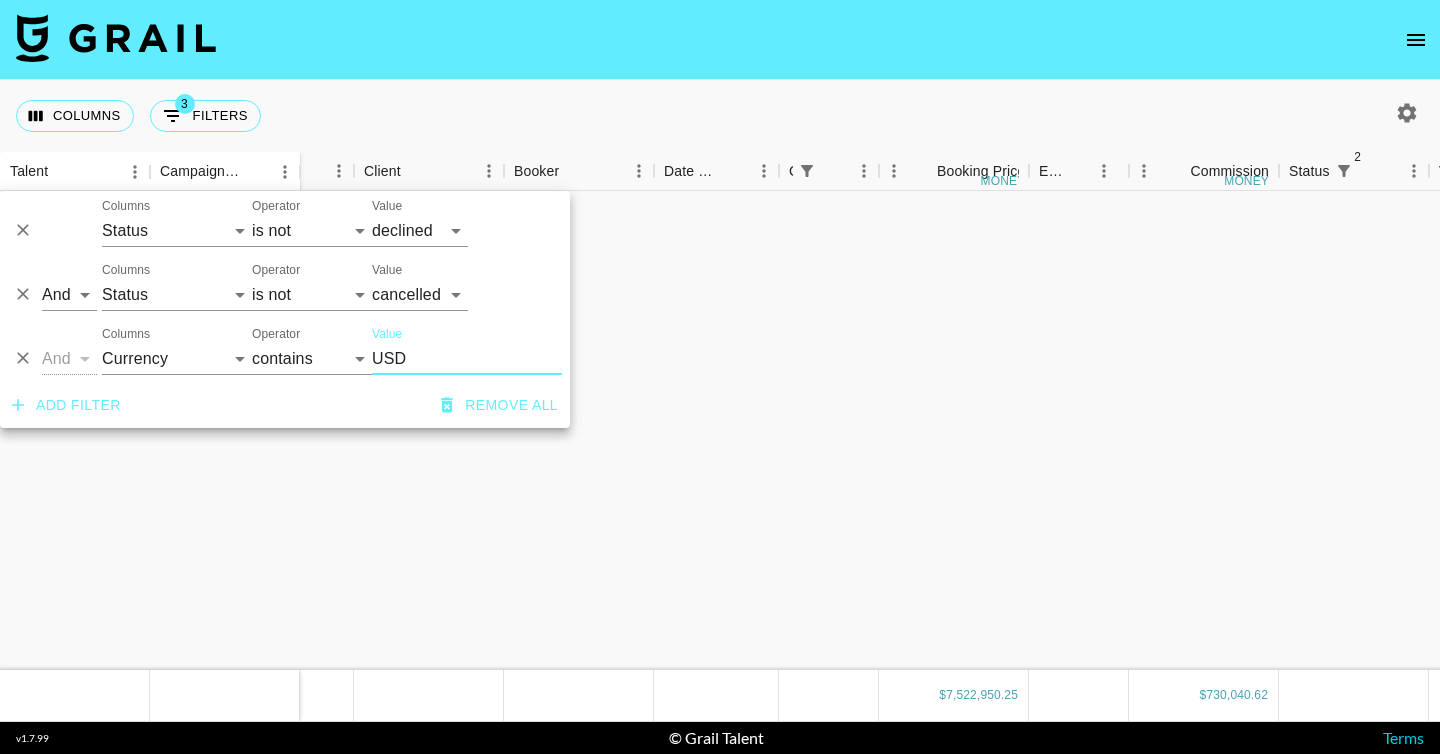 type on "usd" 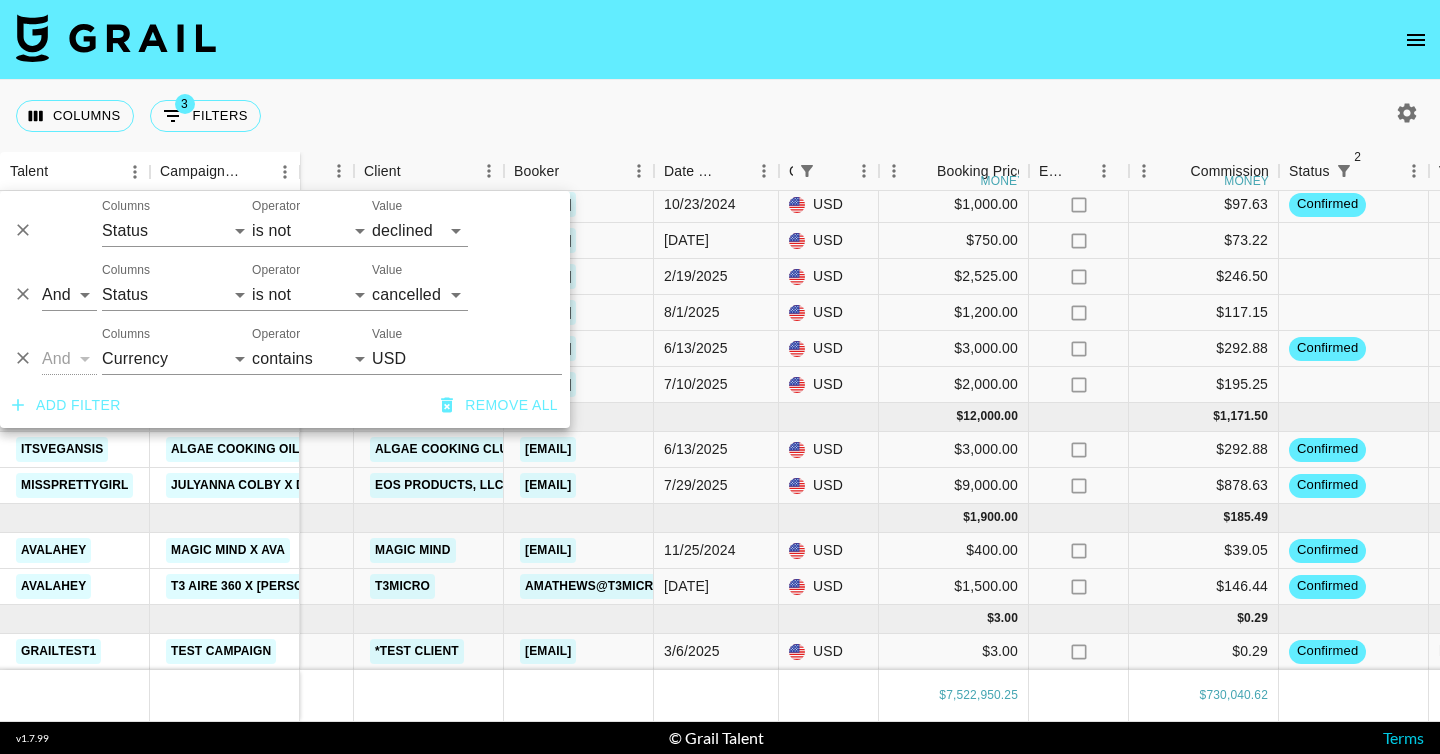 click on "Columns 3 Filters + Booking" at bounding box center (720, 116) 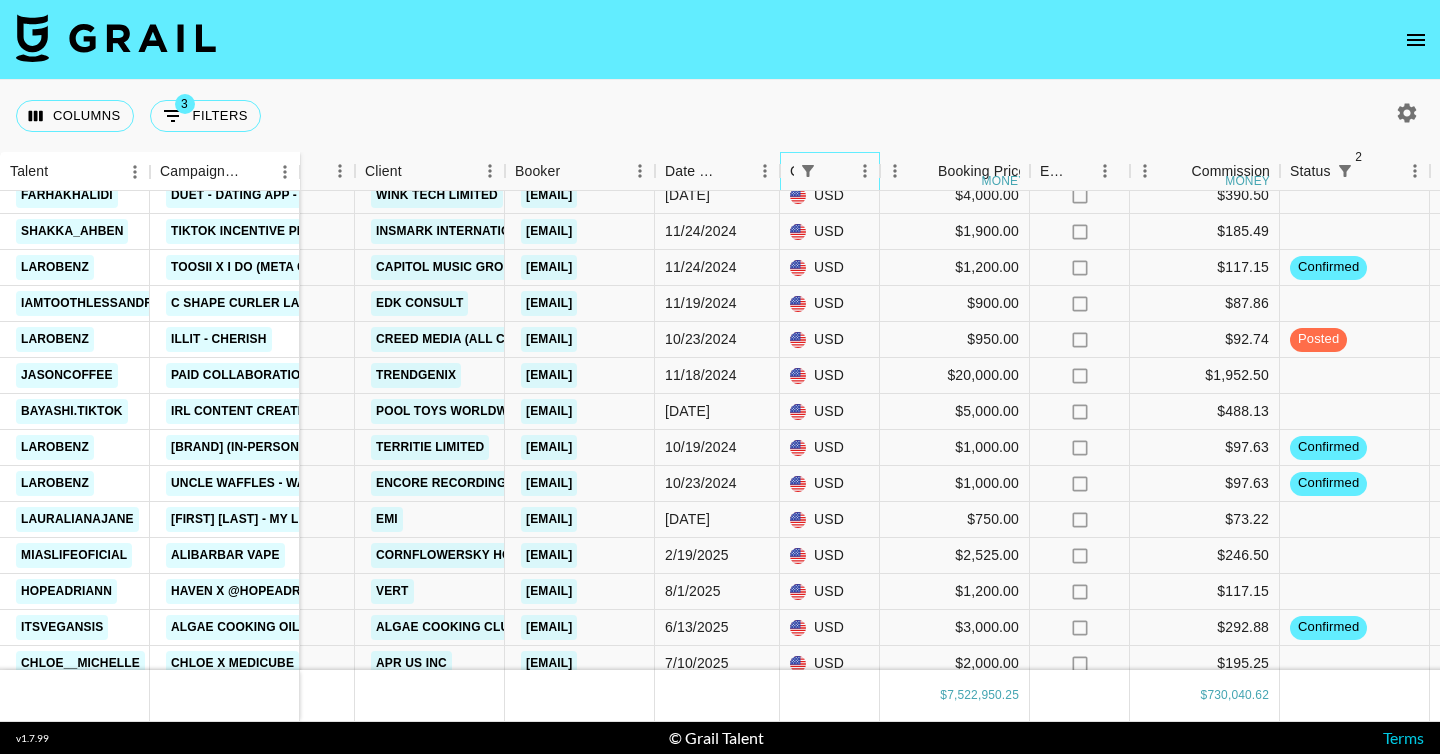 scroll, scrollTop: 190955, scrollLeft: 610, axis: both 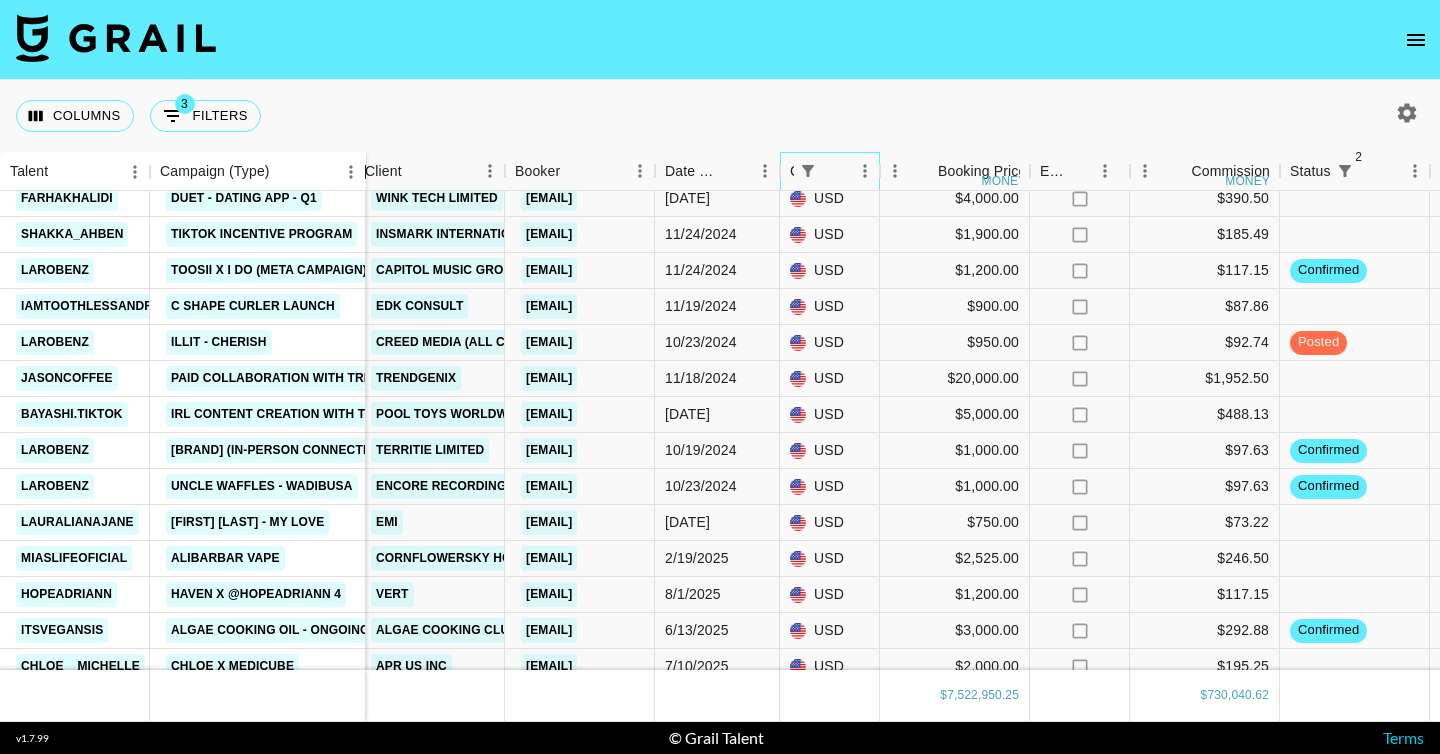 drag, startPoint x: 294, startPoint y: 163, endPoint x: 360, endPoint y: 161, distance: 66.0303 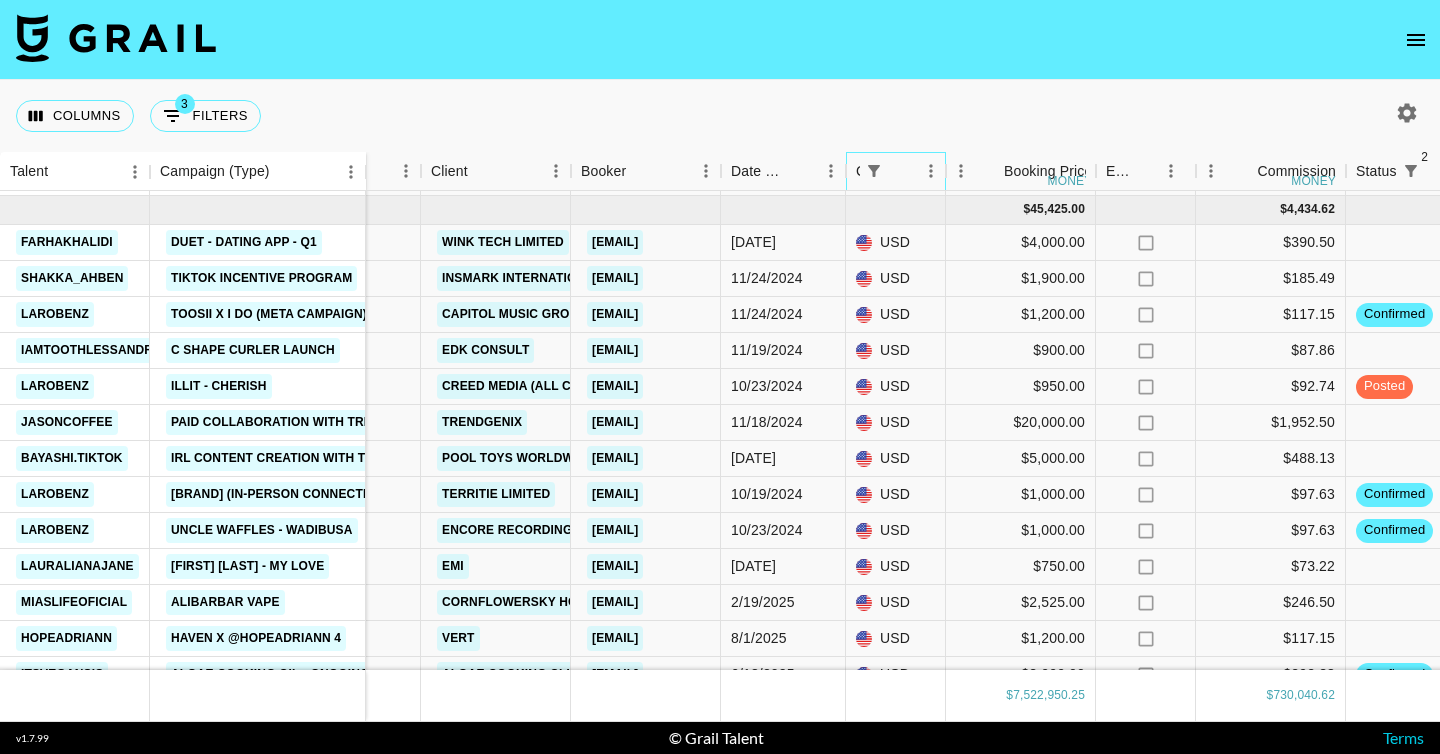 scroll, scrollTop: 190910, scrollLeft: 610, axis: both 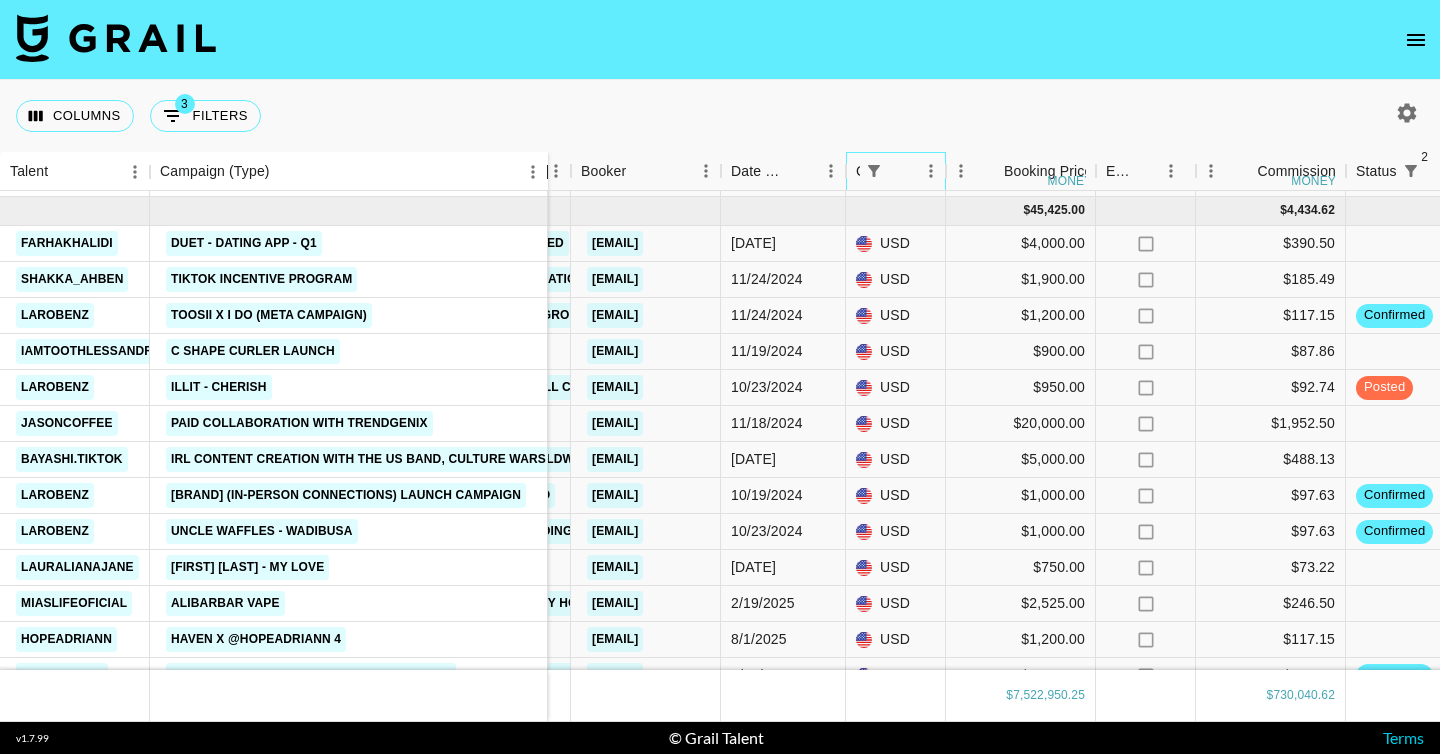 drag, startPoint x: 363, startPoint y: 166, endPoint x: 545, endPoint y: 159, distance: 182.13457 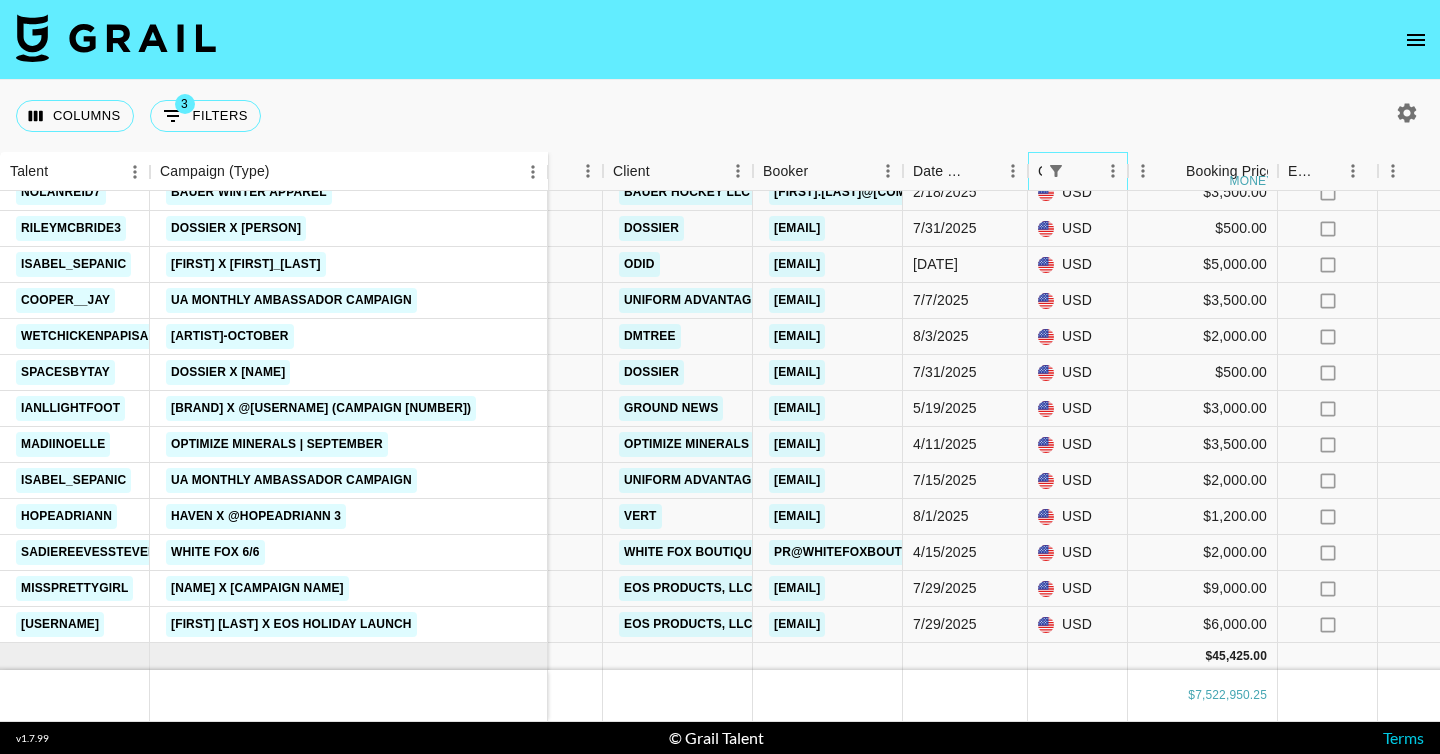 scroll, scrollTop: 190451, scrollLeft: 610, axis: both 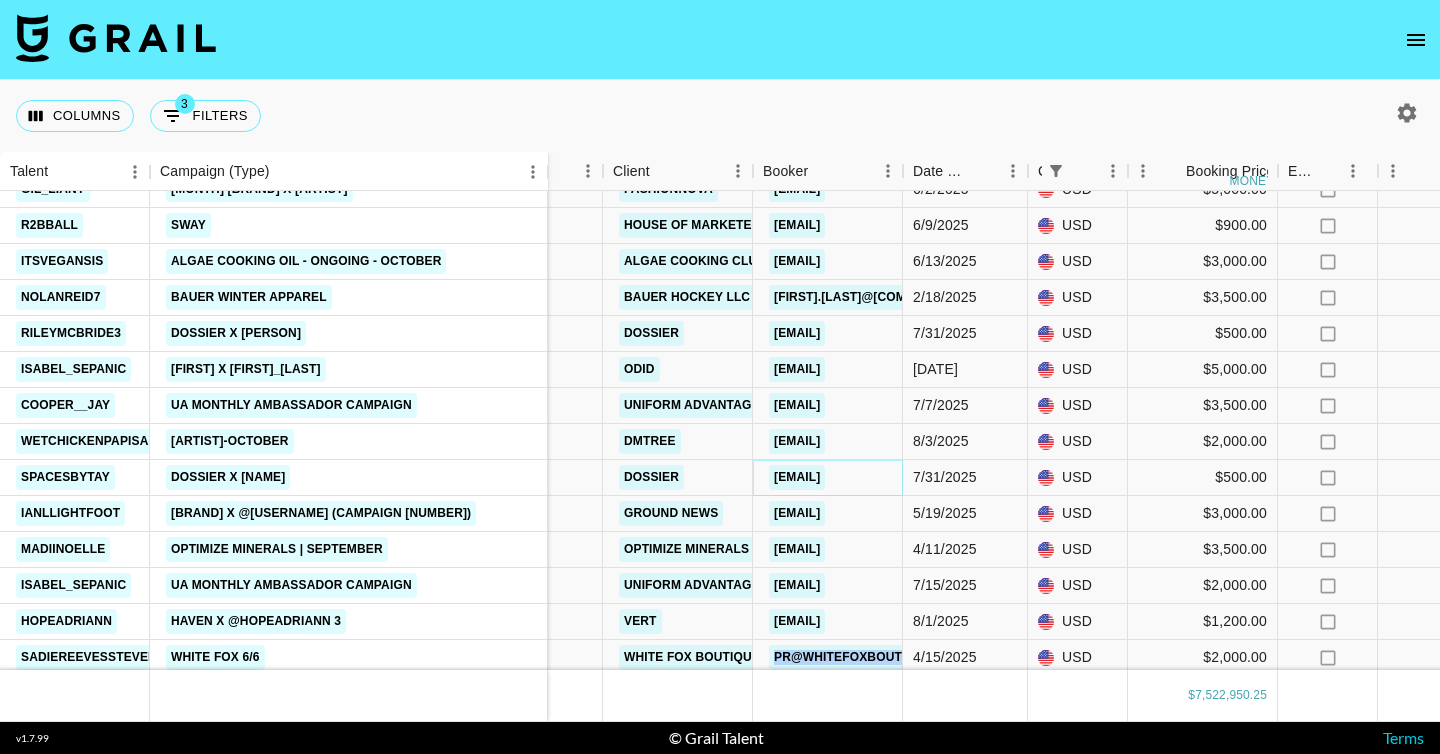 copy on "roxie@dossier.co" 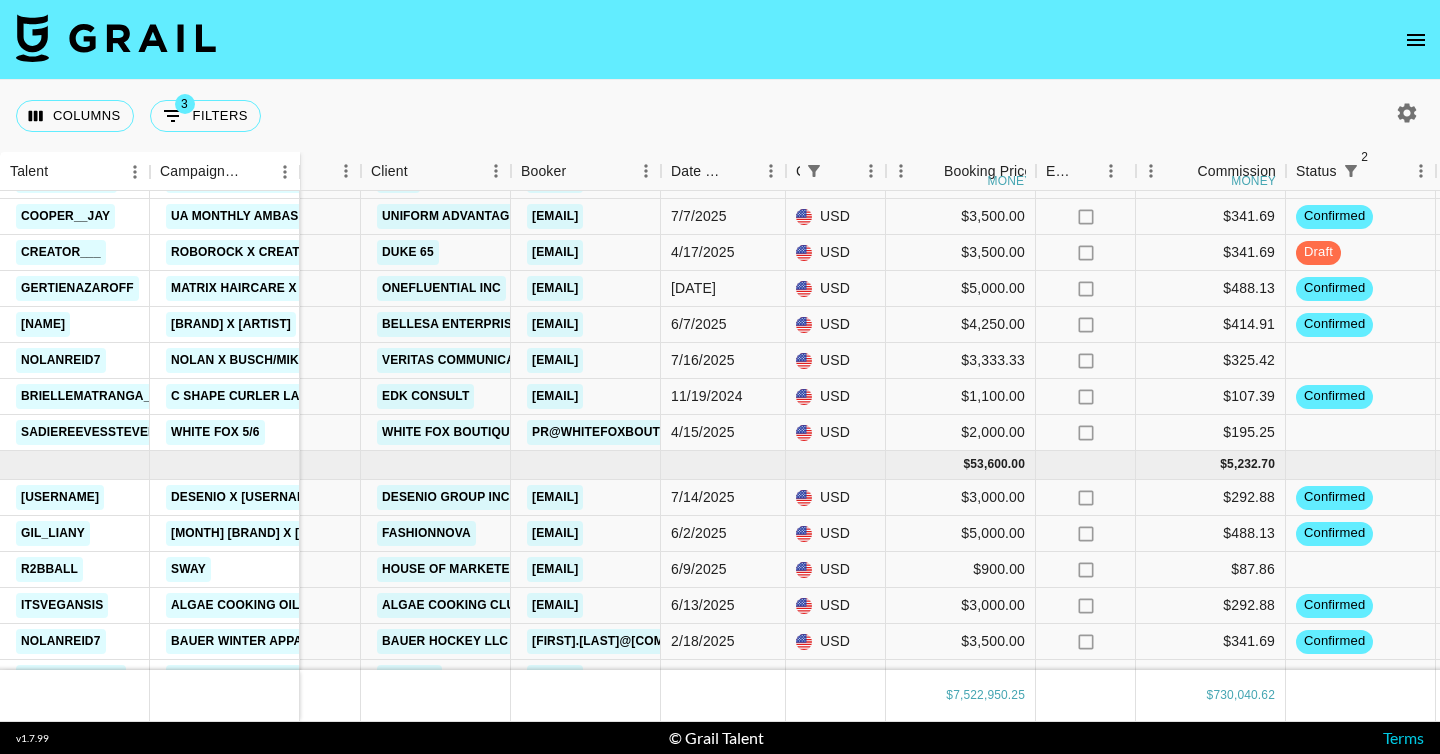 scroll, scrollTop: 190007, scrollLeft: 604, axis: both 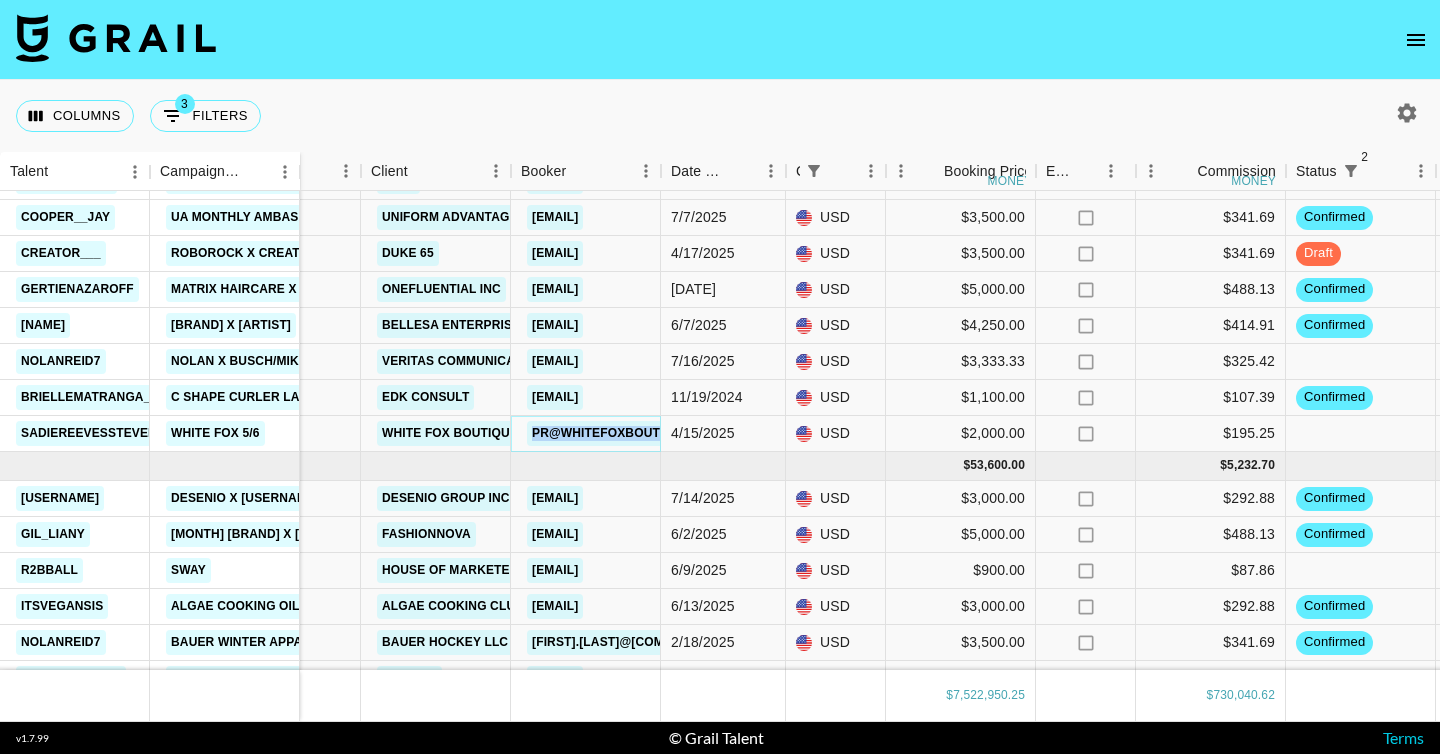 click on "pr@whitefoxboutique.com" at bounding box center [627, 433] 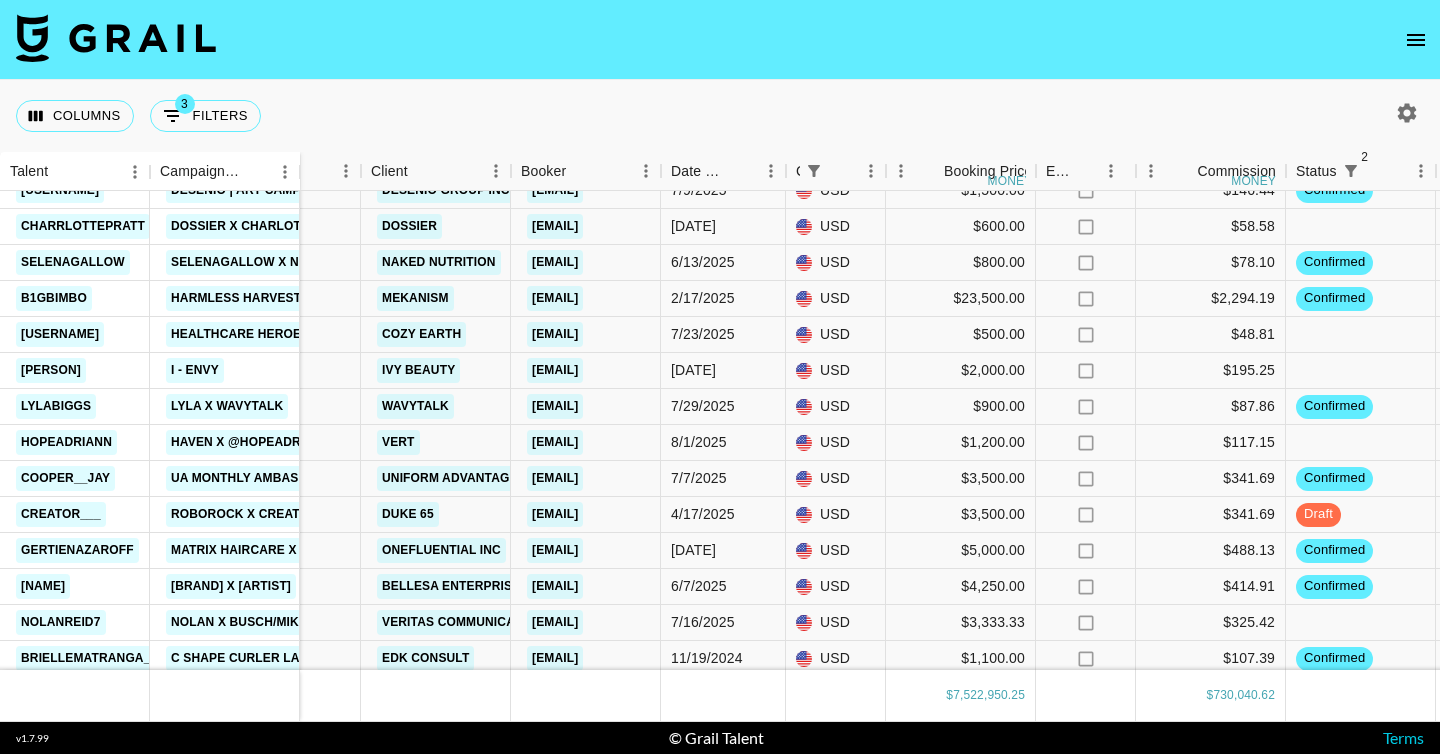 scroll, scrollTop: 189694, scrollLeft: 604, axis: both 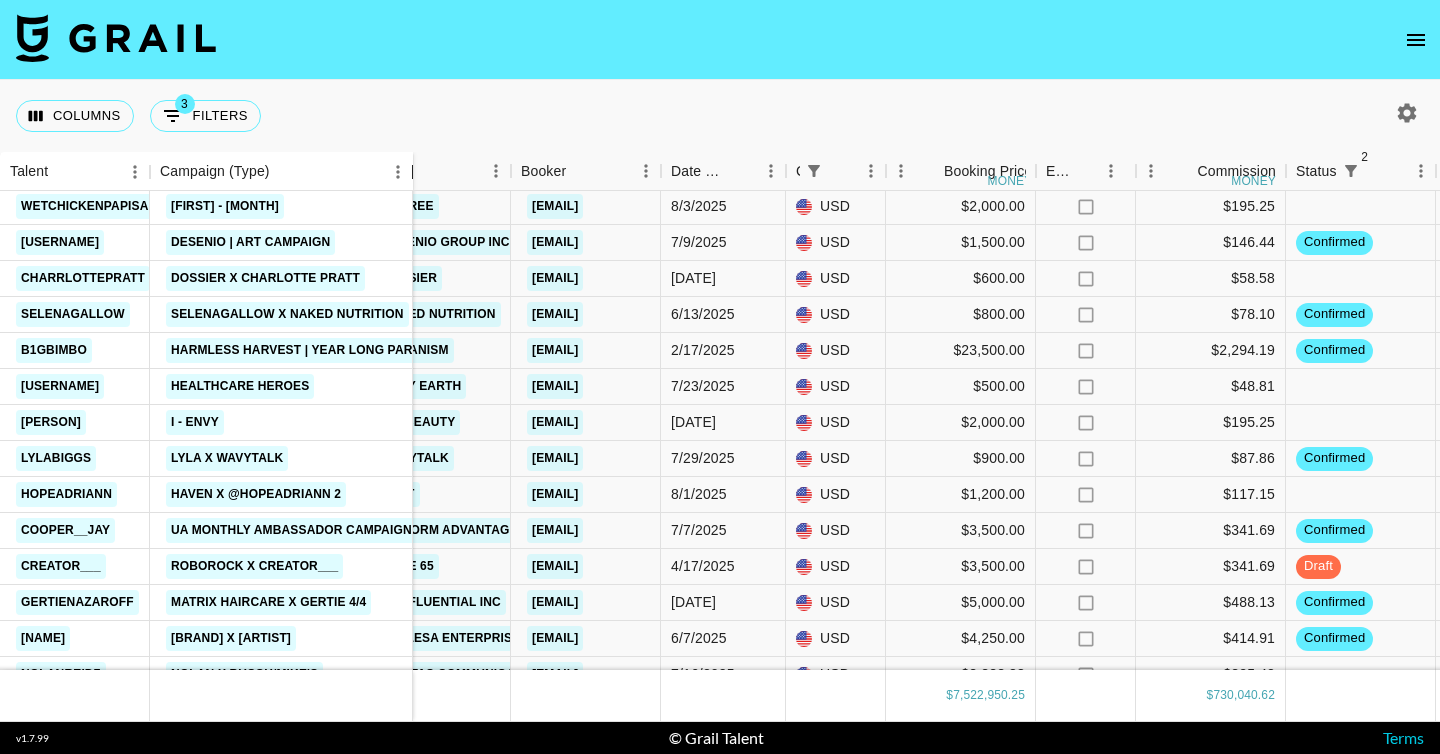 drag, startPoint x: 296, startPoint y: 164, endPoint x: 407, endPoint y: 163, distance: 111.0045 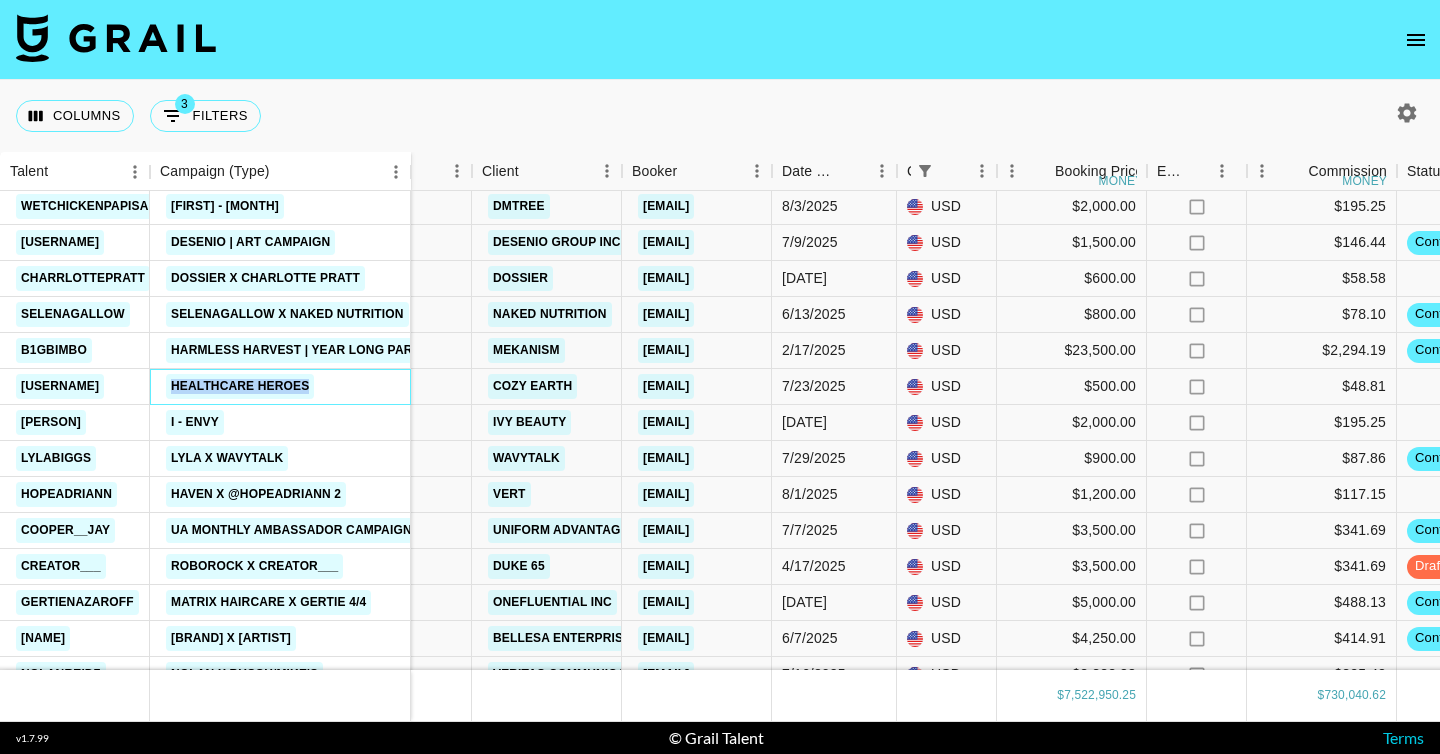 drag, startPoint x: 164, startPoint y: 386, endPoint x: 368, endPoint y: 386, distance: 204 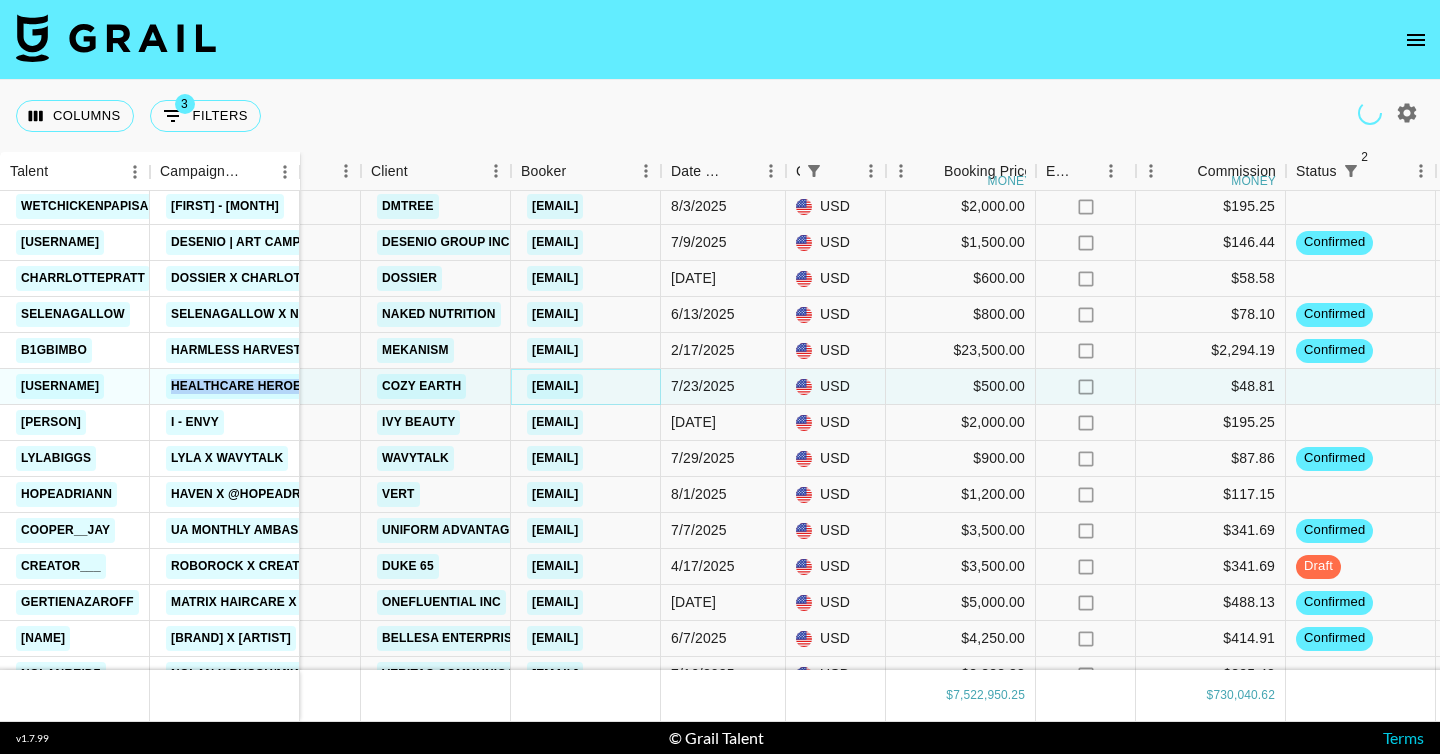 click on "addiew@cozyearth.com" at bounding box center (555, 386) 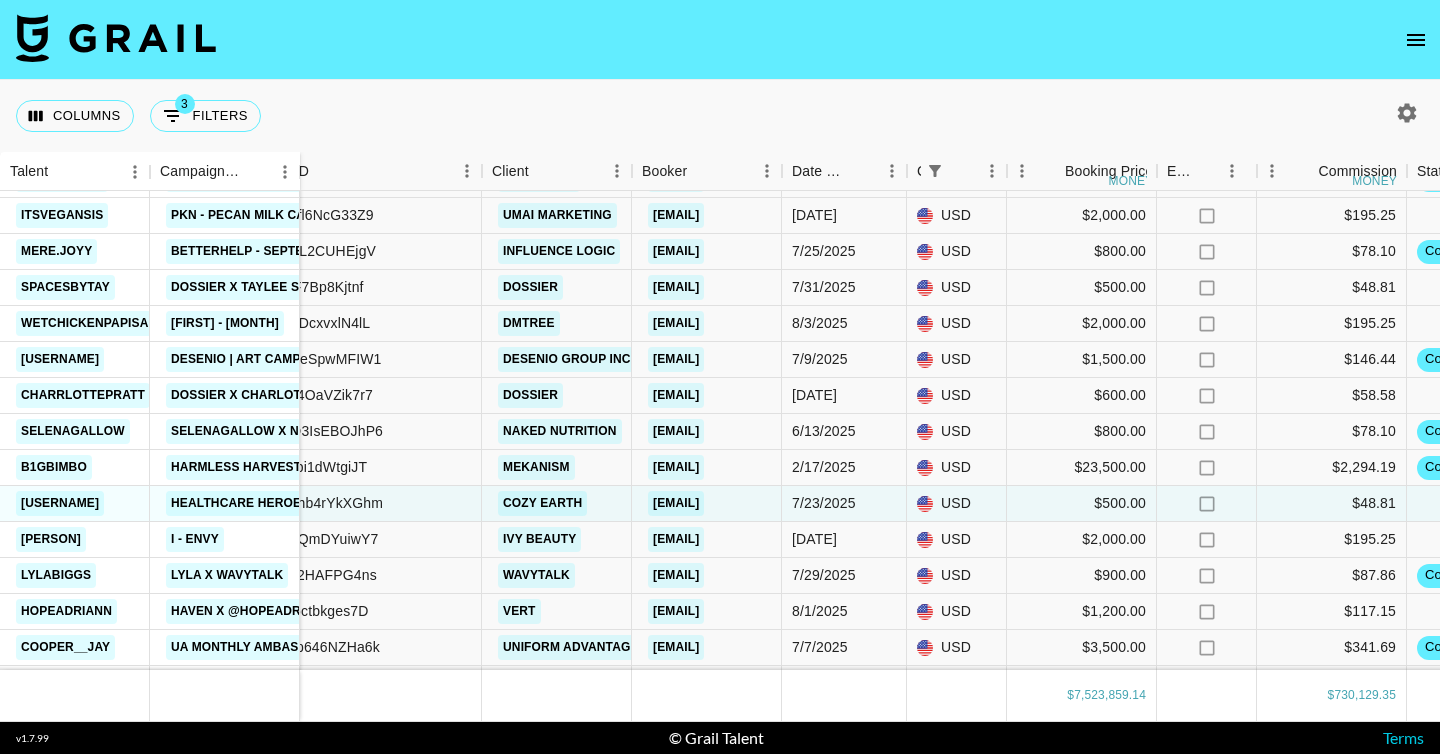 scroll, scrollTop: 189574, scrollLeft: 483, axis: both 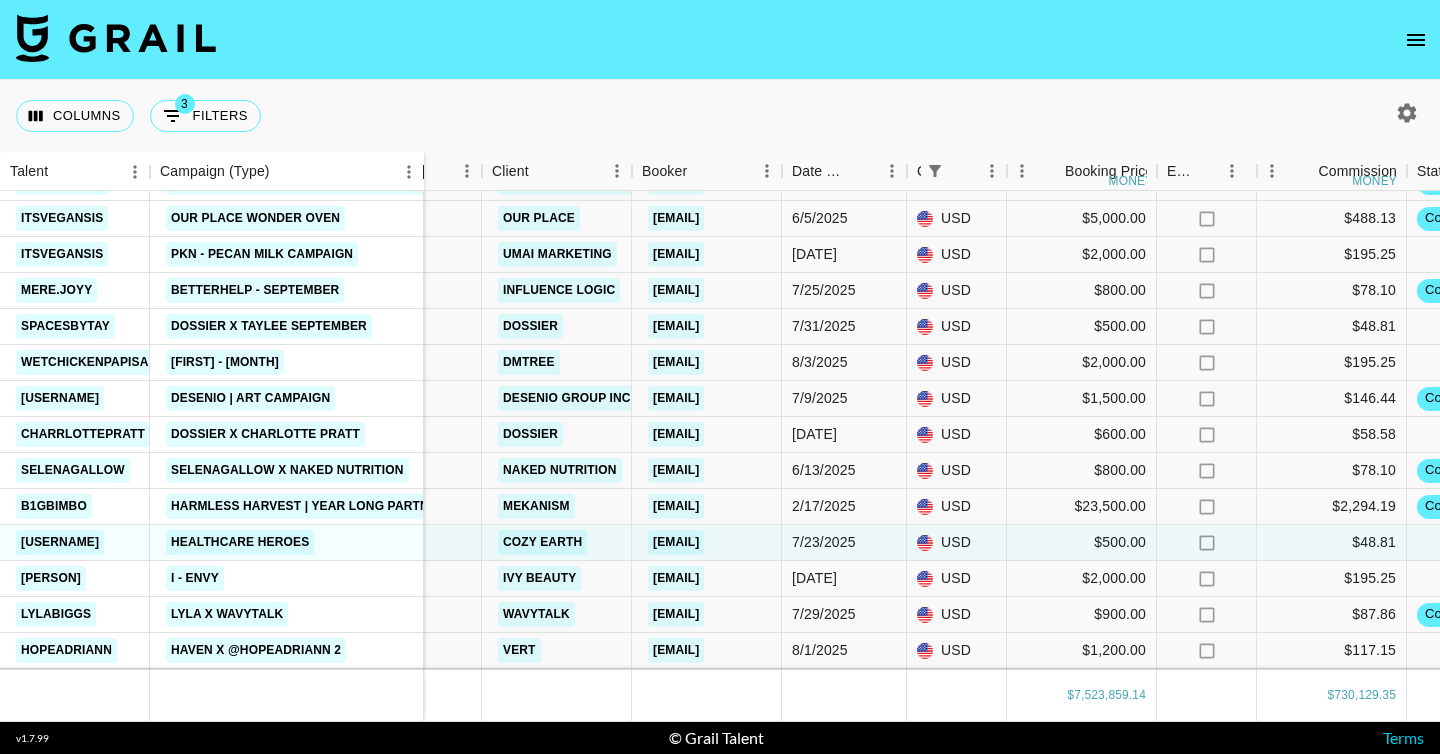 drag, startPoint x: 298, startPoint y: 155, endPoint x: 422, endPoint y: 156, distance: 124.004036 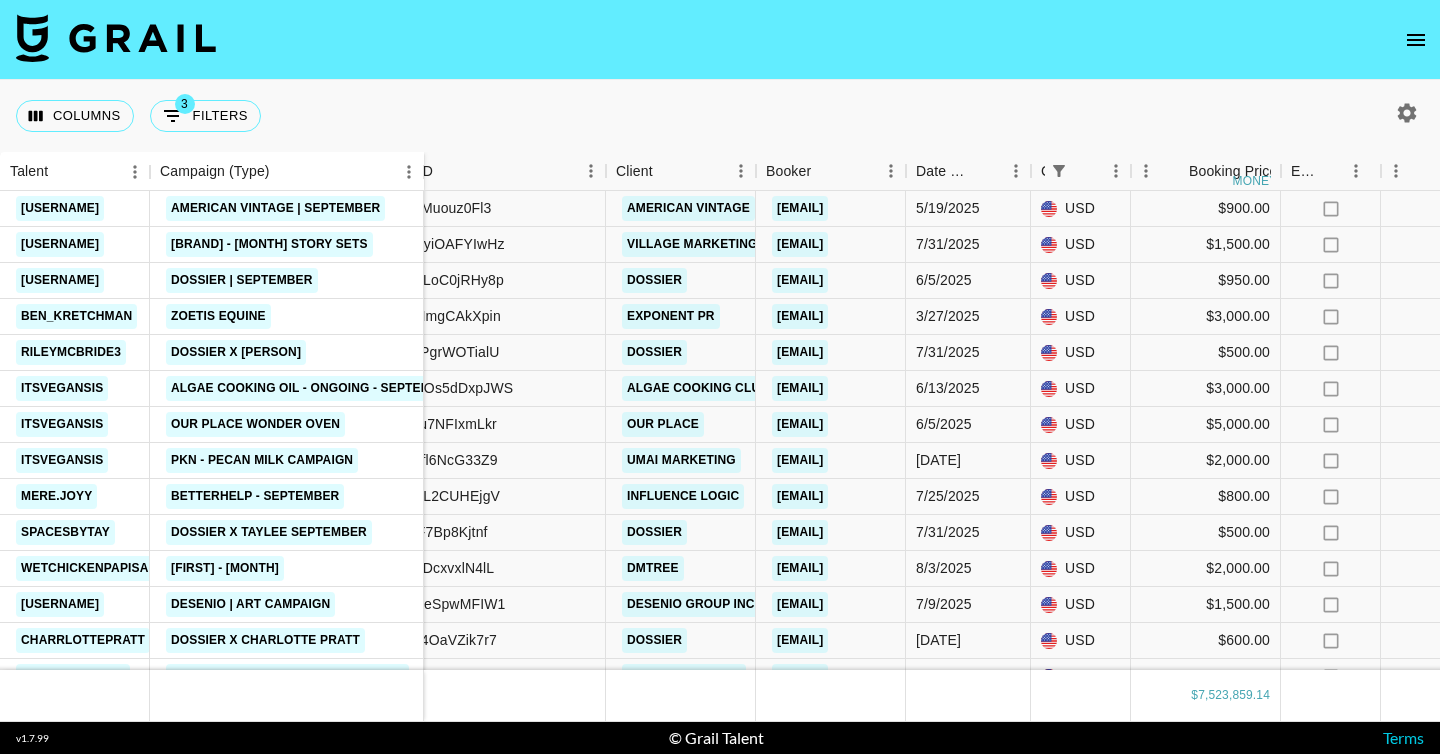 scroll, scrollTop: 189366, scrollLeft: 483, axis: both 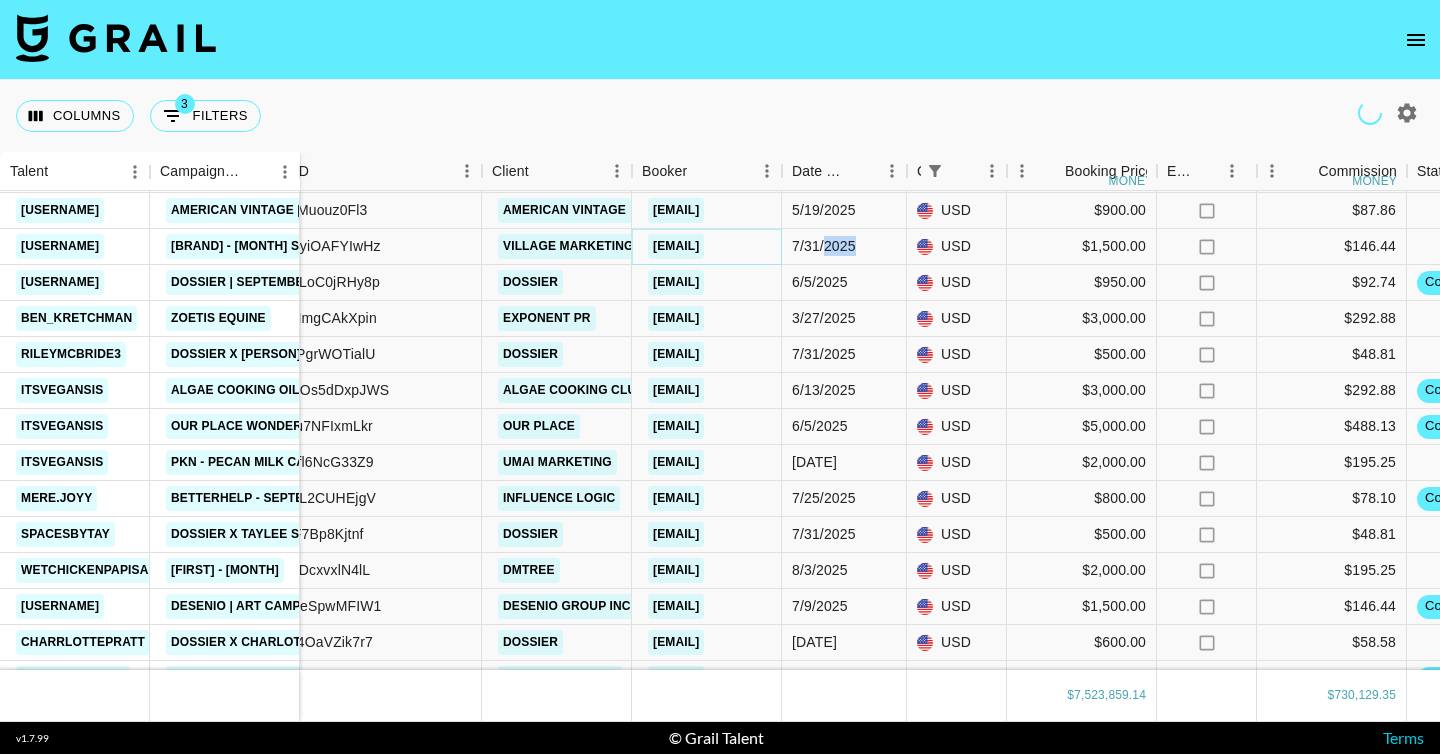 click on "cassie.davis@villagemarketing.com" at bounding box center (676, 246) 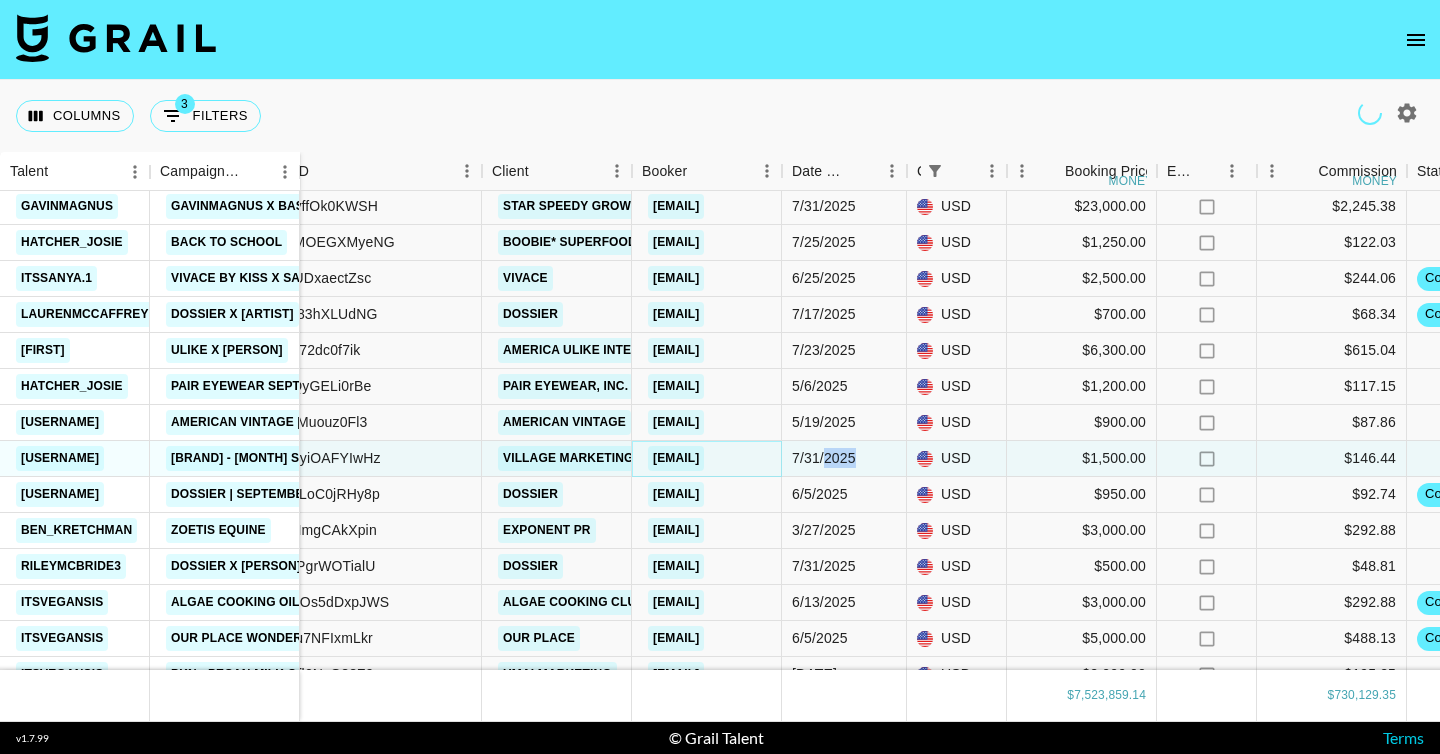 scroll, scrollTop: 189152, scrollLeft: 483, axis: both 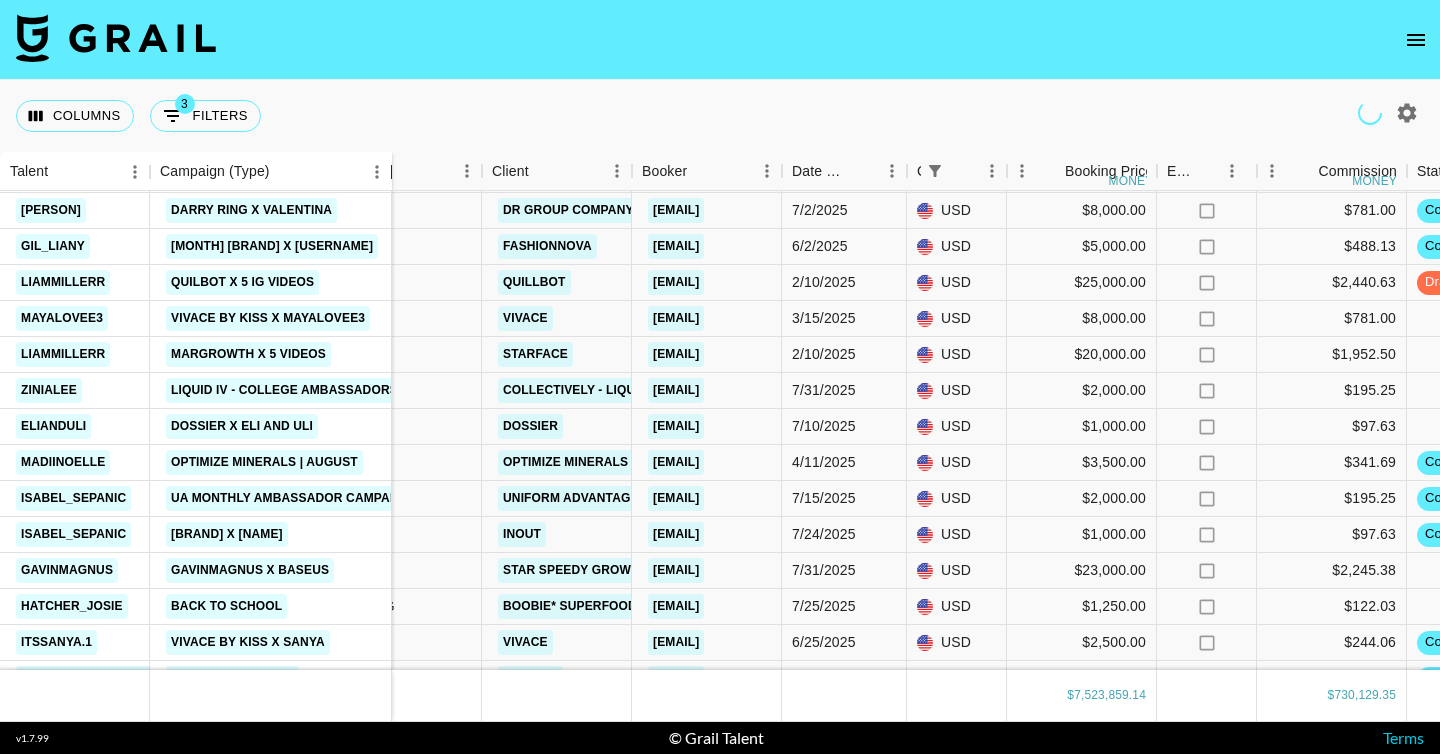 drag, startPoint x: 295, startPoint y: 168, endPoint x: 385, endPoint y: 169, distance: 90.005554 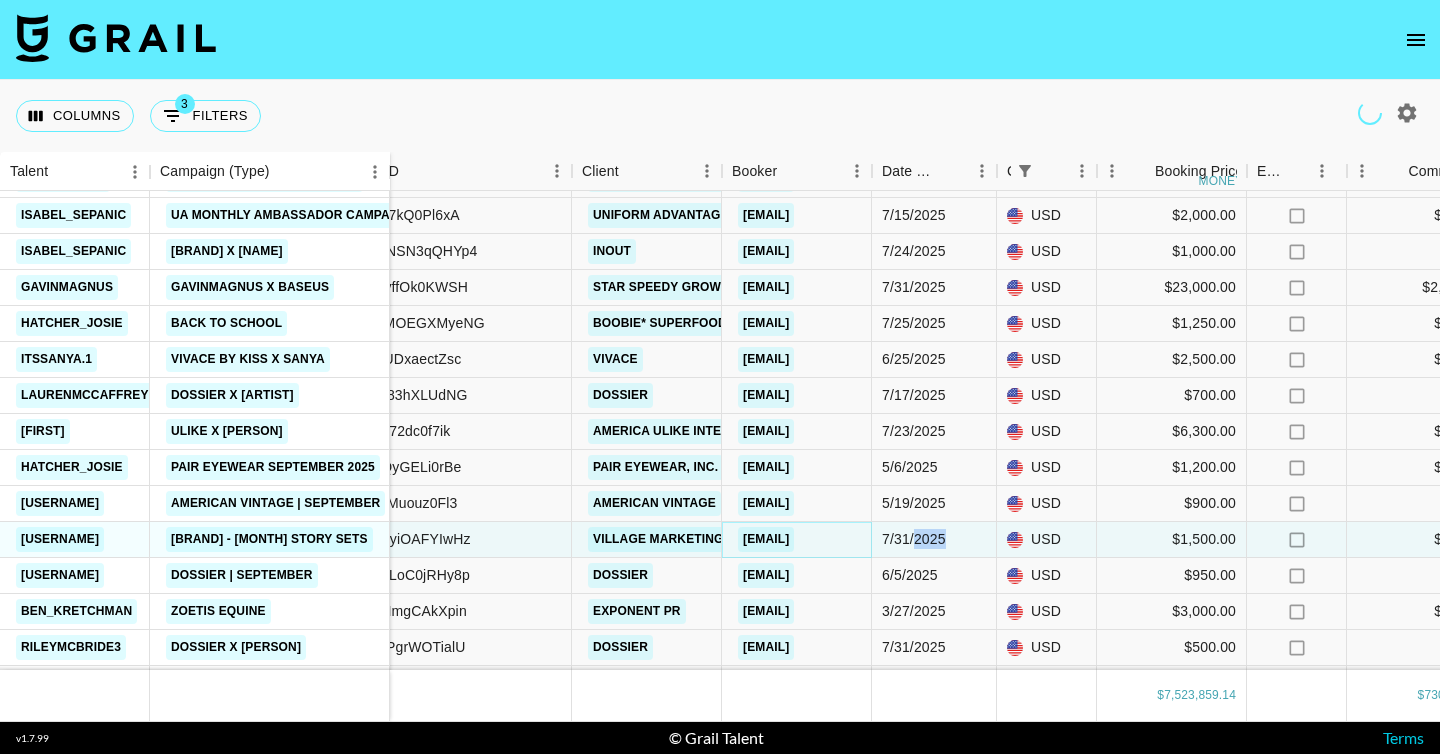 scroll, scrollTop: 189079, scrollLeft: 483, axis: both 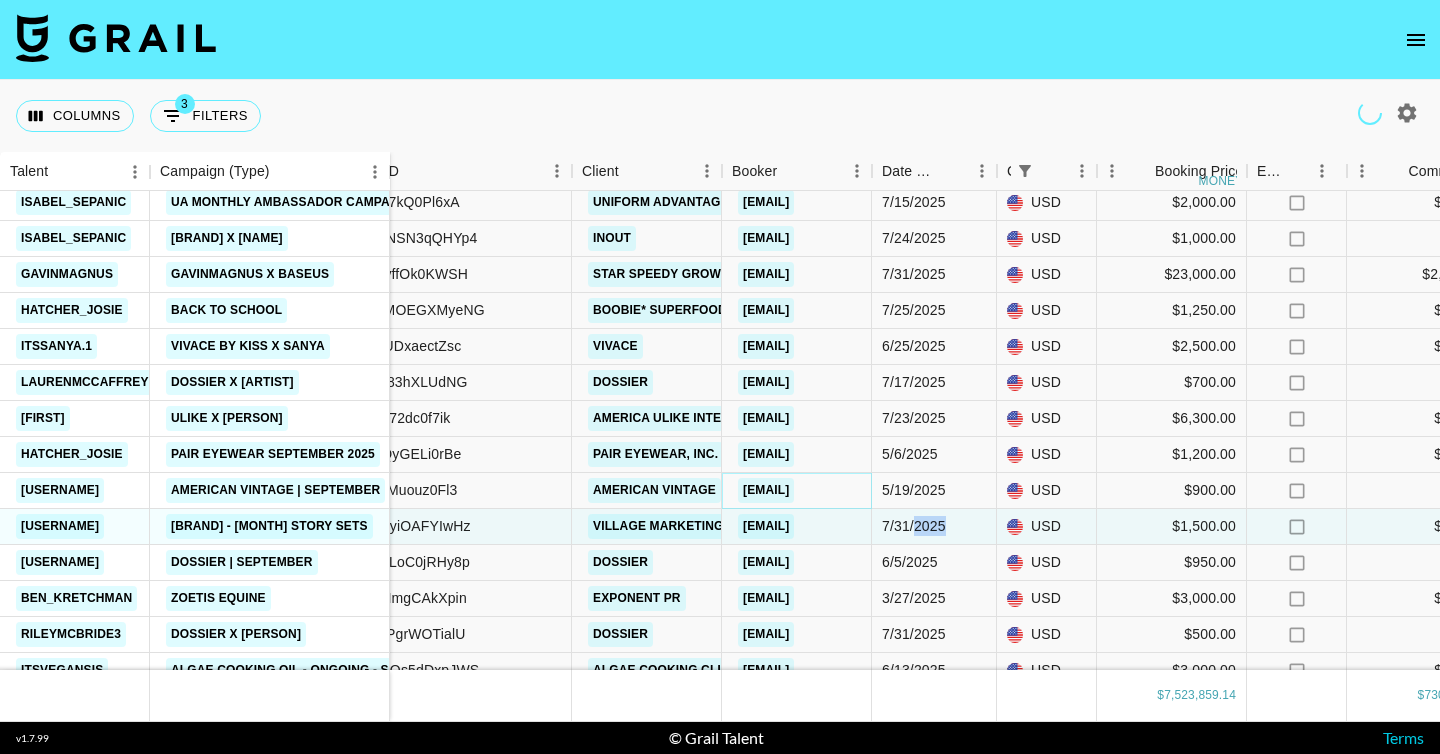 click on "[EMAIL]" at bounding box center [766, 490] 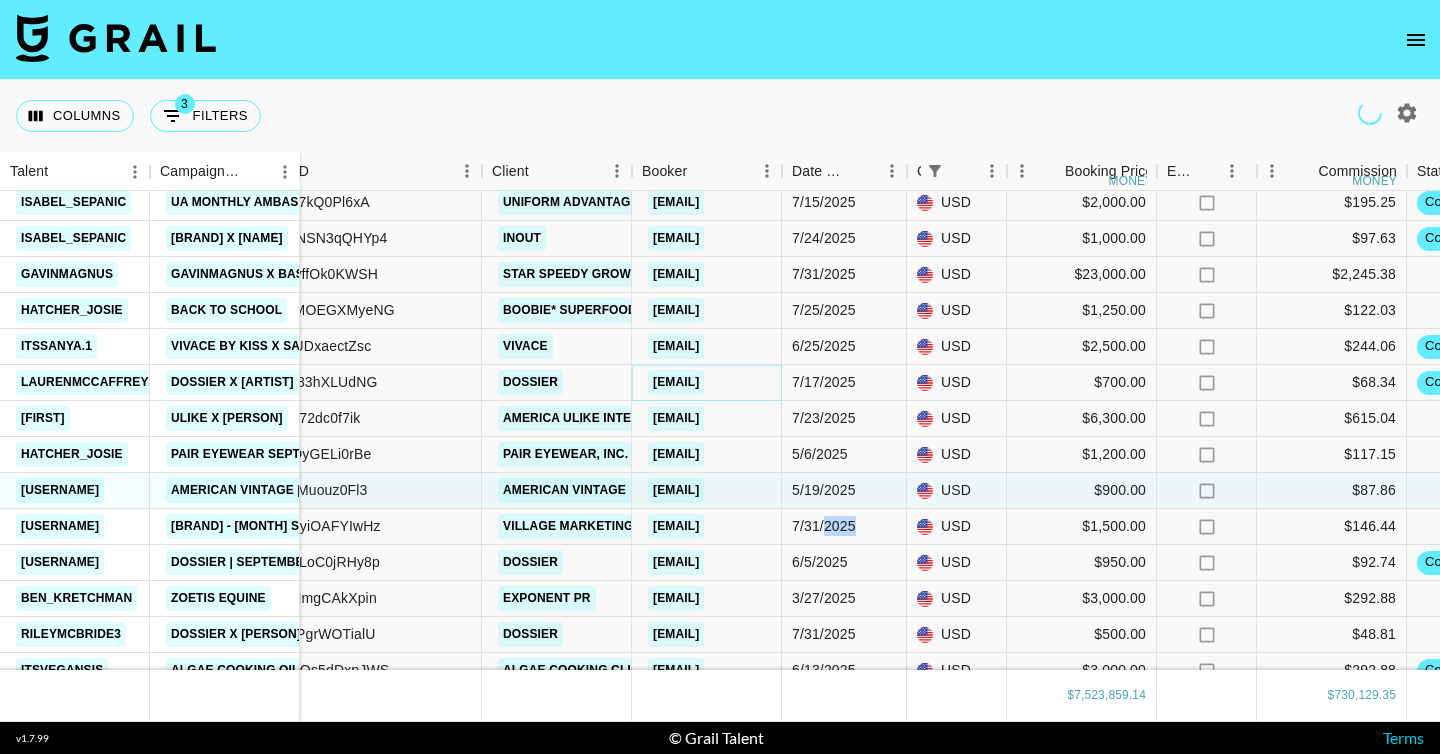 click on "roxie@dossier.co" at bounding box center [676, 382] 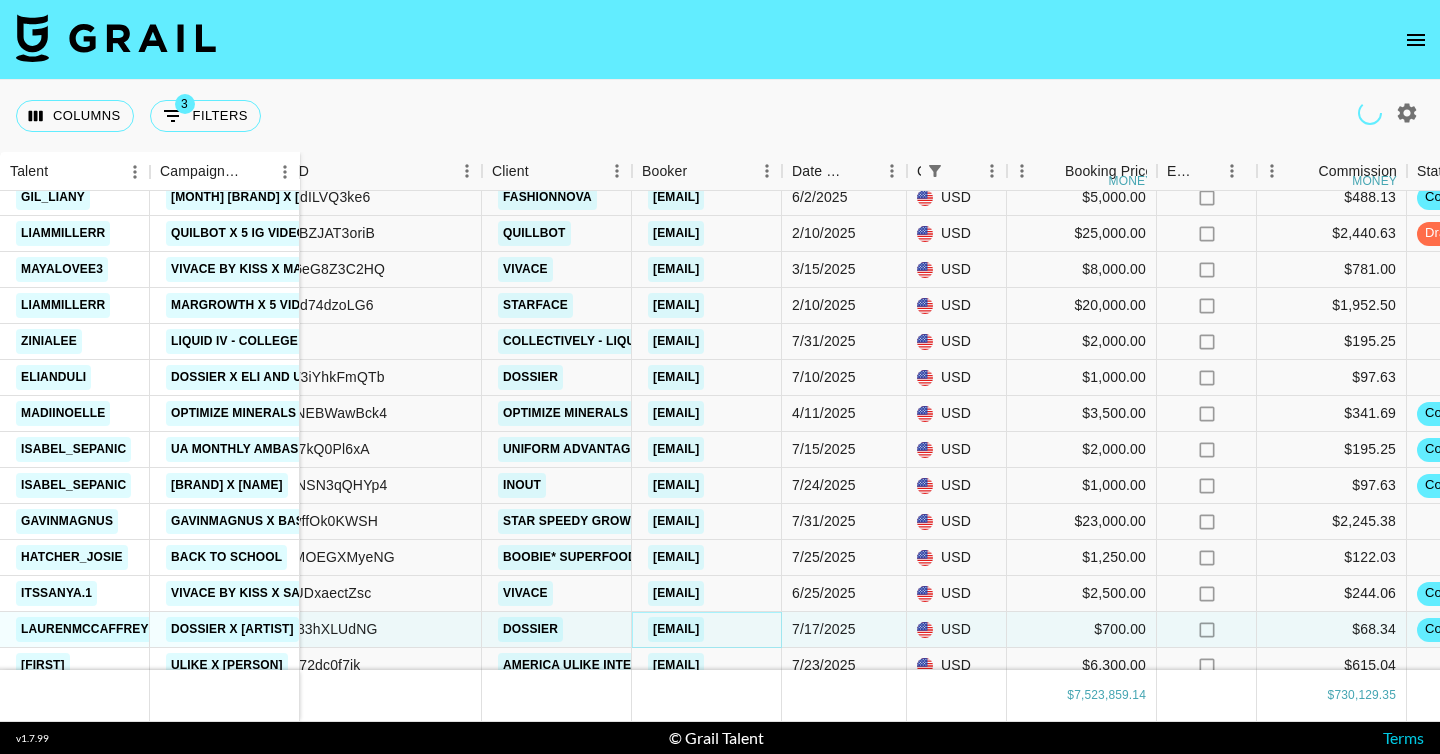 scroll, scrollTop: 188798, scrollLeft: 483, axis: both 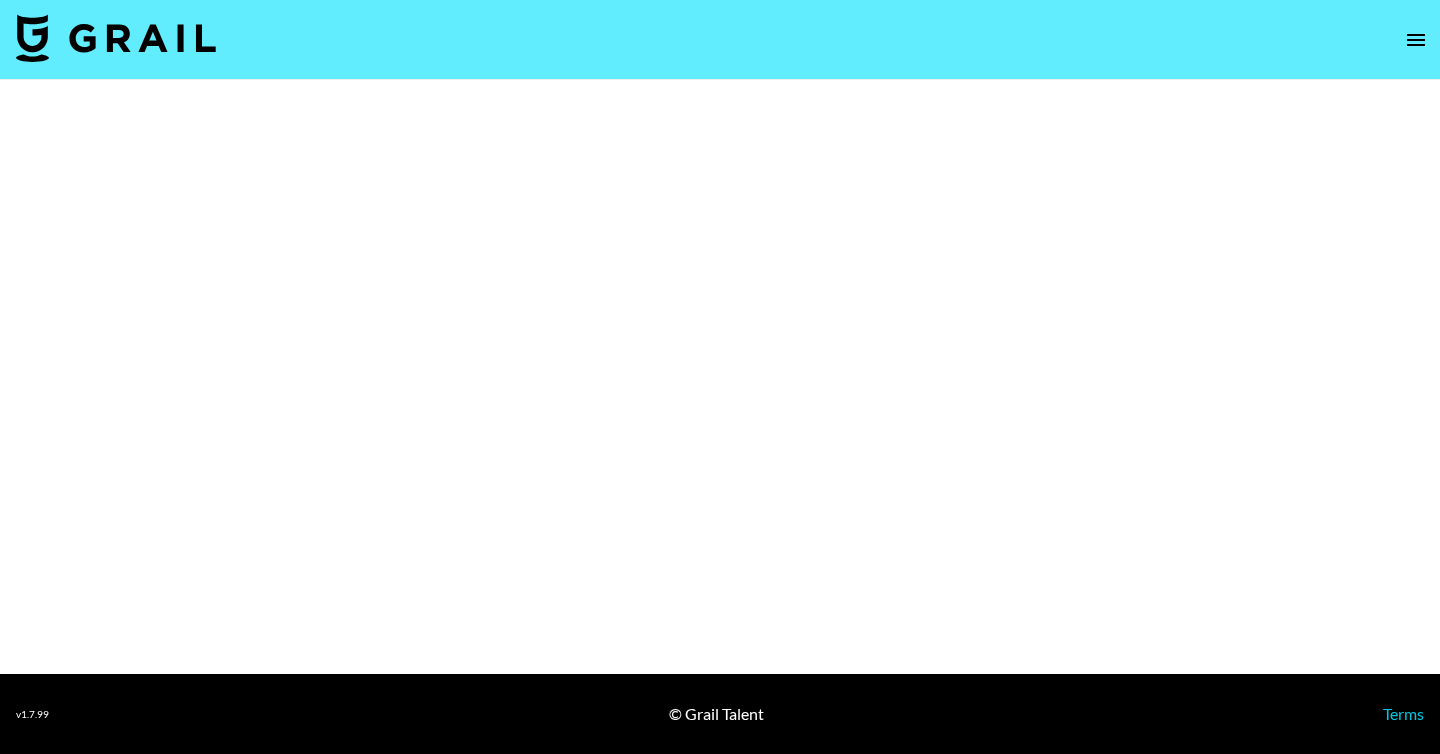 select on "Brand" 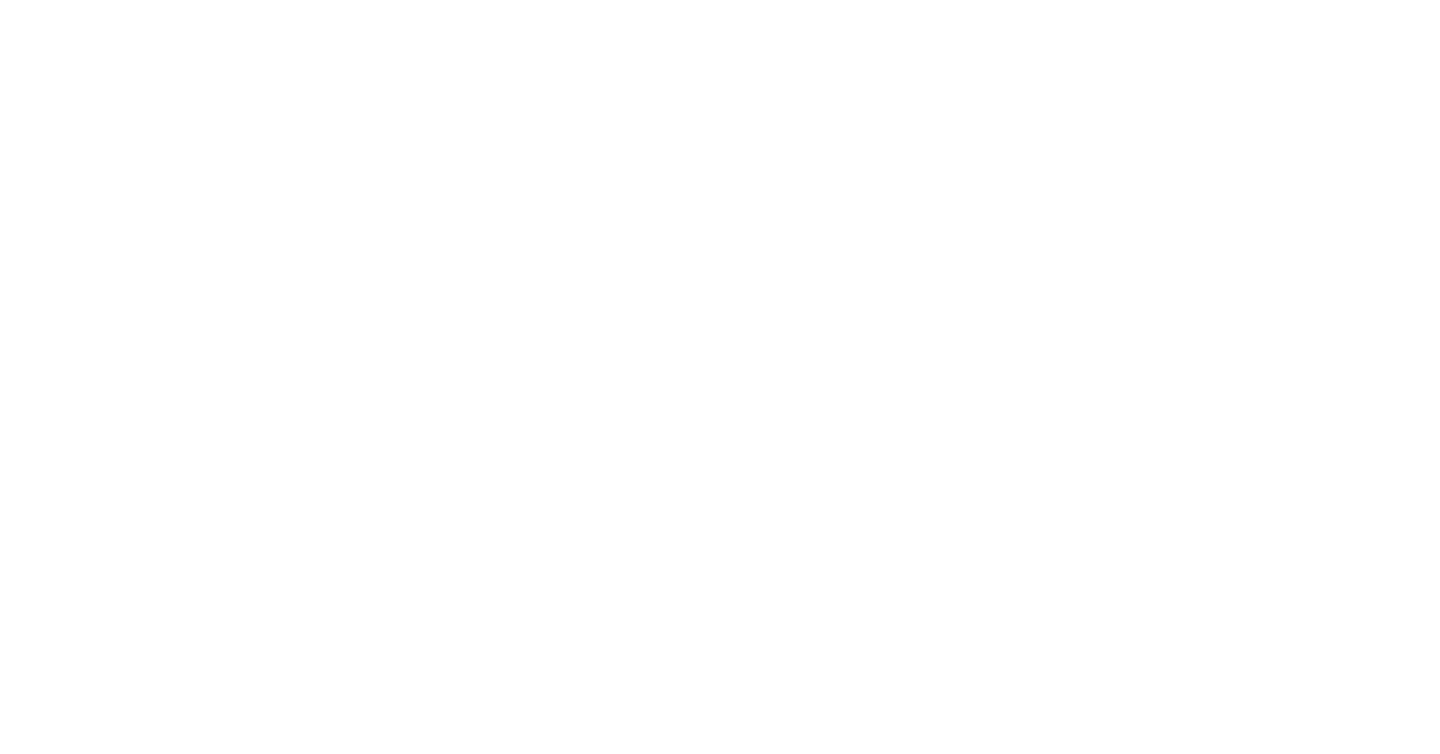 scroll, scrollTop: 0, scrollLeft: 0, axis: both 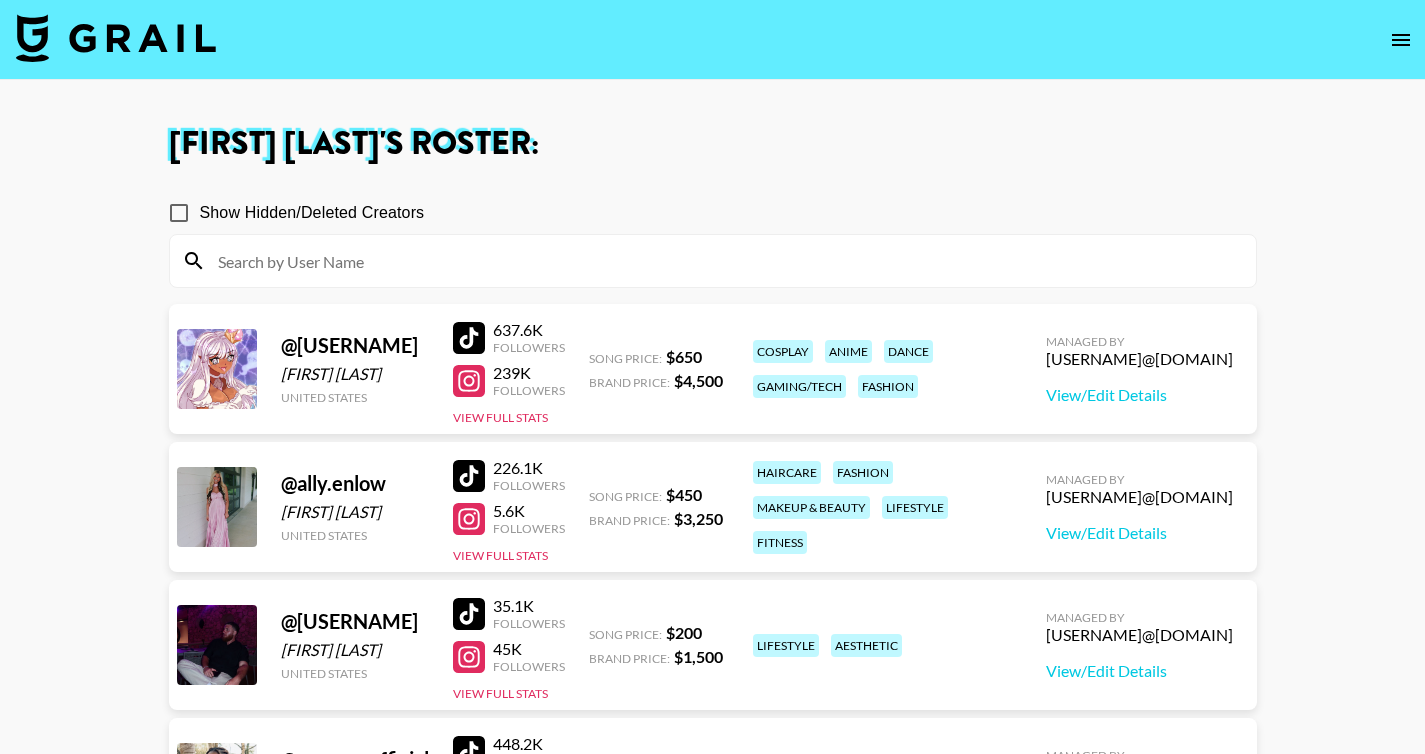 click on "Show Hidden/Deleted Creators @ accelgirl Victoria Olaiya United States 637.6K Followers 239K Followers View Full Stats Song Price: $ 650 Brand Price: $ 4,500 cosplay anime dance gaming/tech fashion Managed By cindy.nguyen@grail-talent.com View/Edit Details @ ally.enlow Aliyah Dawn Enlow United States 226.1K Followers 5.6K Followers View Full Stats Song Price: $ 450 Brand Price: $ 3,250 haircare fashion makeup & beauty lifestyle fitness Managed By cindy.nguyen@grail-talent.com View/Edit Details @ brady_smiith Brady Smith United States 35.1K Followers 45K Followers View Full Stats Song Price: $ 200 Brand Price: $ 1,500 lifestyle aesthetic Managed By cindy.nguyen@grail-talent.com View/Edit Details @ cynesseofficial Cynthia Ezihie United States 448.2K Followers 22.3K Followers View Full Stats Song Price: $ 300 Brand Price: $ 3,000 lifestyle makeup & beauty health & wellness Managed By cindy.nguyen@grail-talent.com View/Edit Details @ itsgiftk Gift Daniella Kimera United Kingdom 99.2K Followers 15K Followers £ £" at bounding box center (713, 723) 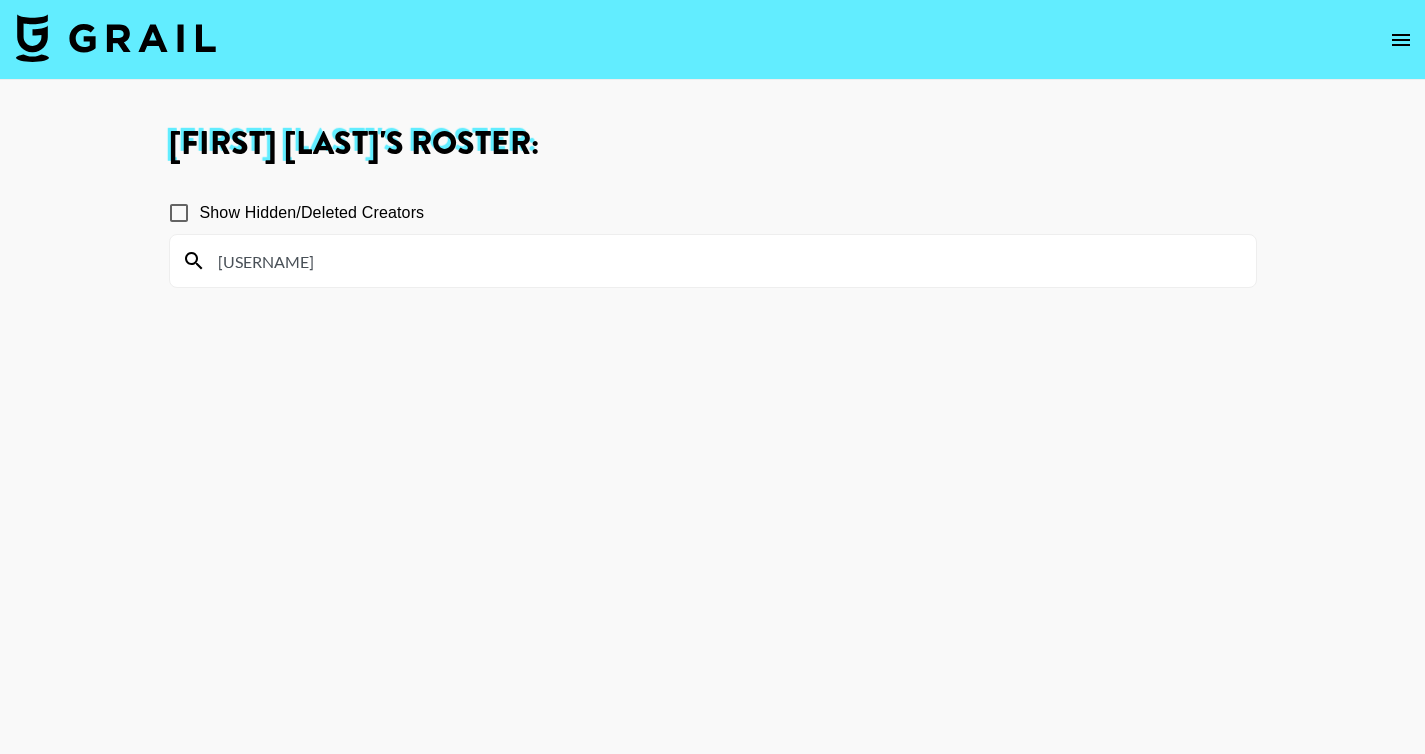type on "sophini" 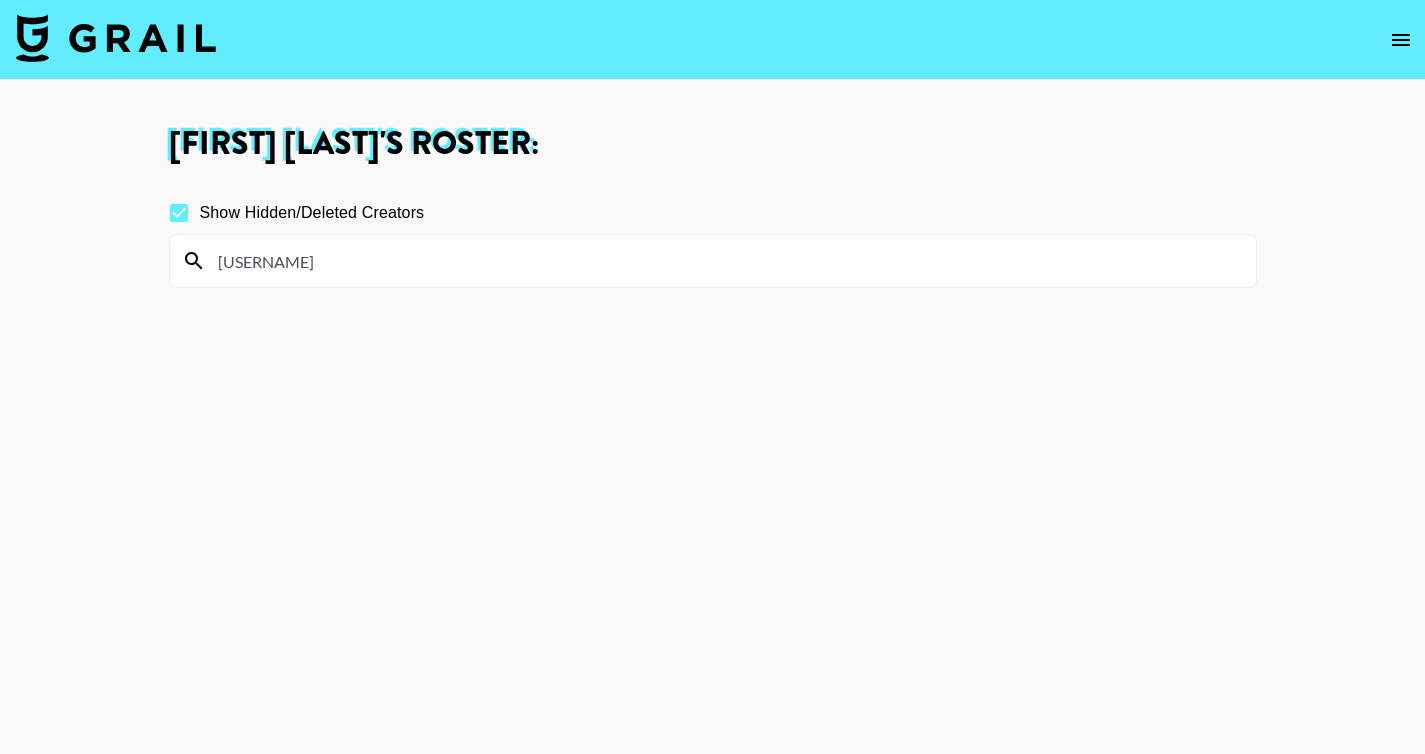 click on "sophini" at bounding box center [725, 261] 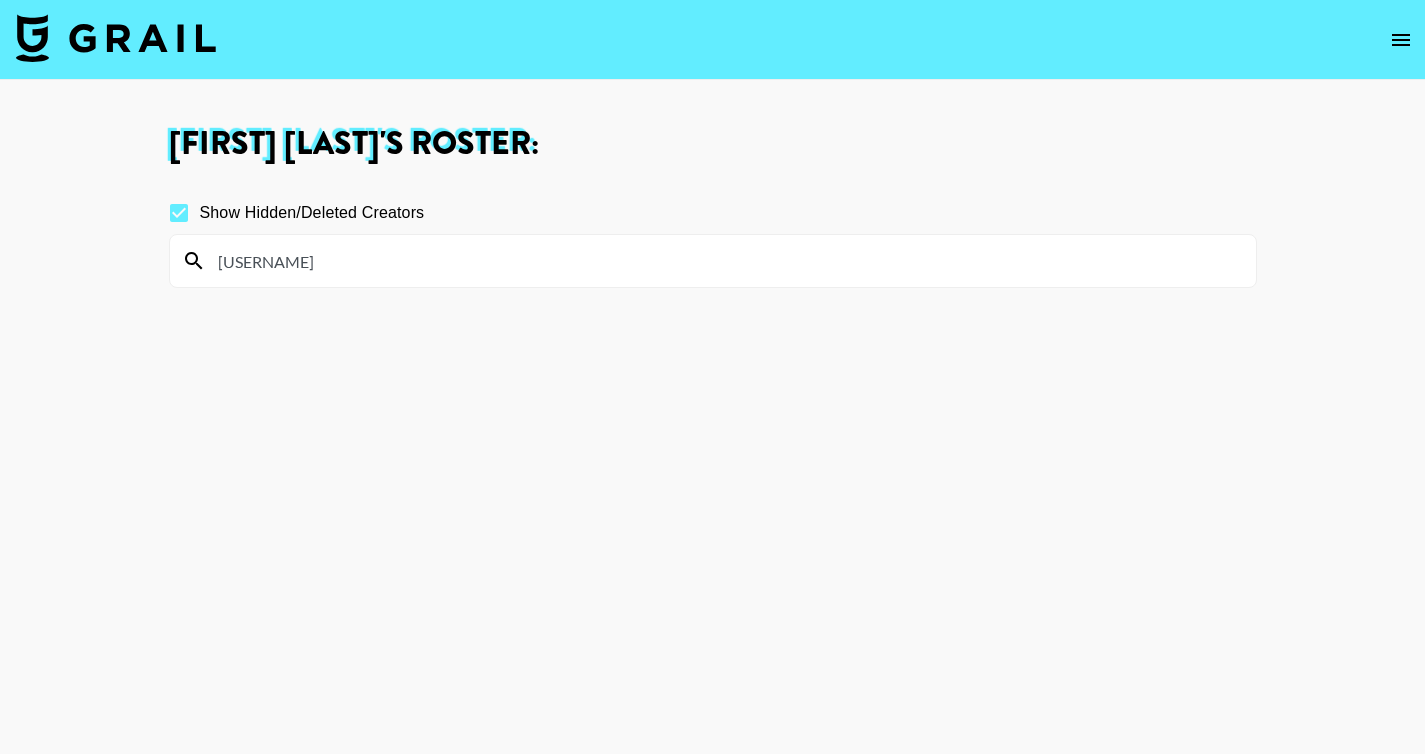 click 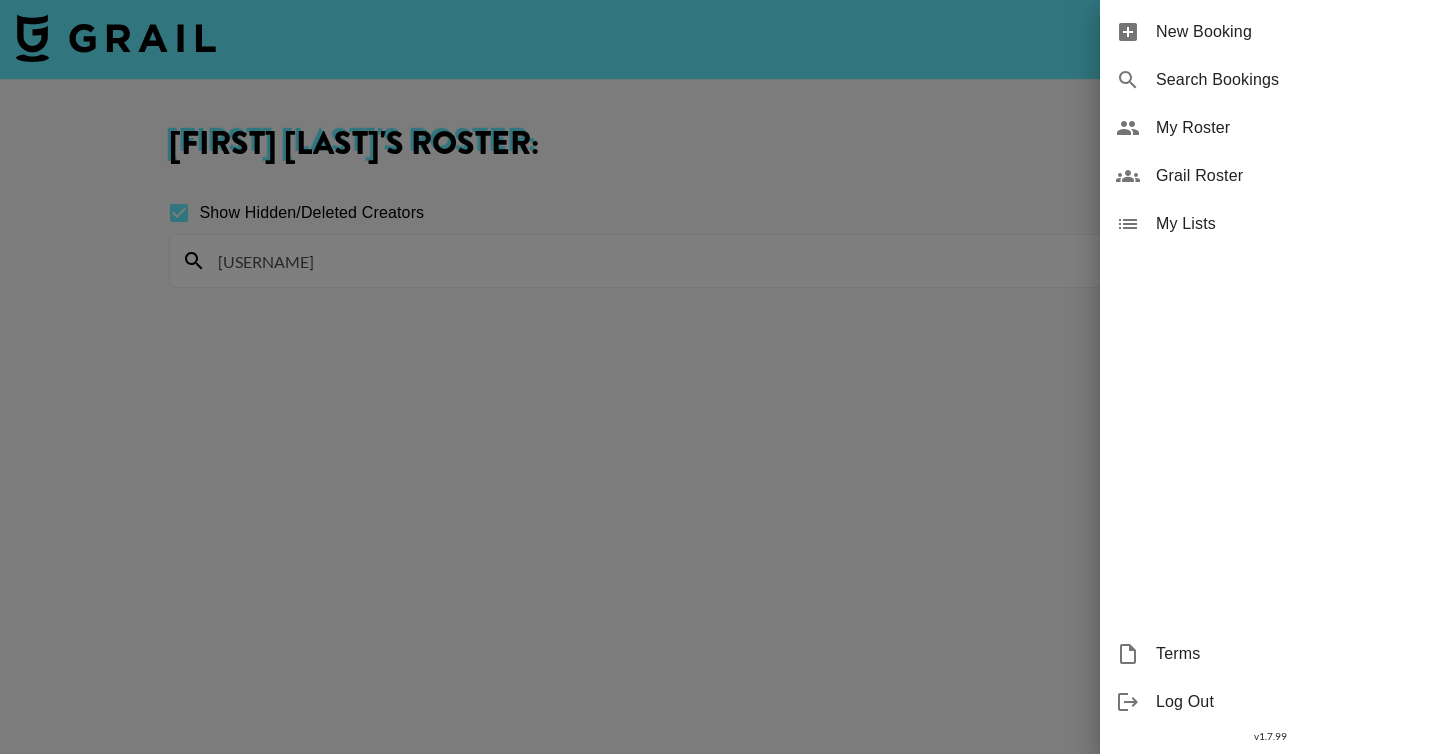click on "Grail Roster" at bounding box center [1290, 176] 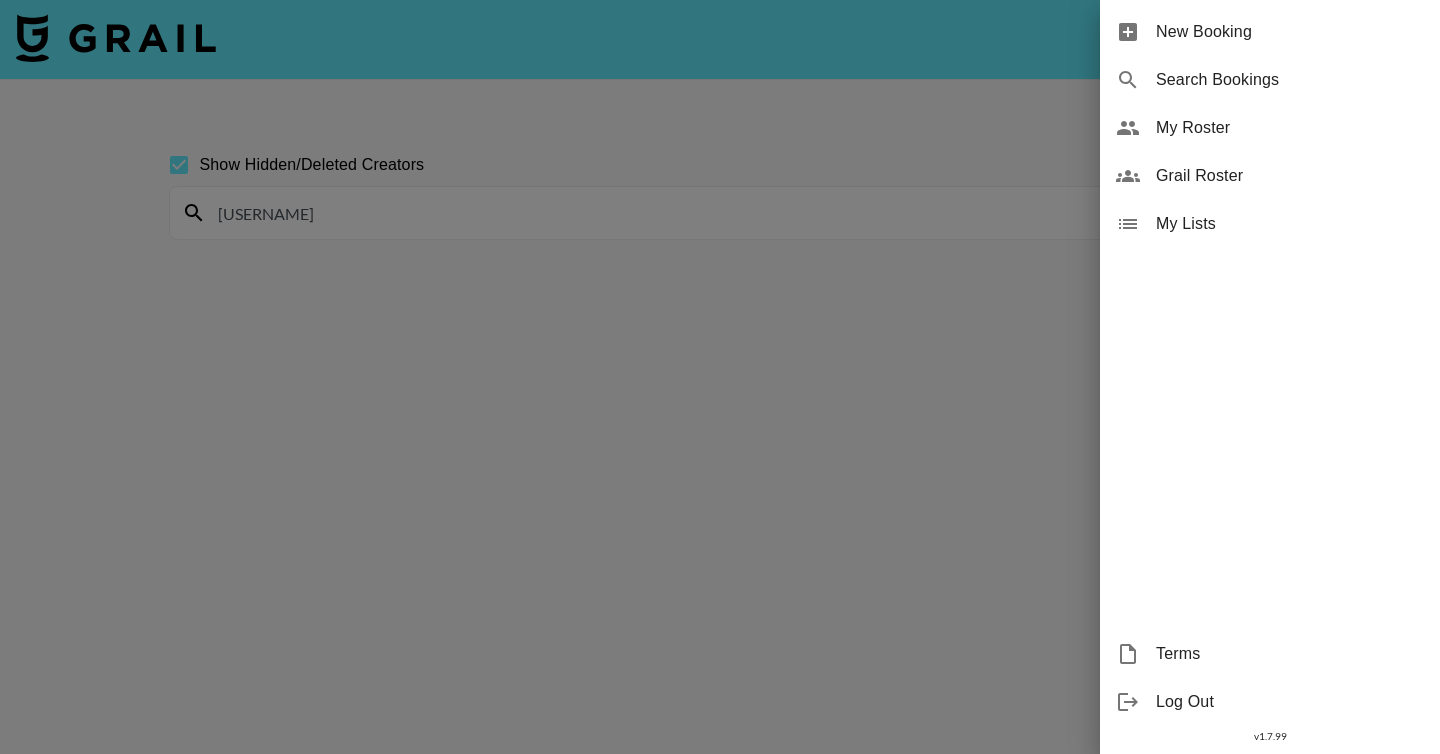 click at bounding box center (720, 377) 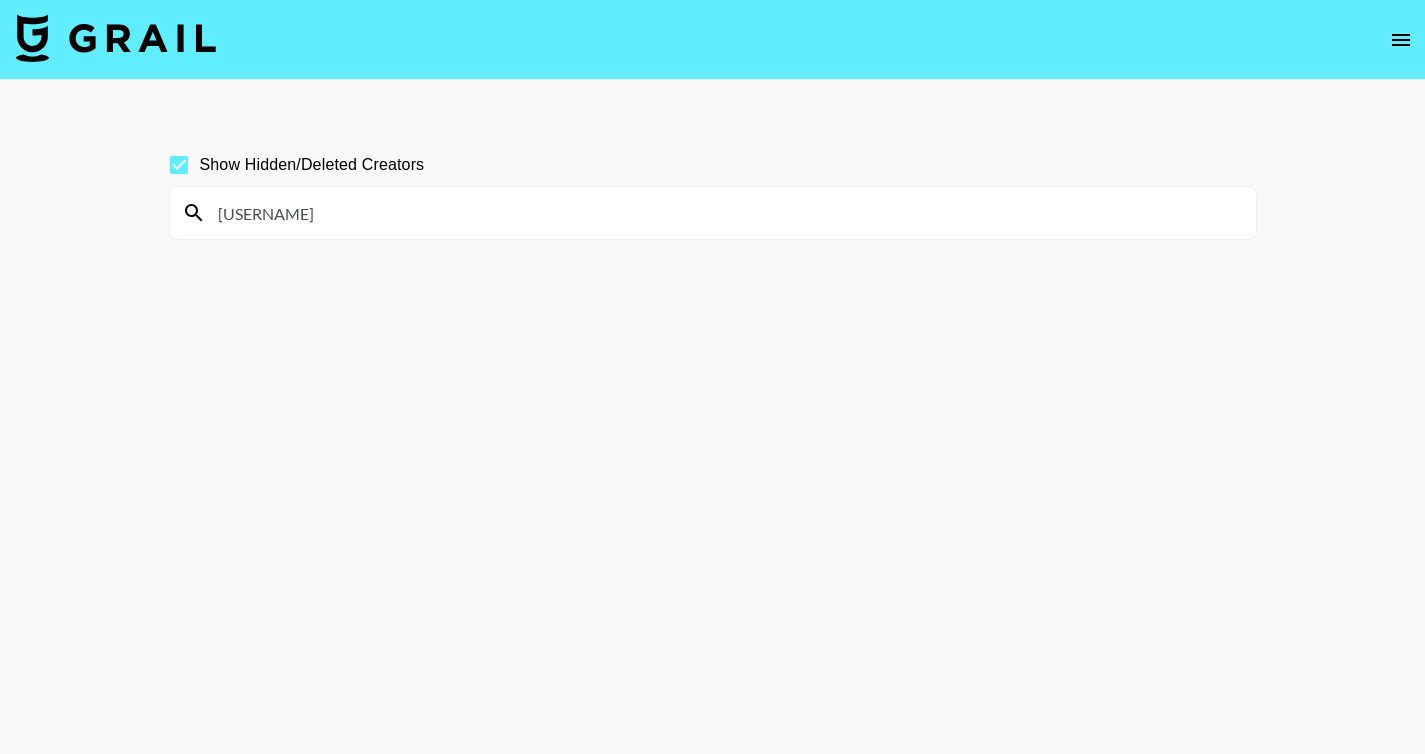 click on "sophini" at bounding box center [725, 213] 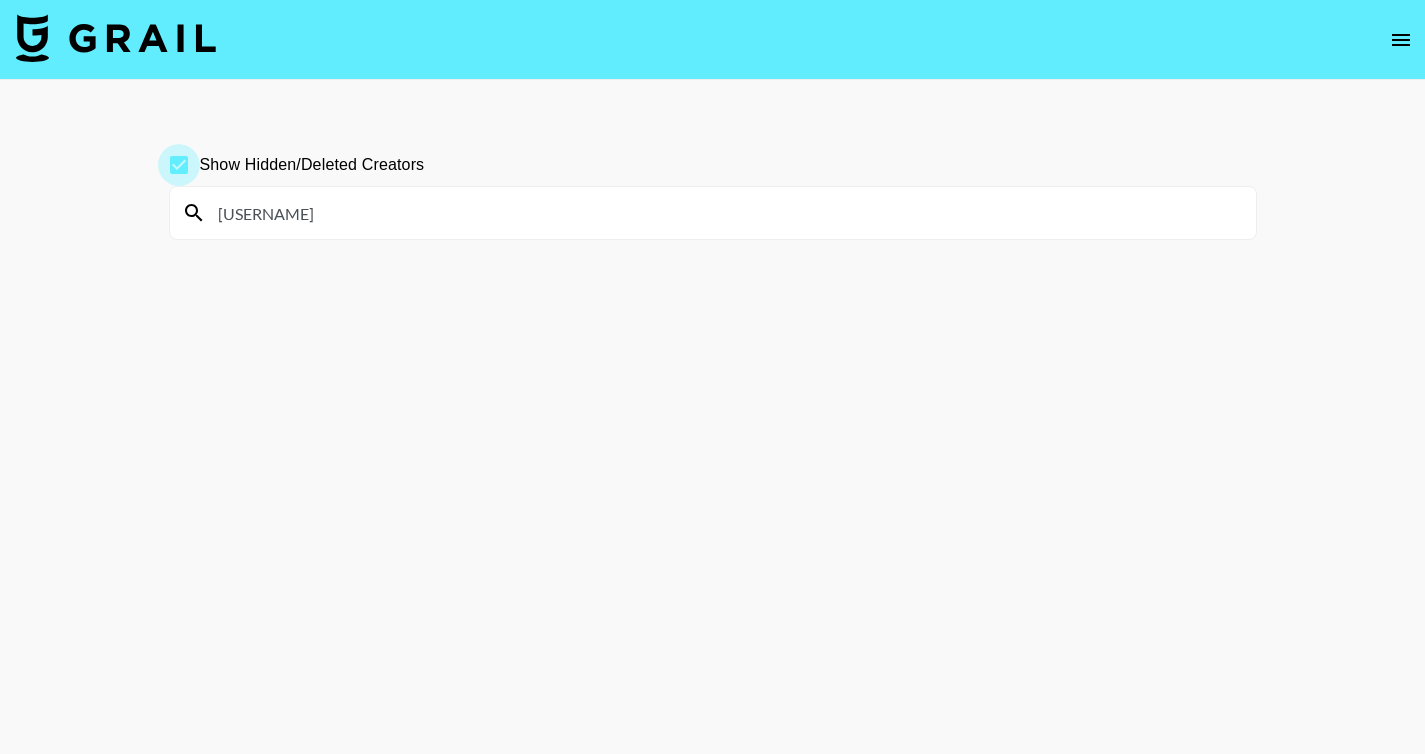 click on "Show Hidden/Deleted Creators" at bounding box center [179, 165] 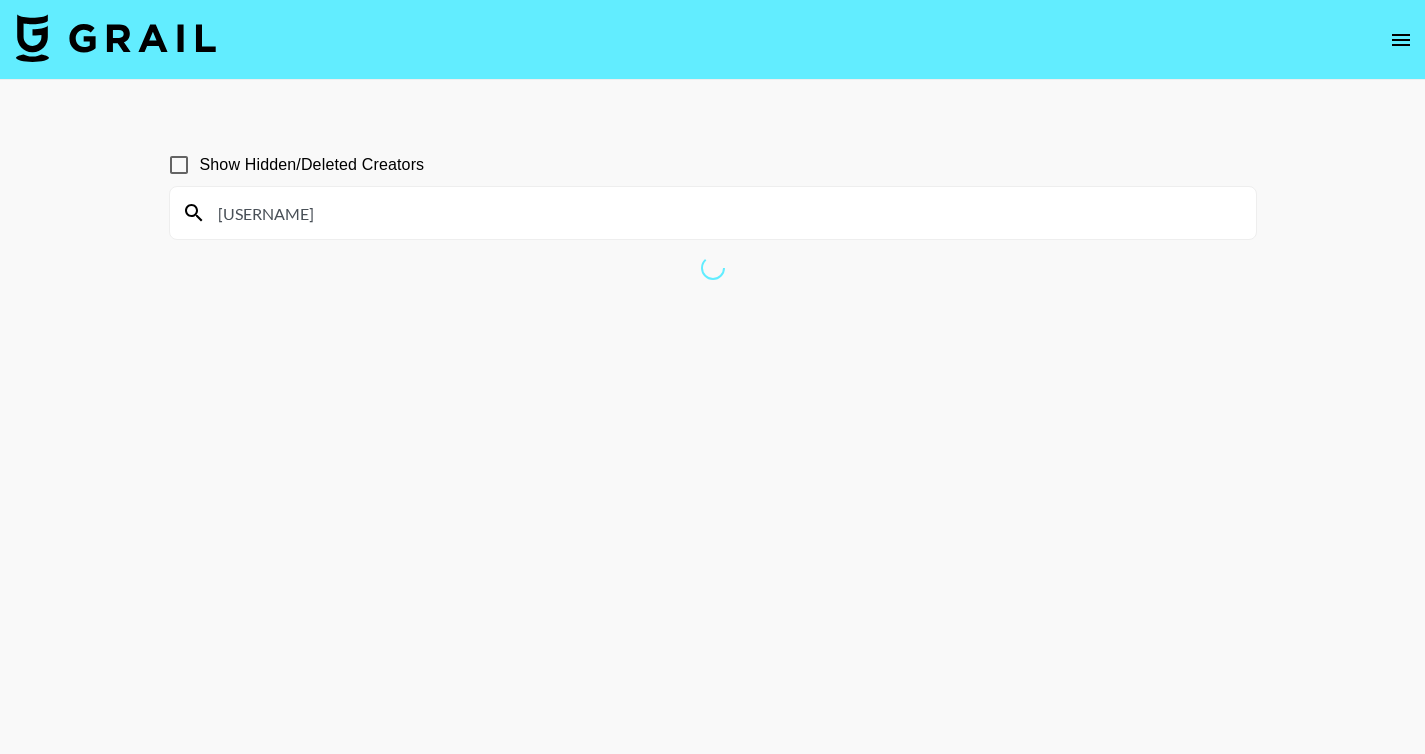 click on "sophini" at bounding box center [725, 213] 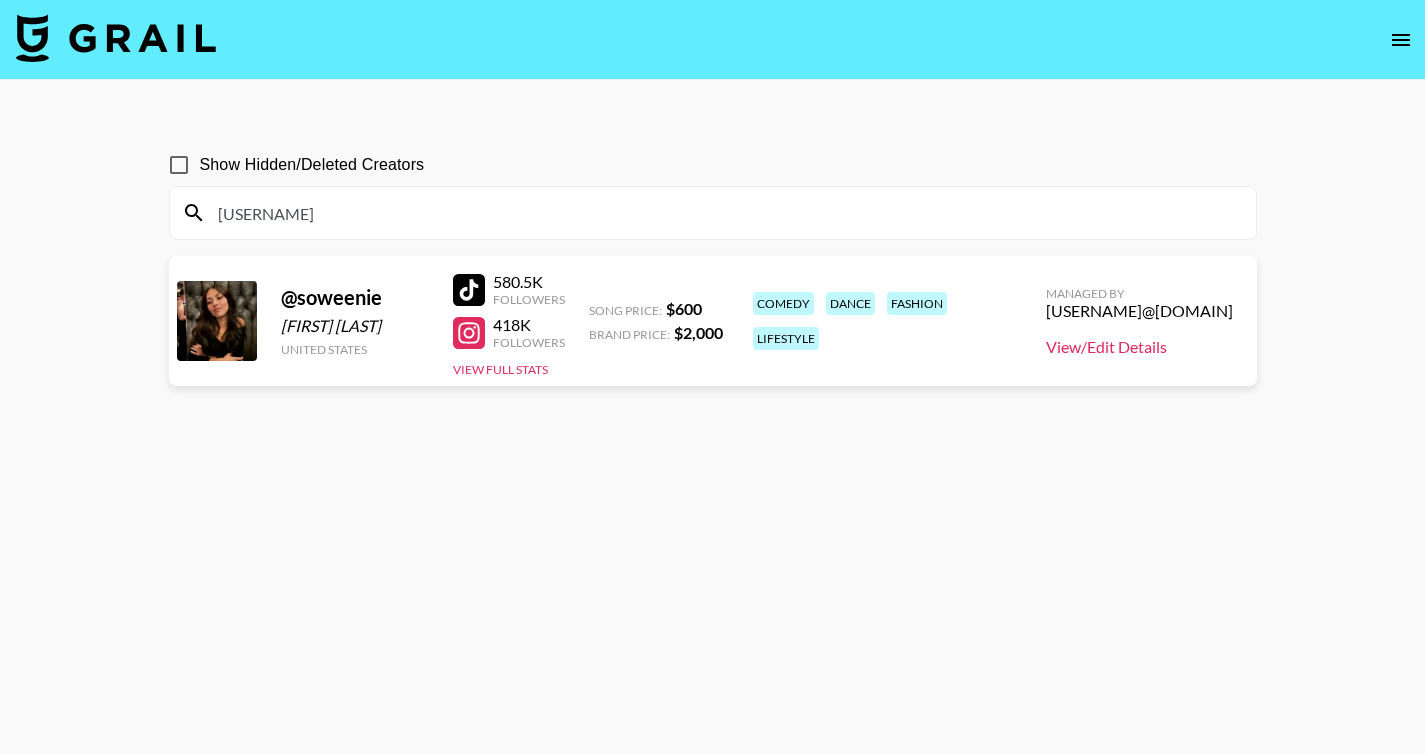 click on "View/Edit Details" at bounding box center (1139, 347) 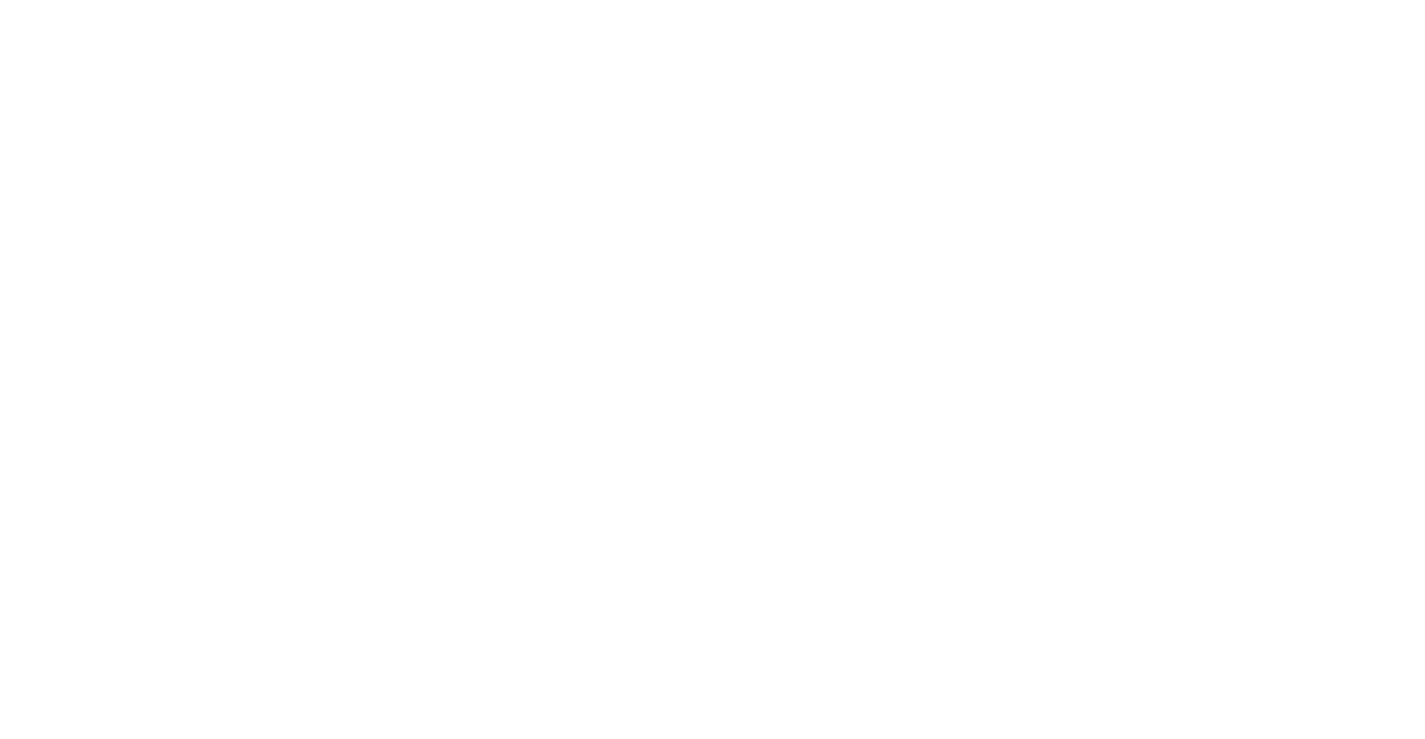 scroll, scrollTop: 0, scrollLeft: 0, axis: both 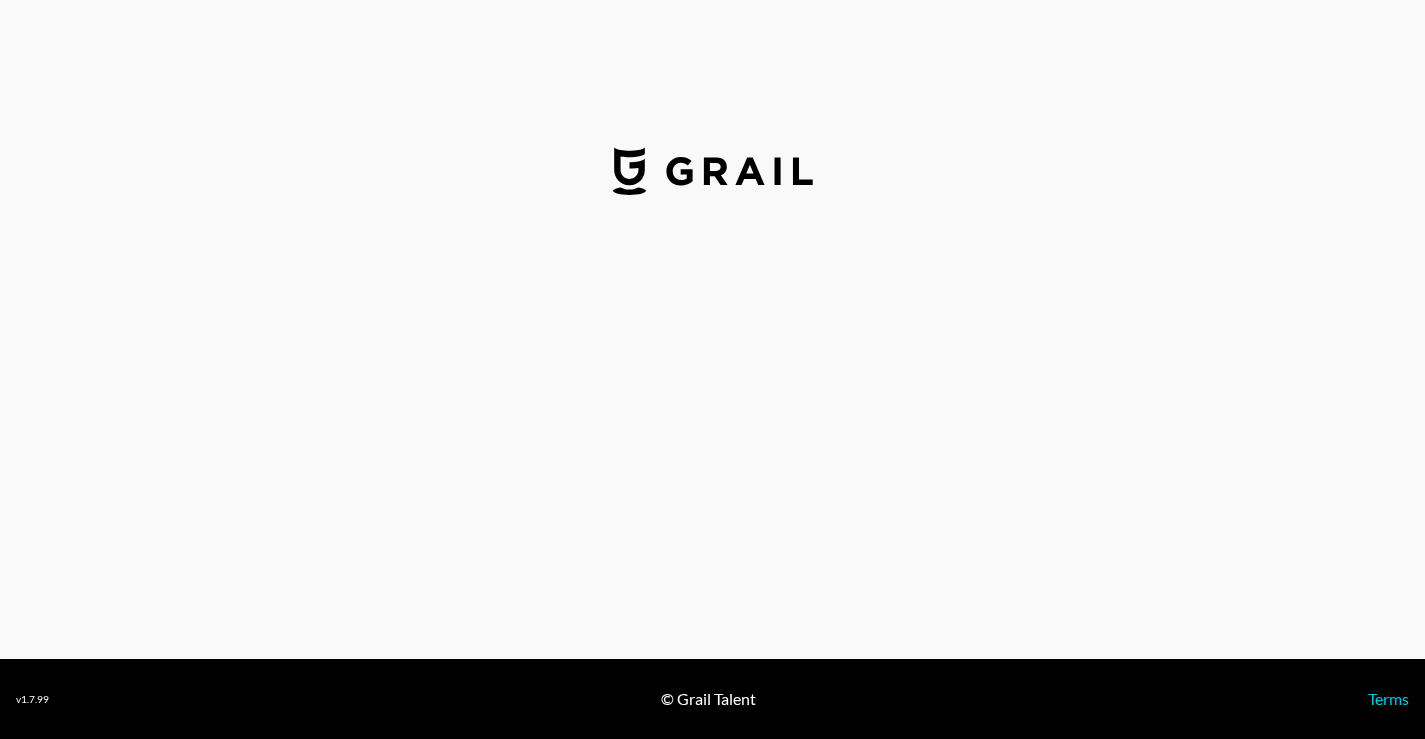 select on "USD" 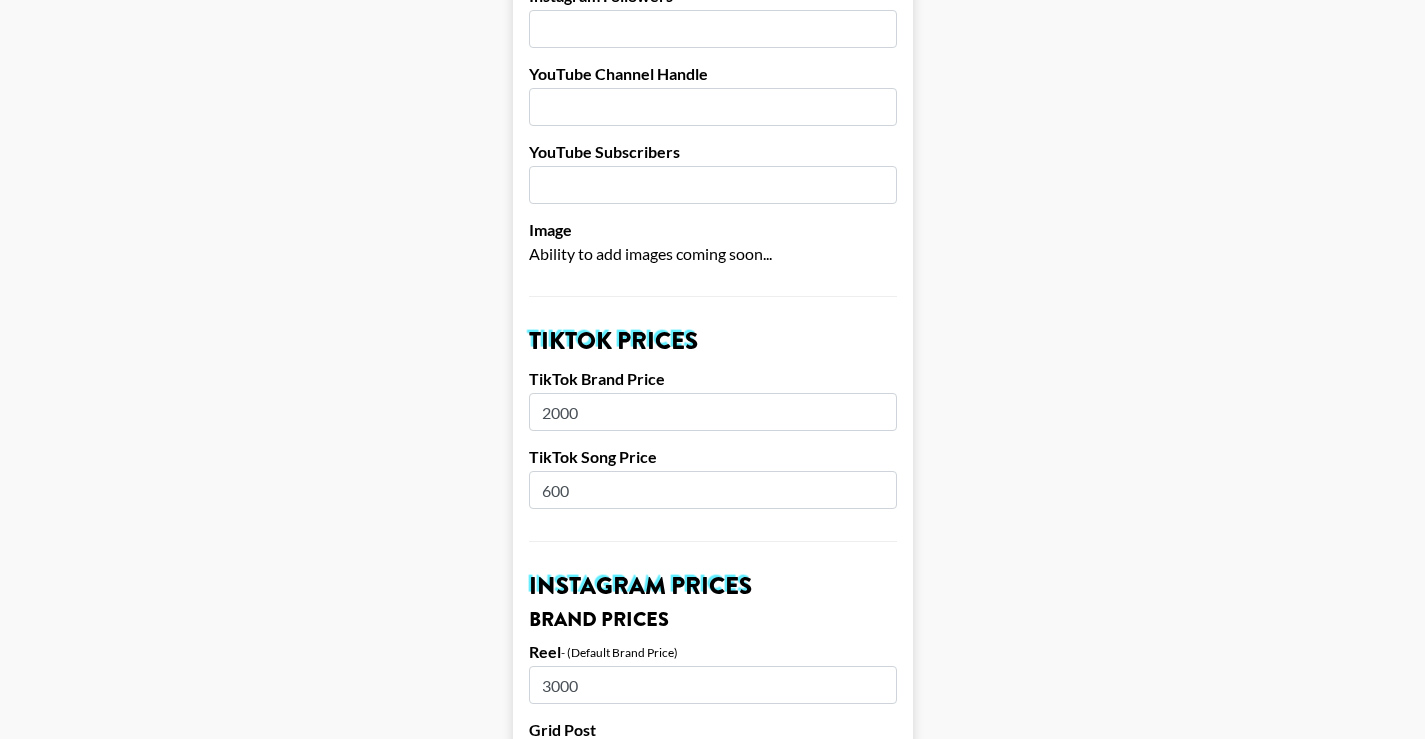 scroll, scrollTop: 449, scrollLeft: 0, axis: vertical 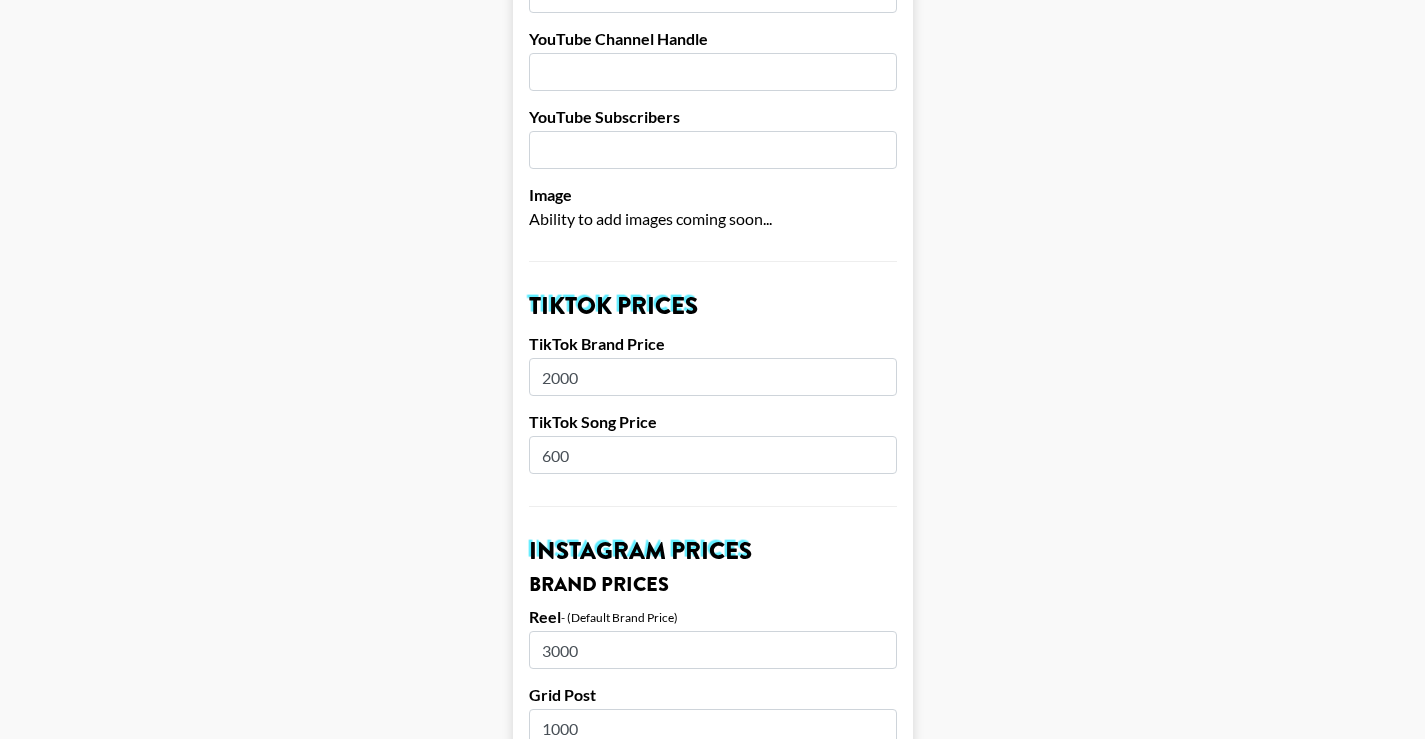 click on "2000" at bounding box center (713, 377) 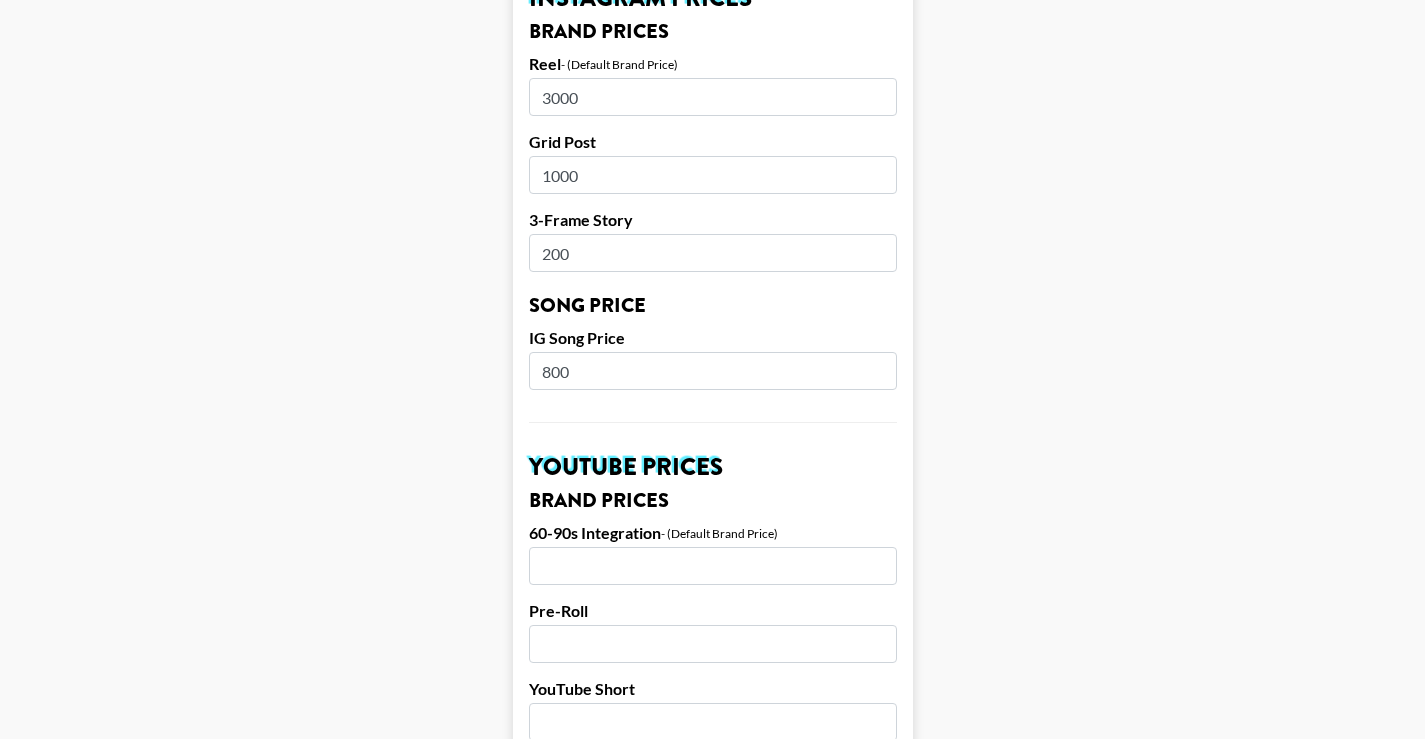 scroll, scrollTop: 1001, scrollLeft: 0, axis: vertical 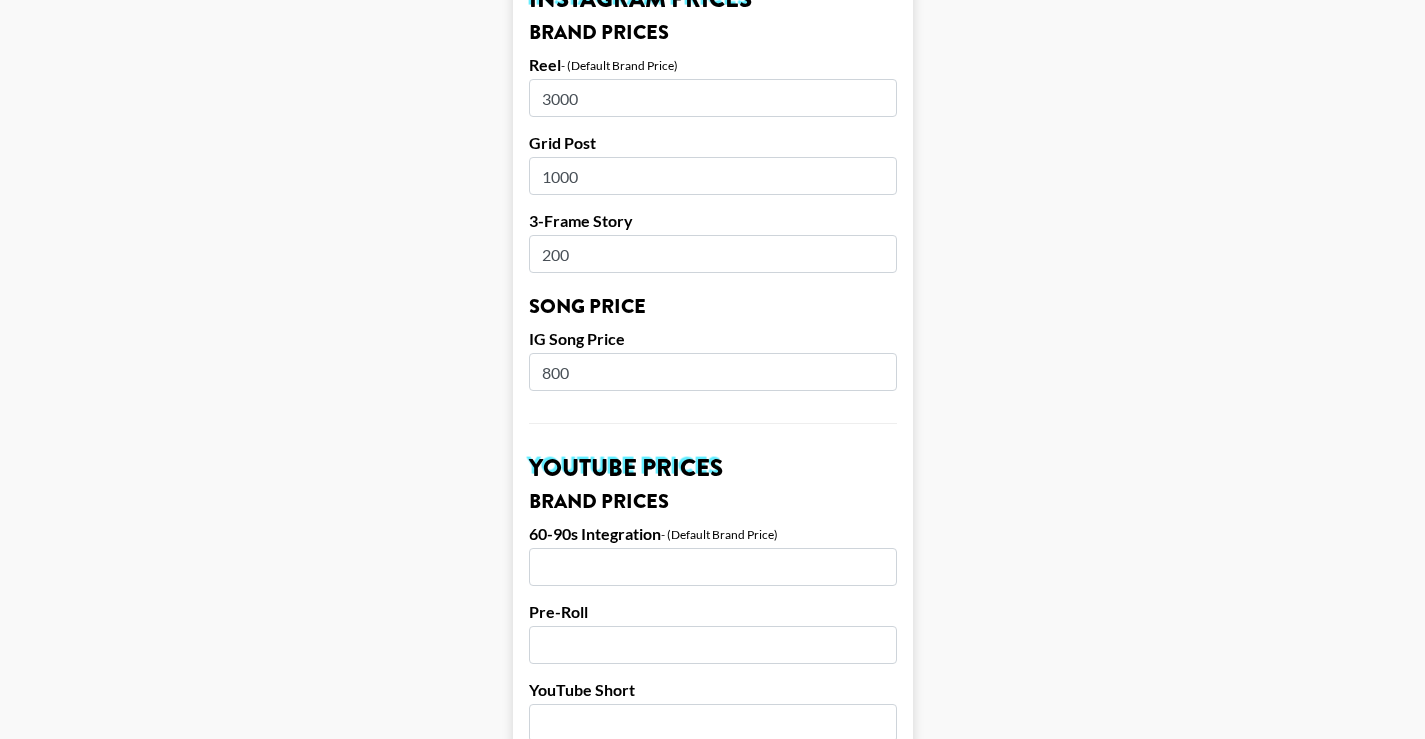 type on "3000" 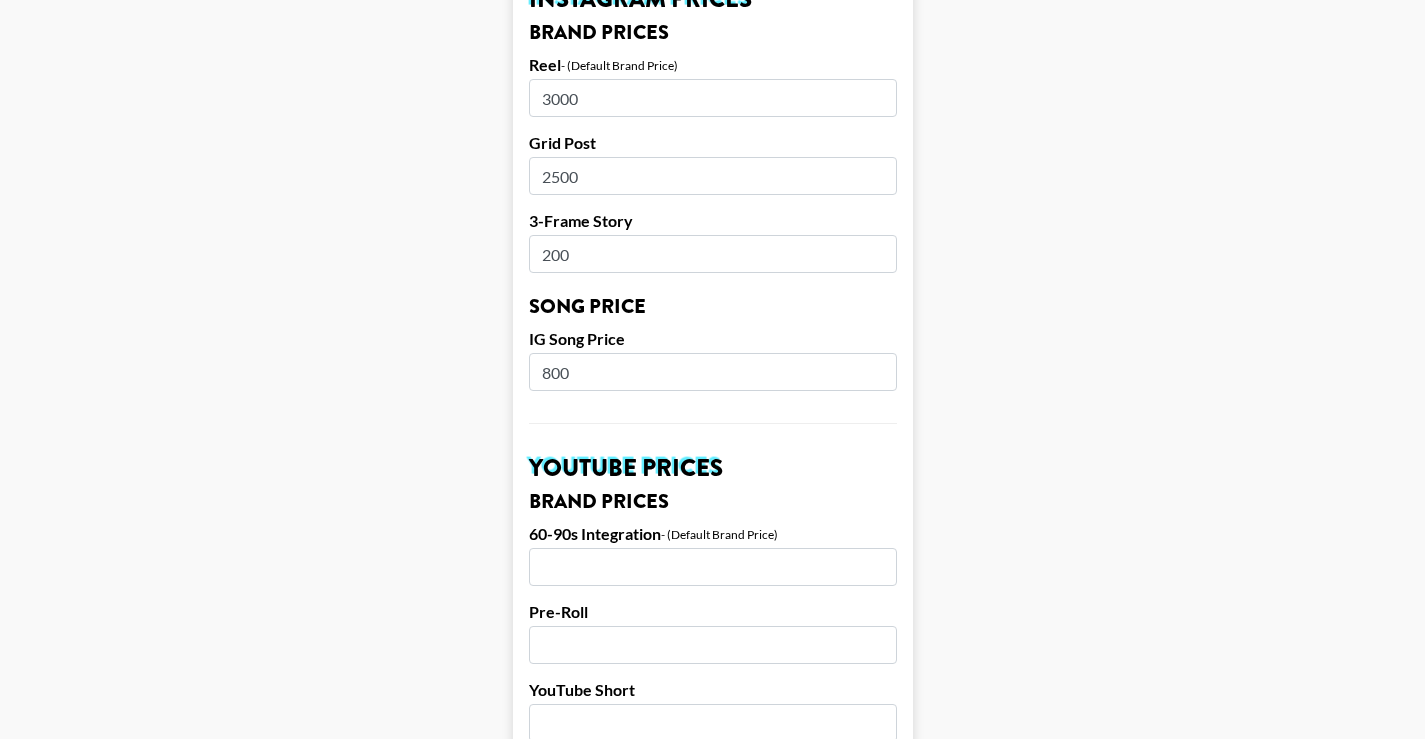 type on "2500" 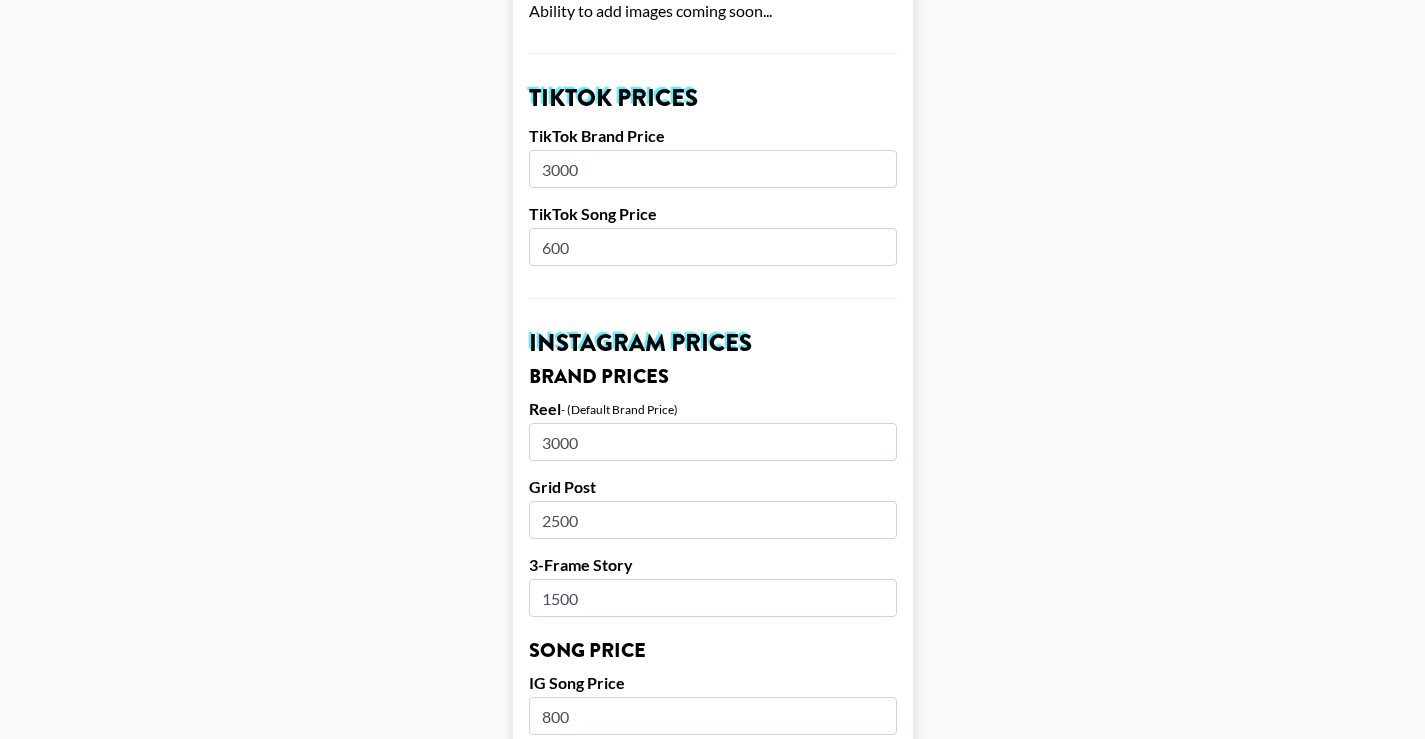 scroll, scrollTop: 629, scrollLeft: 0, axis: vertical 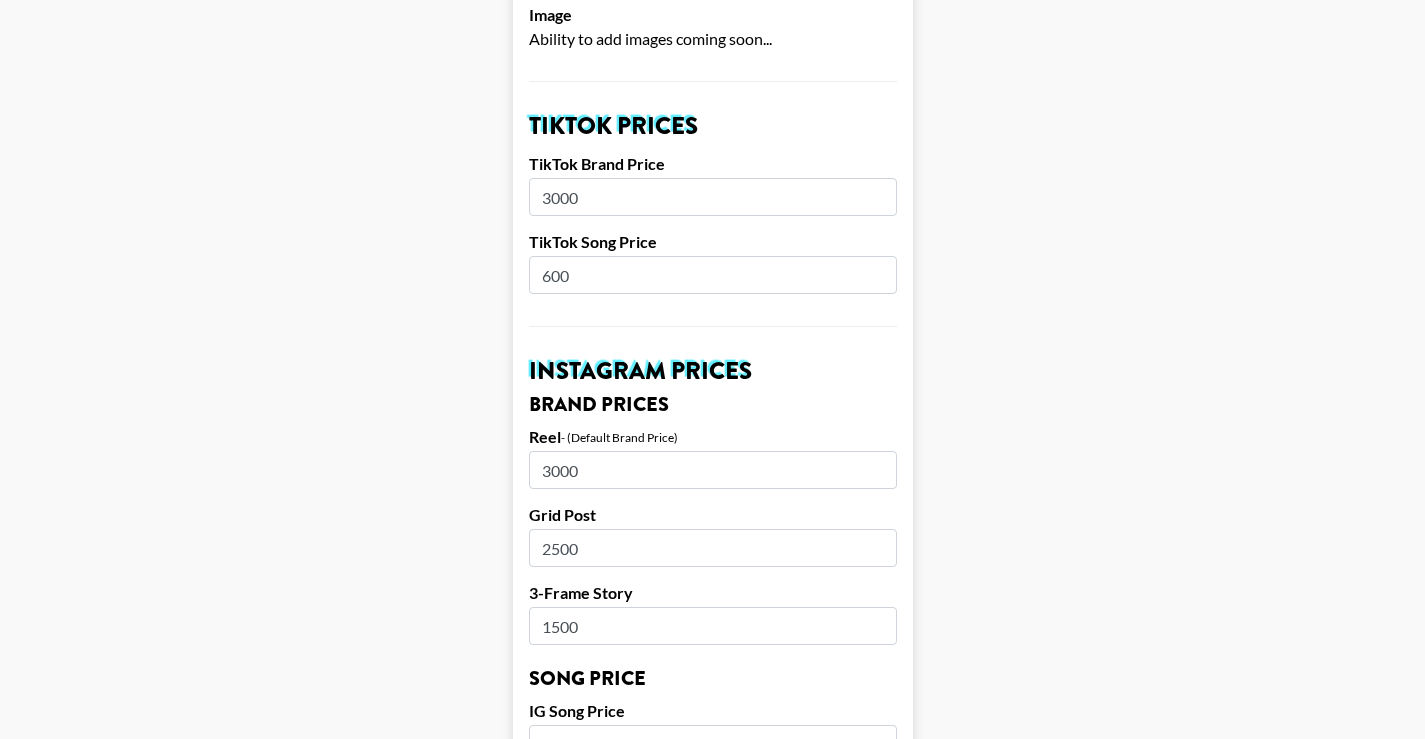 type on "1500" 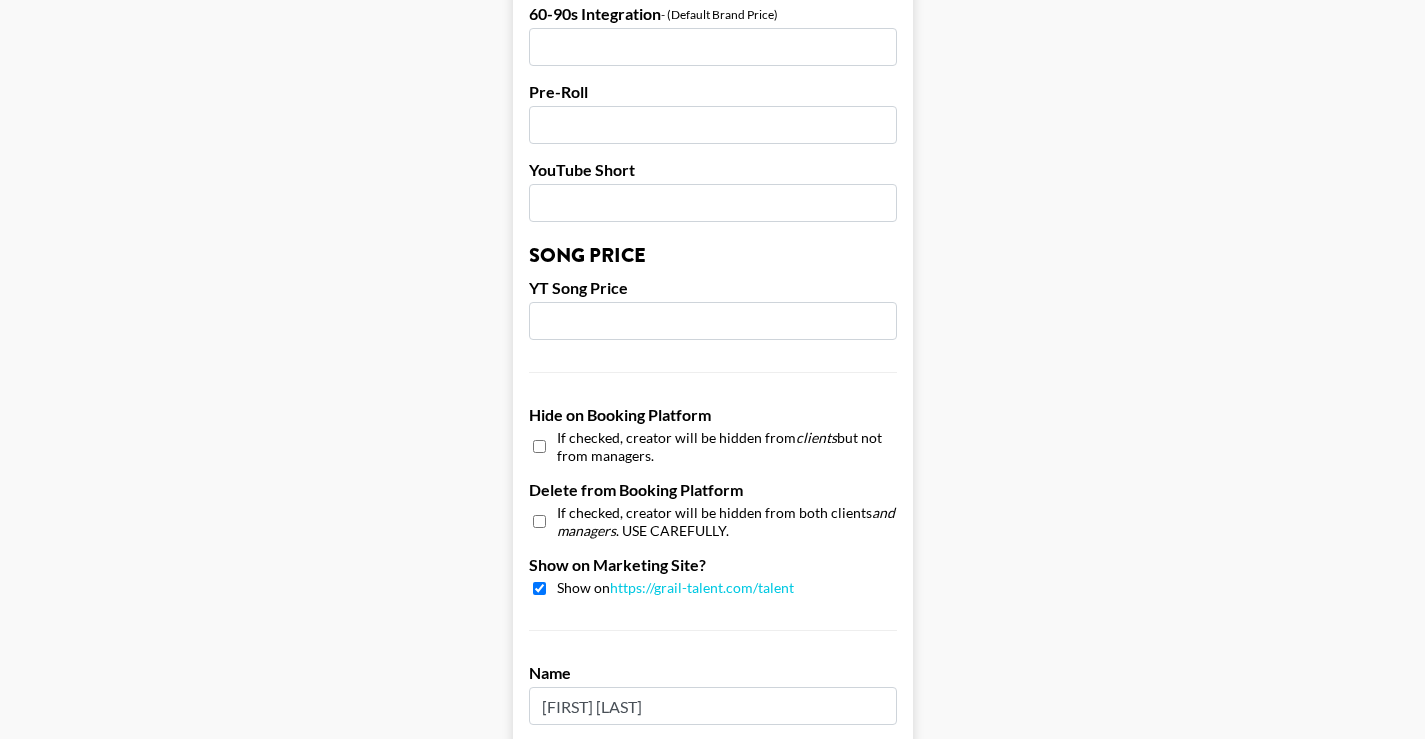 scroll, scrollTop: 1974, scrollLeft: 0, axis: vertical 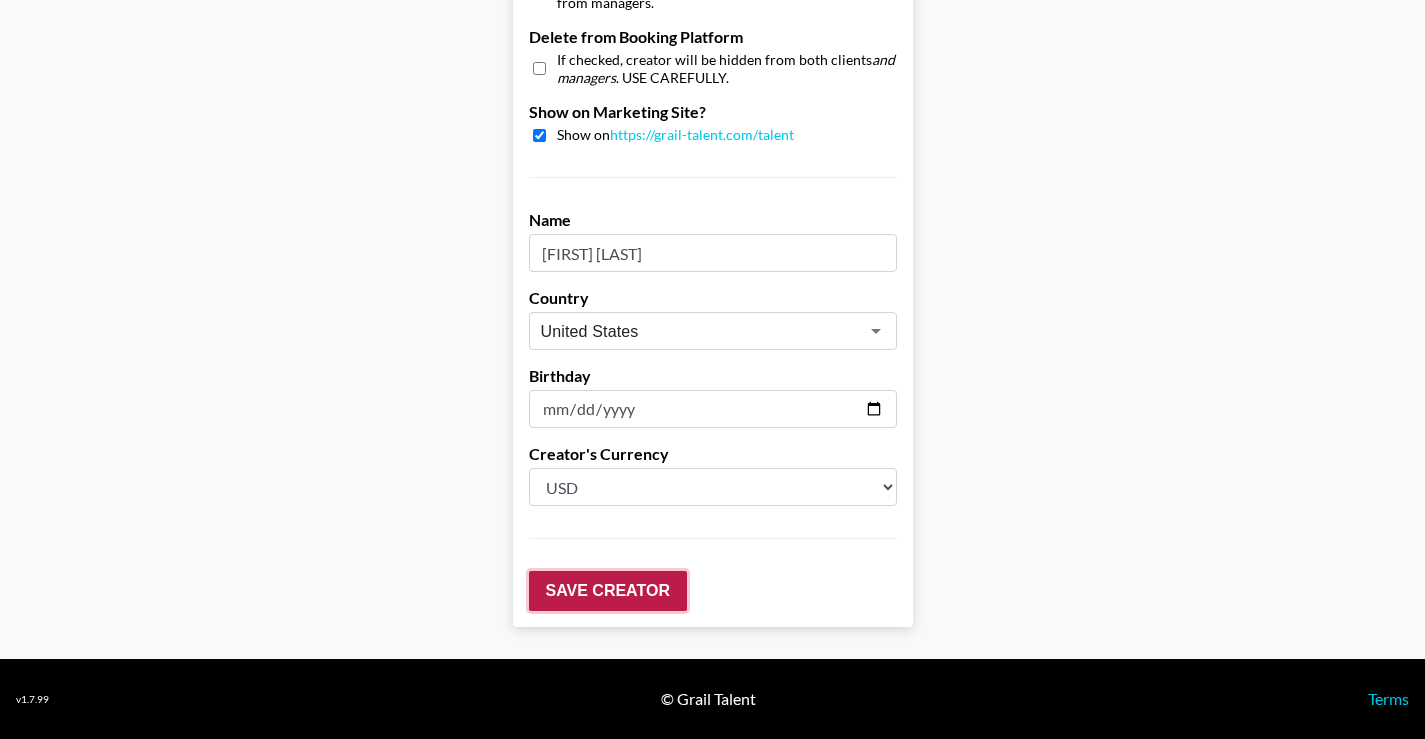 click on "Save Creator" at bounding box center [608, 591] 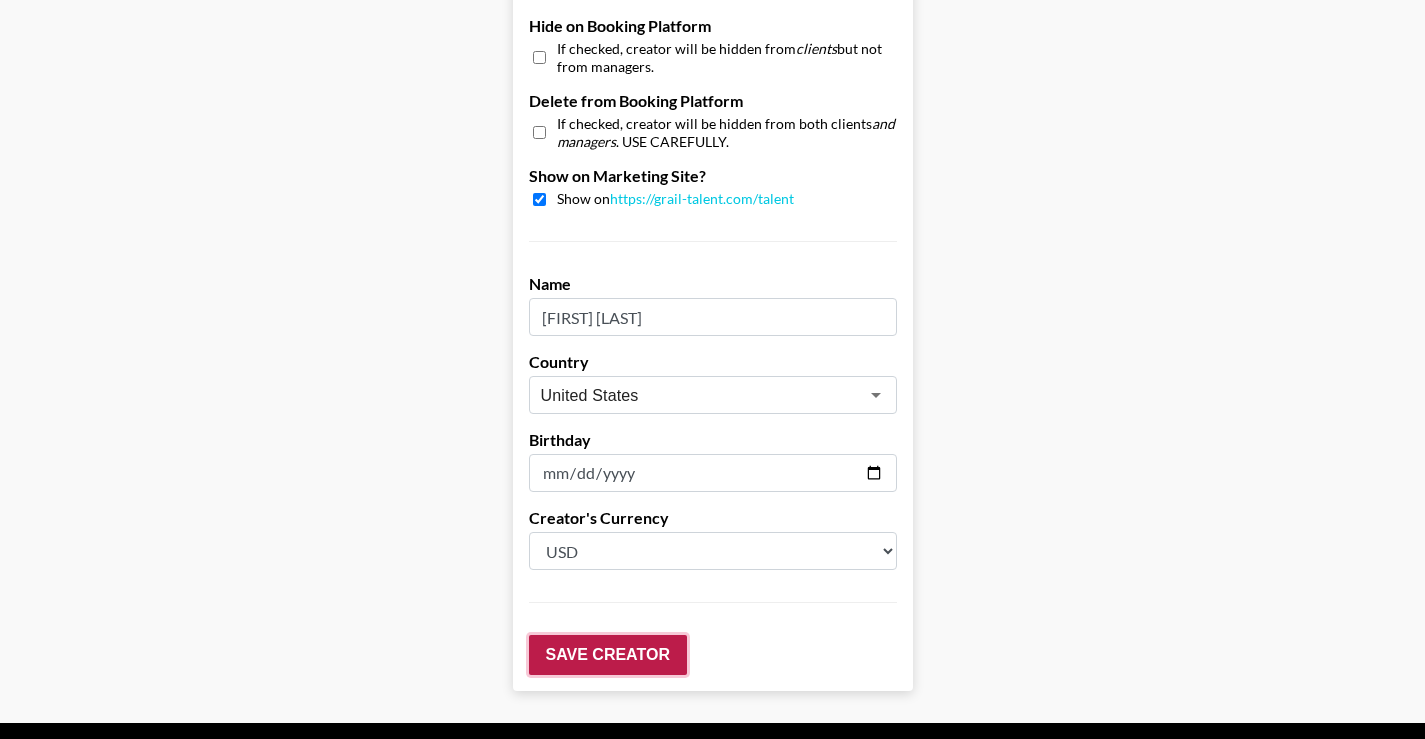 scroll, scrollTop: 2038, scrollLeft: 0, axis: vertical 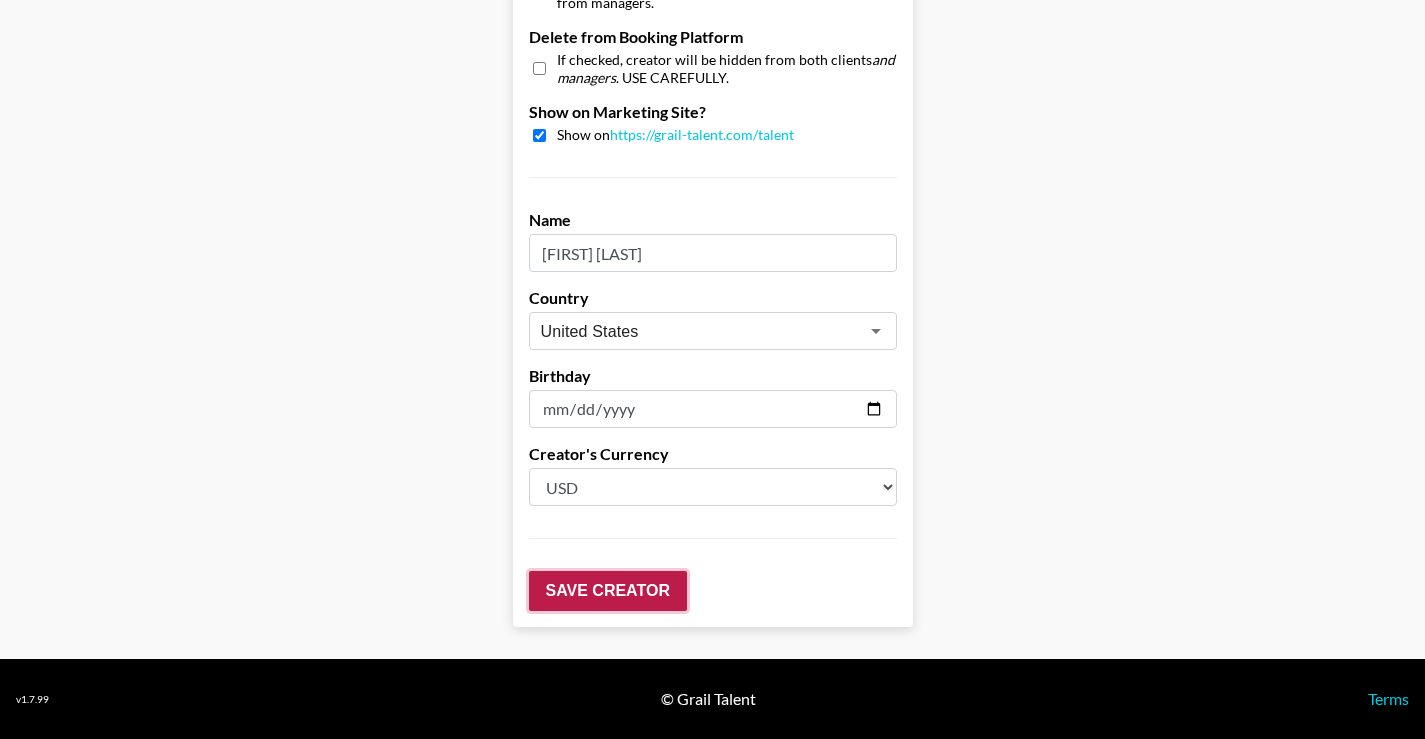click on "Save Creator" at bounding box center (608, 591) 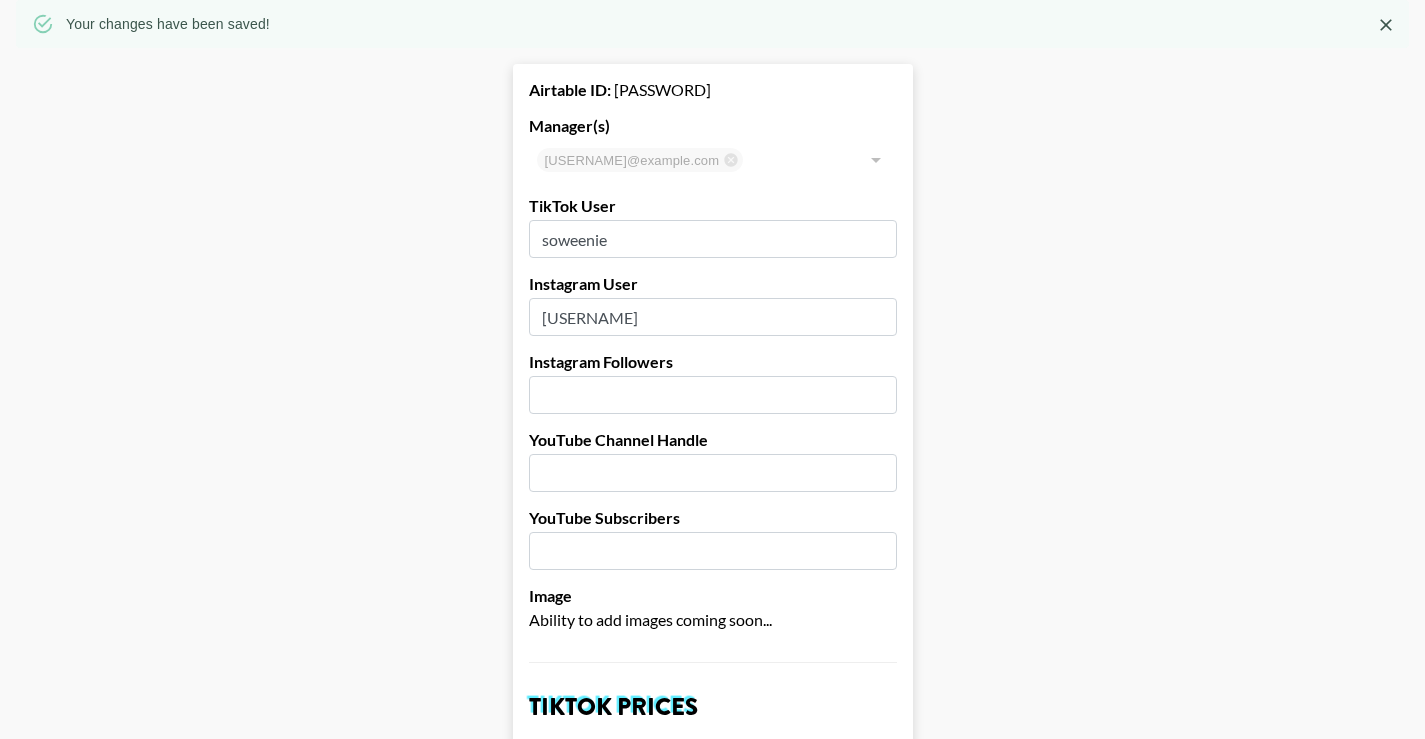 click at bounding box center [875, 160] 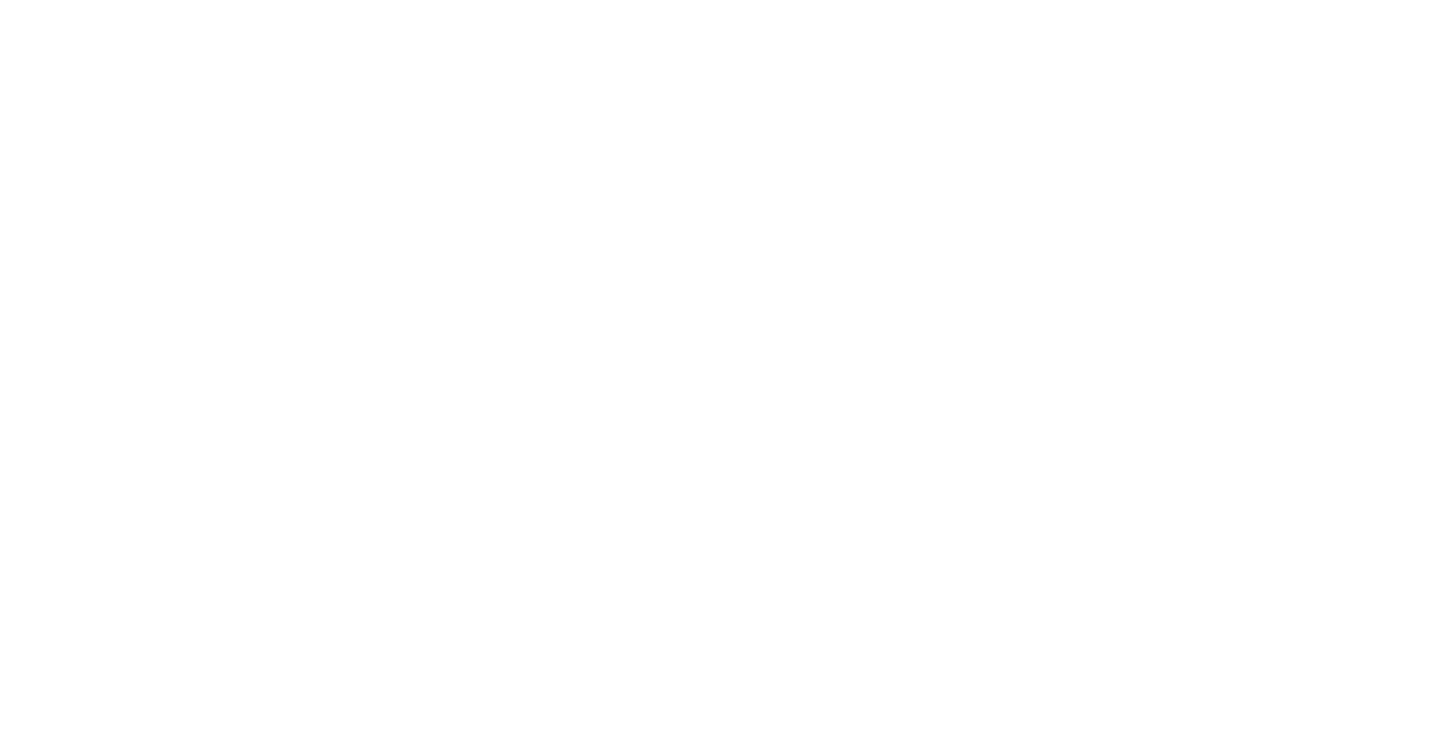 scroll, scrollTop: 0, scrollLeft: 0, axis: both 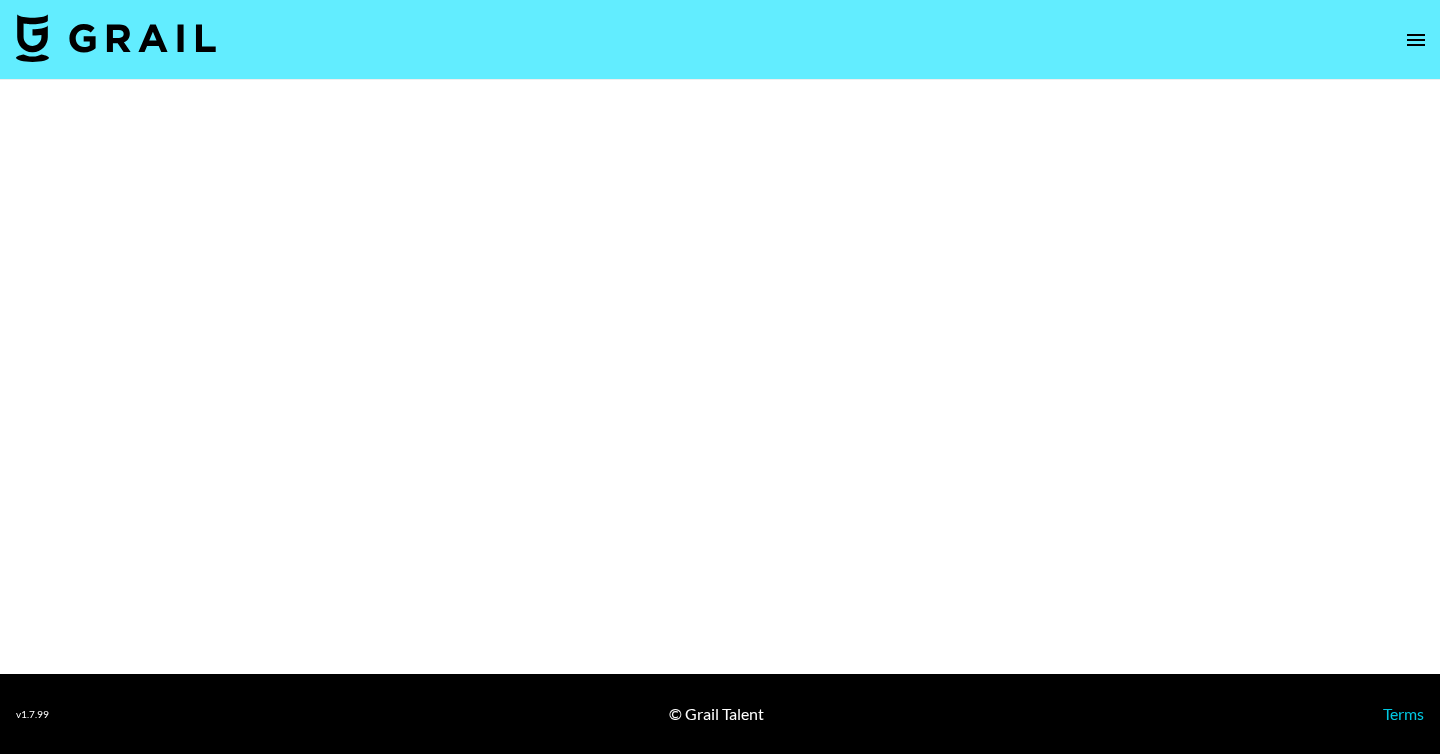 select on "Brand" 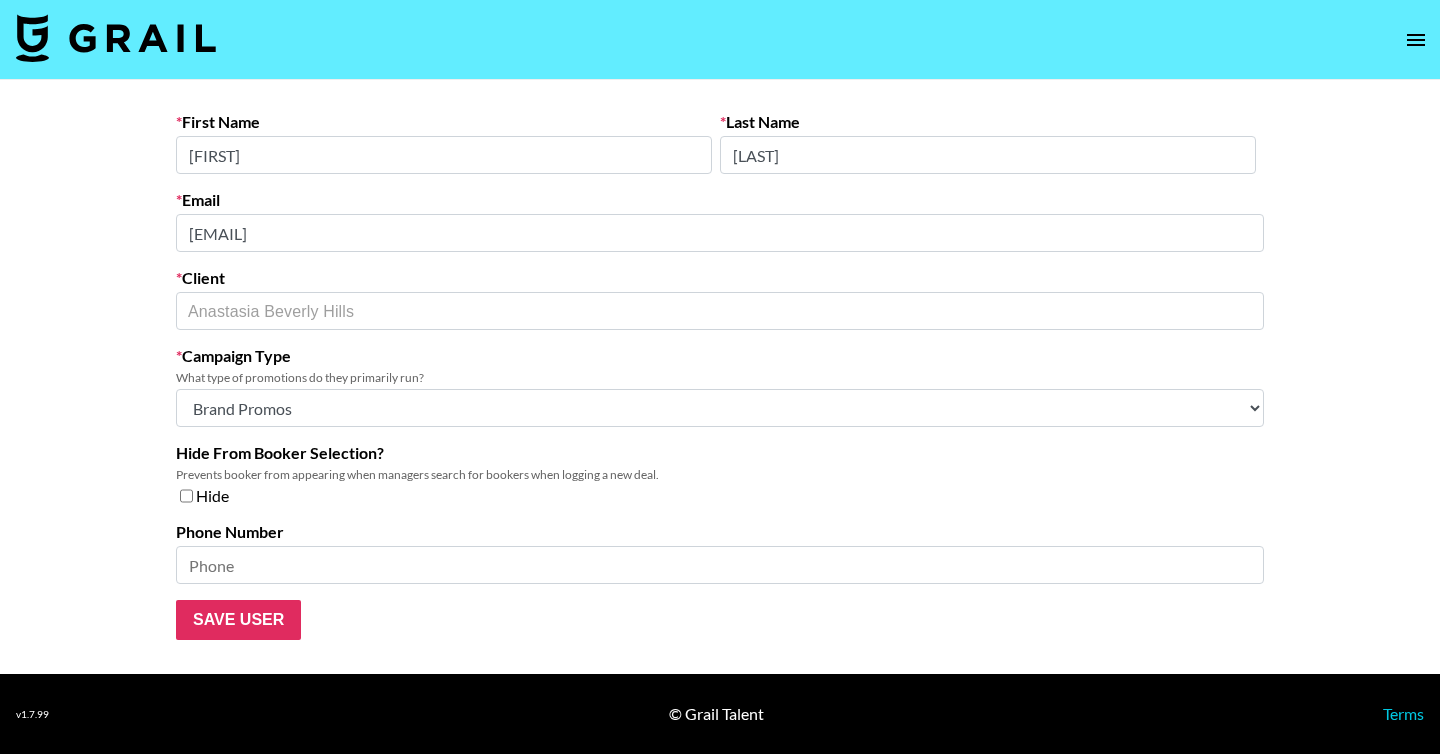click on "Anastasia Beverly Hills ​" at bounding box center [720, 311] 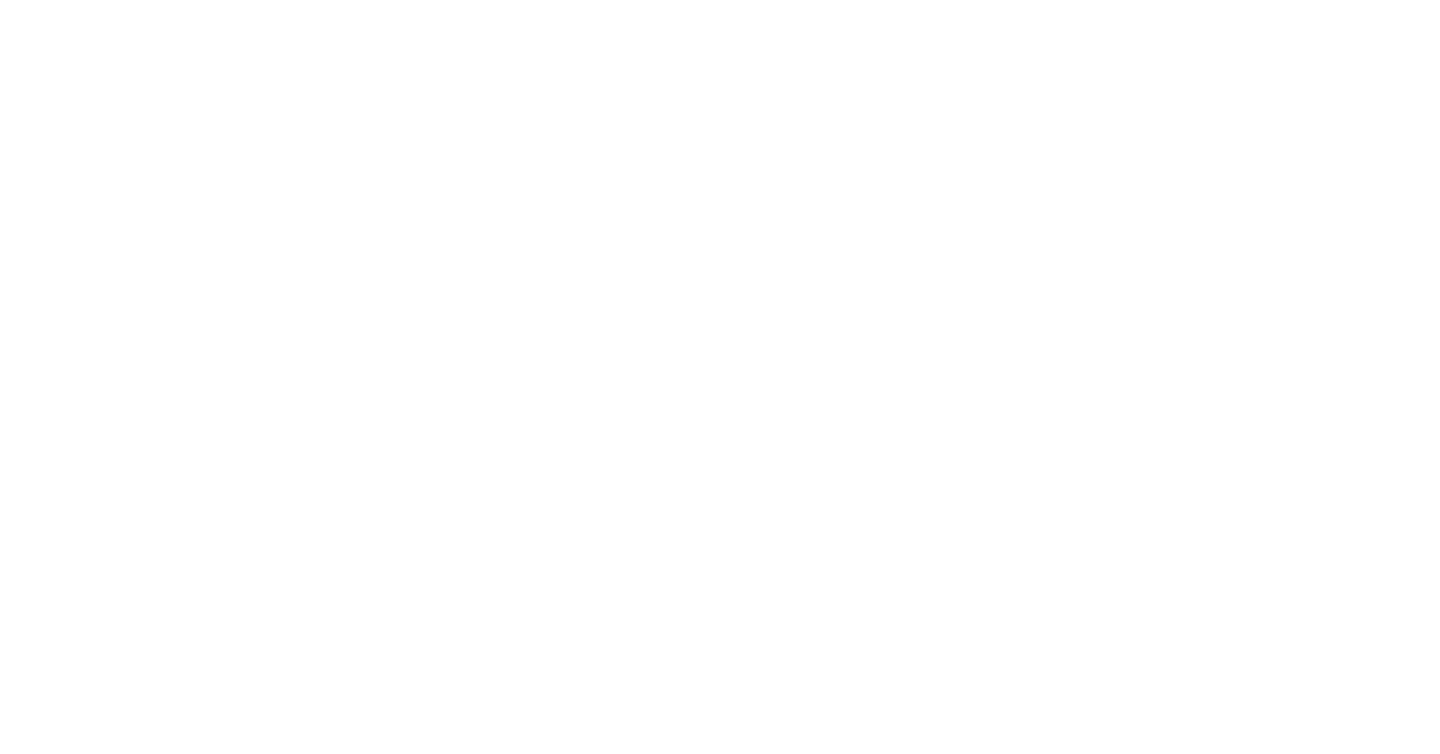 scroll, scrollTop: 0, scrollLeft: 0, axis: both 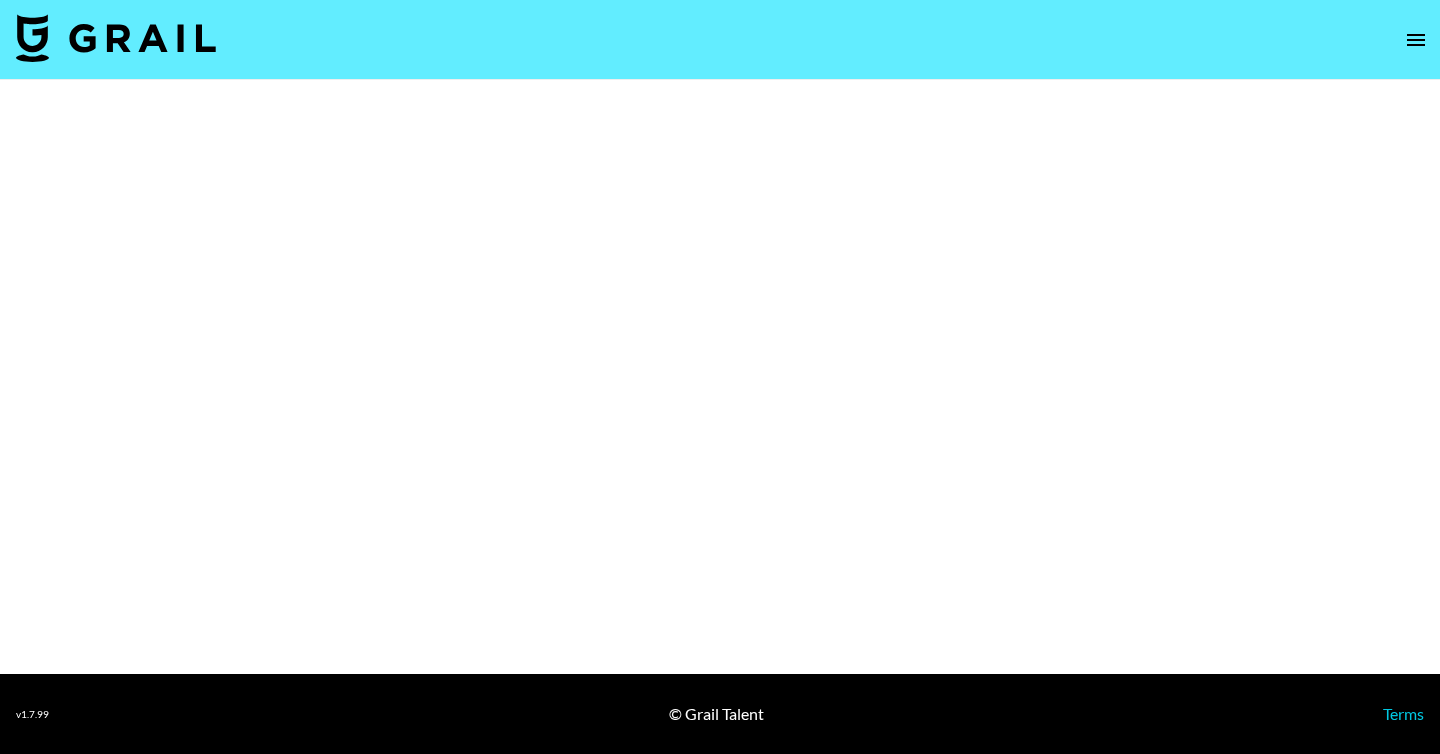 select on "Brand" 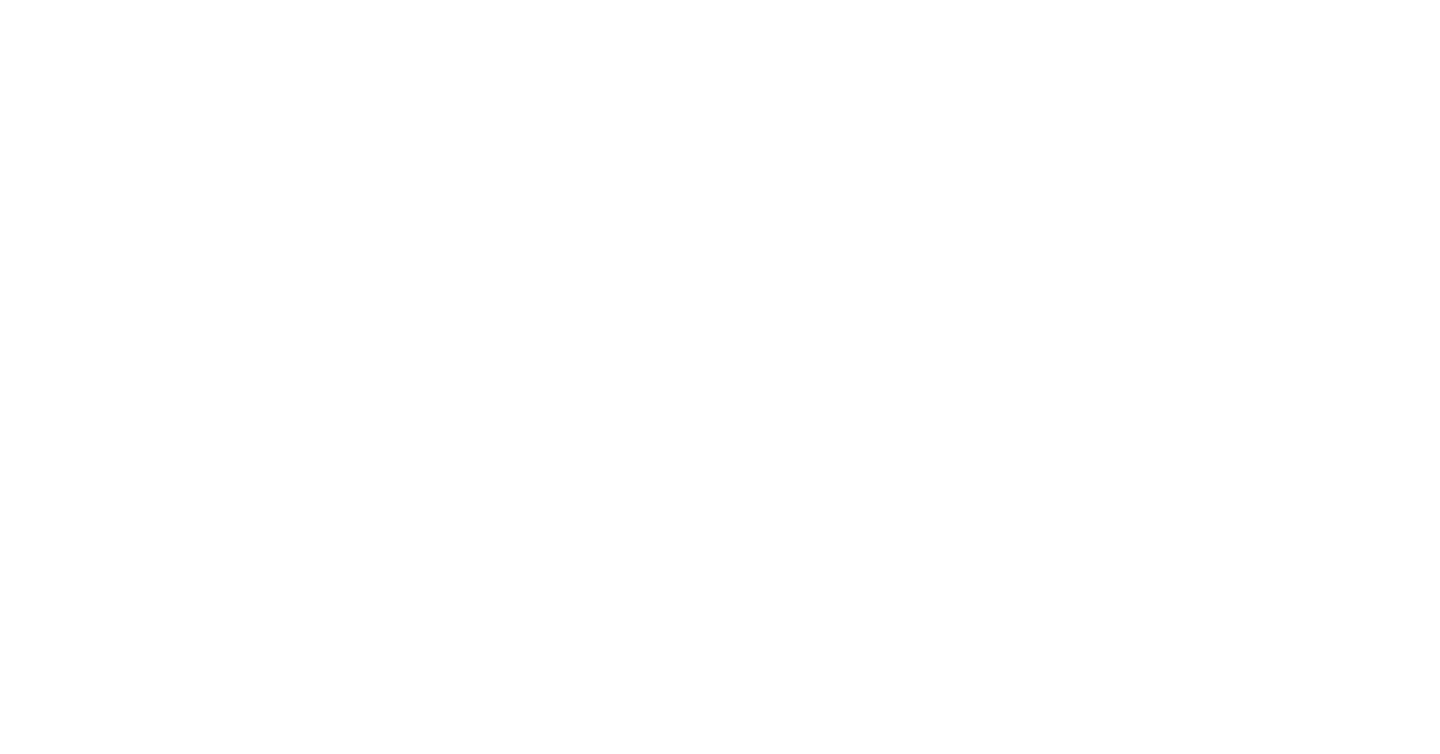 scroll, scrollTop: 0, scrollLeft: 0, axis: both 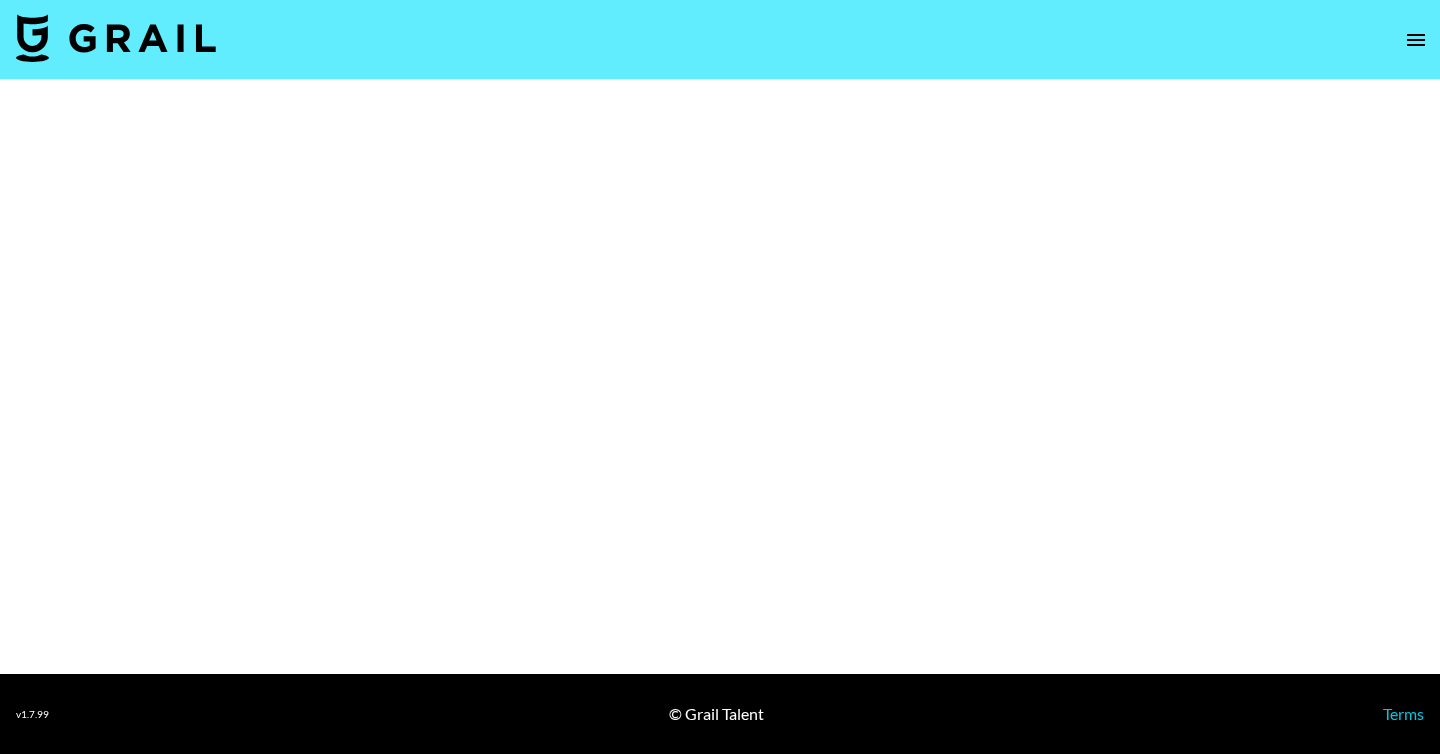 select on "Brand" 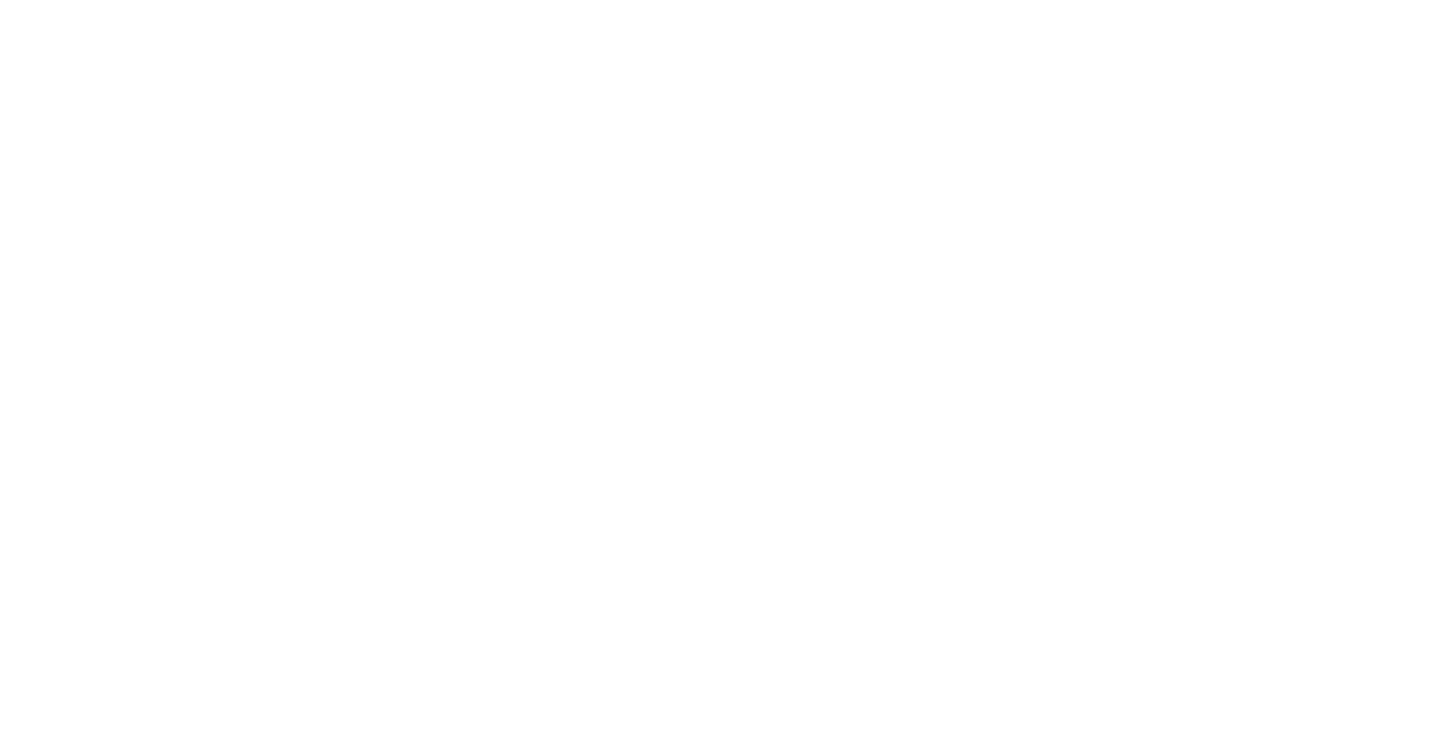 scroll, scrollTop: 0, scrollLeft: 0, axis: both 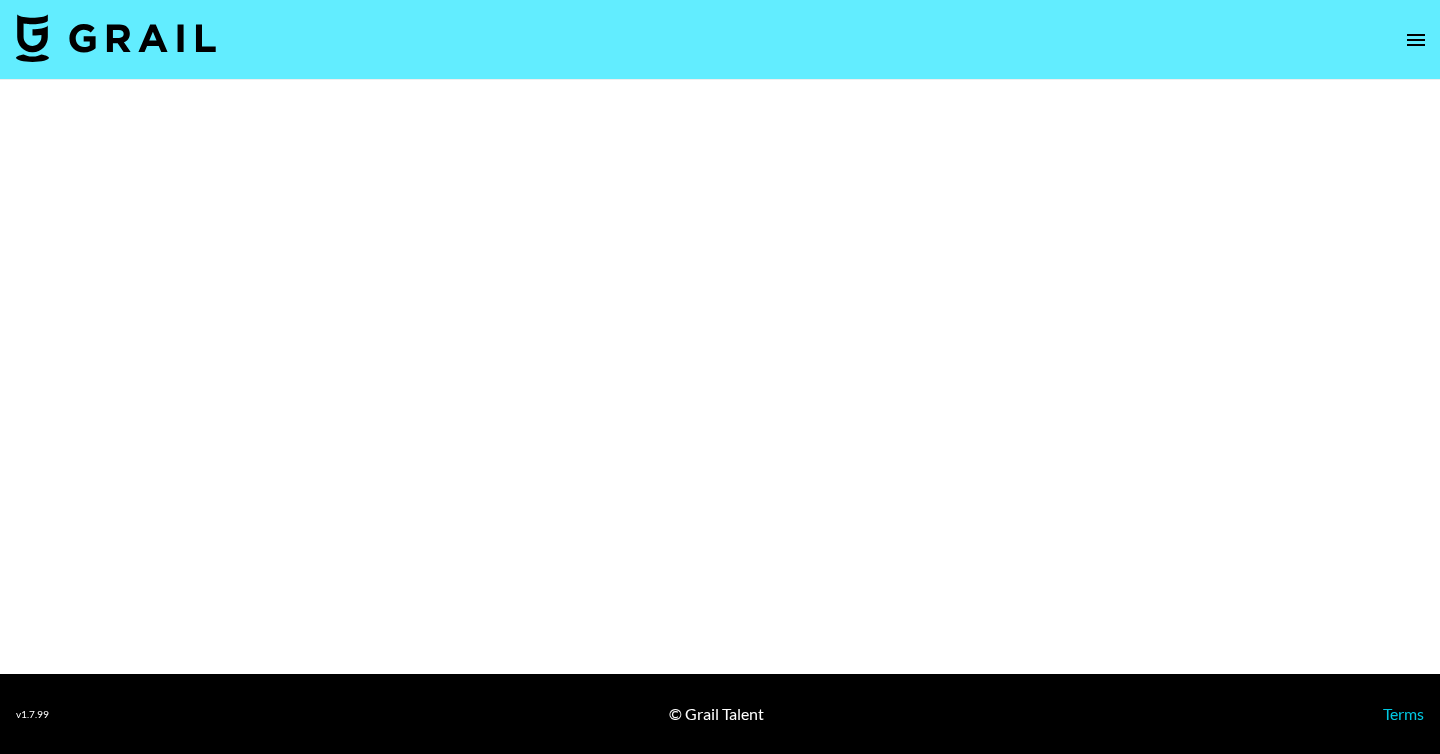 select on "Brand" 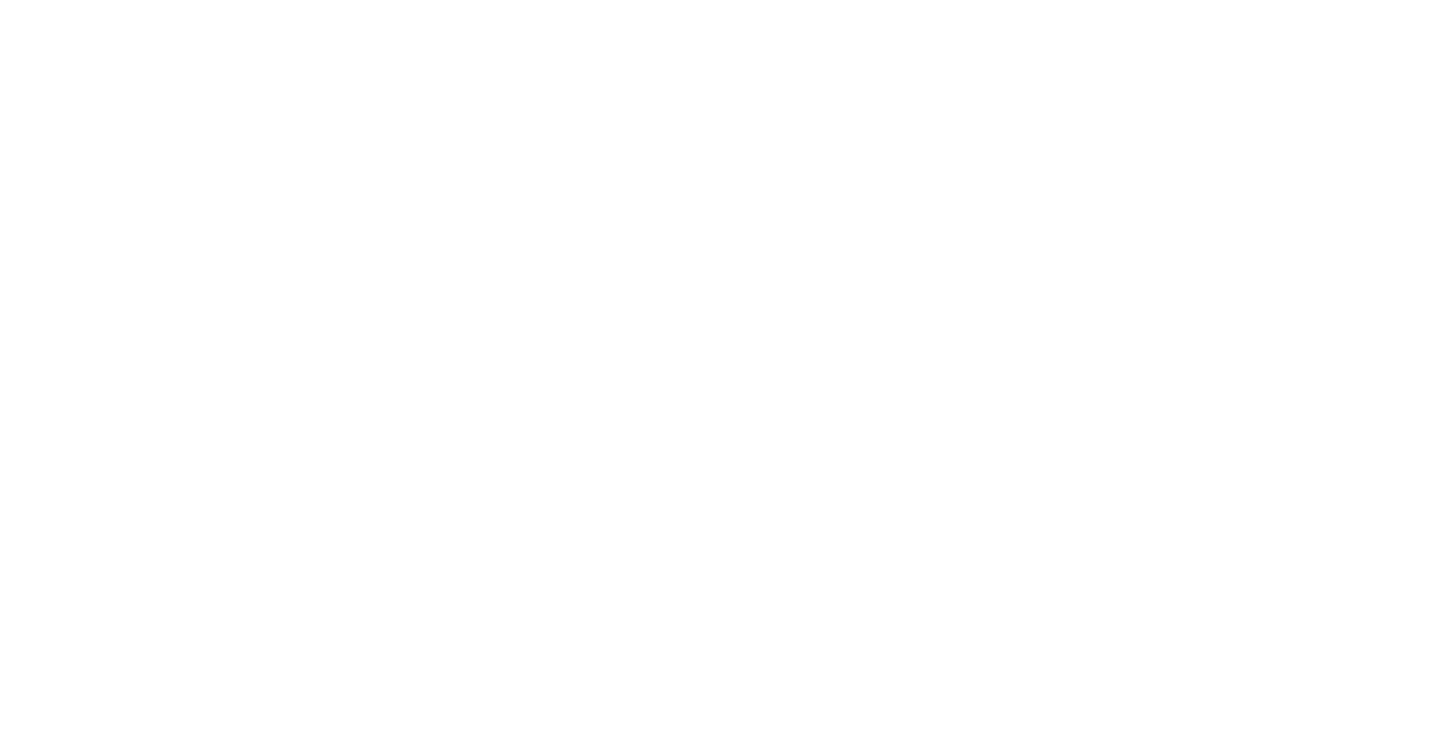 scroll, scrollTop: 0, scrollLeft: 0, axis: both 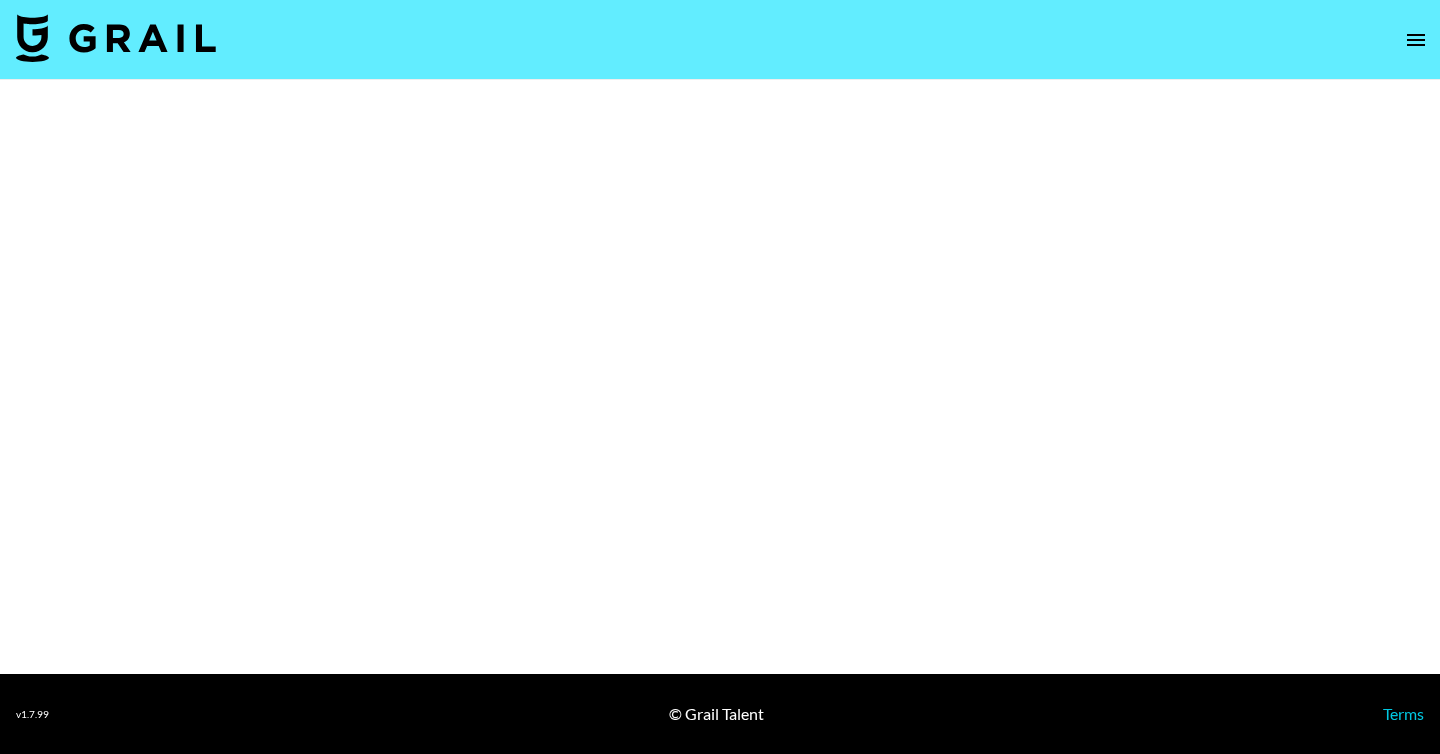 select on "Brand" 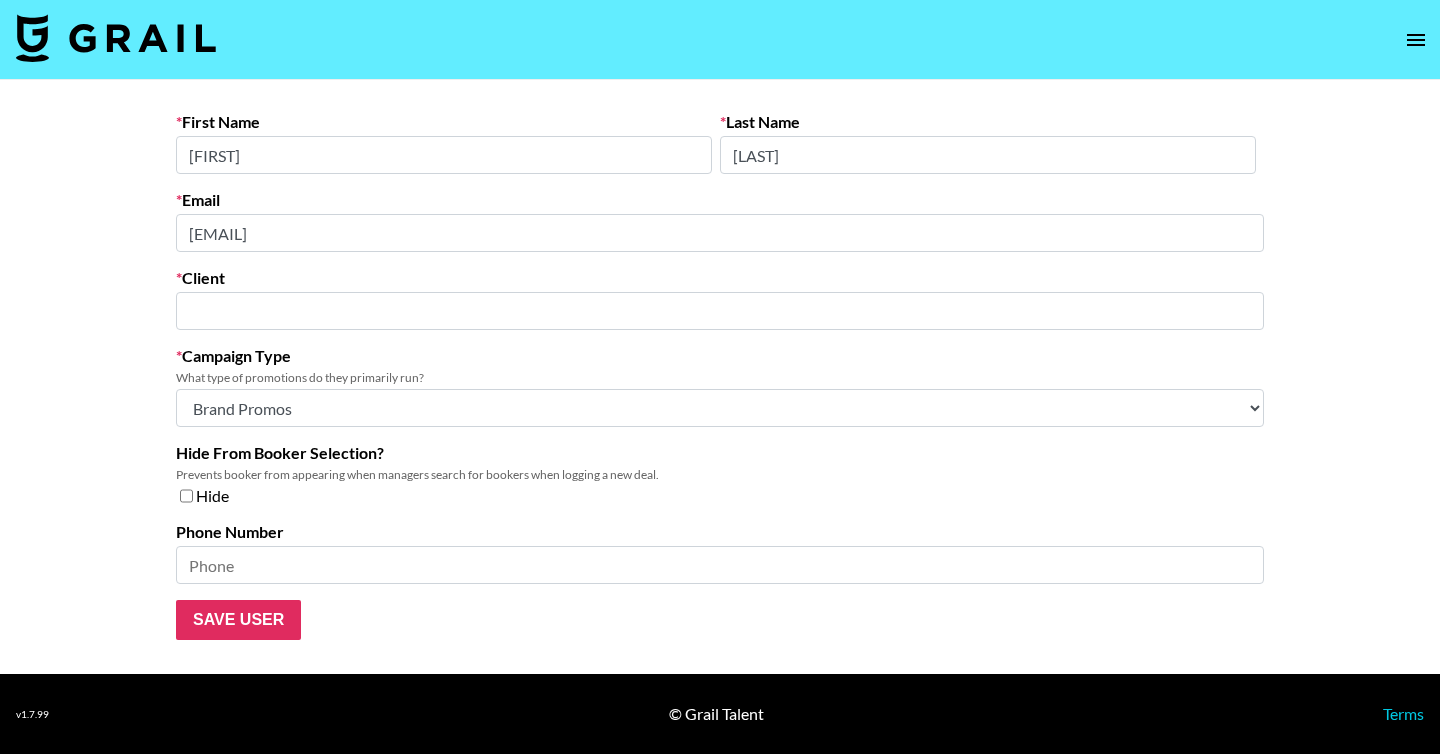 type on "Roadget Business Pte.LTD." 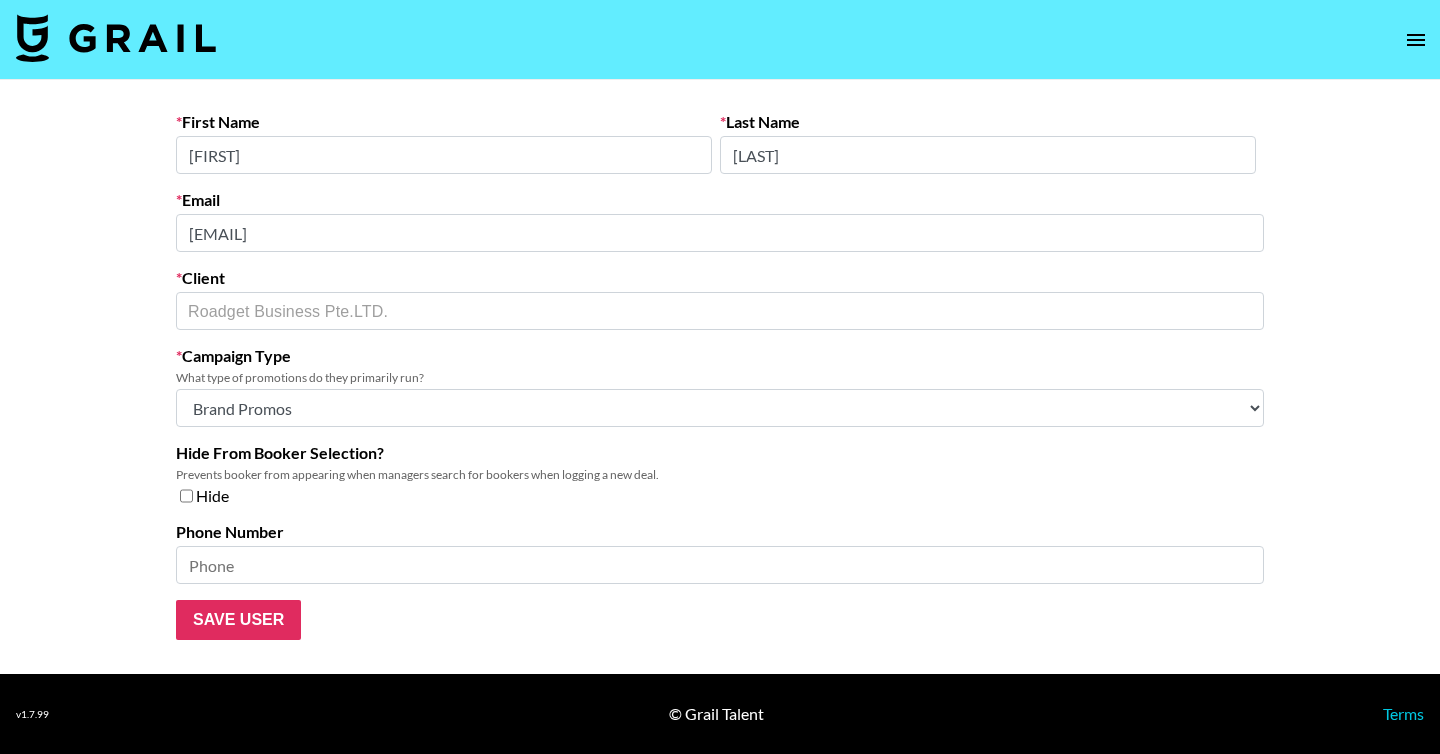 drag, startPoint x: 261, startPoint y: 165, endPoint x: 132, endPoint y: 159, distance: 129.13947 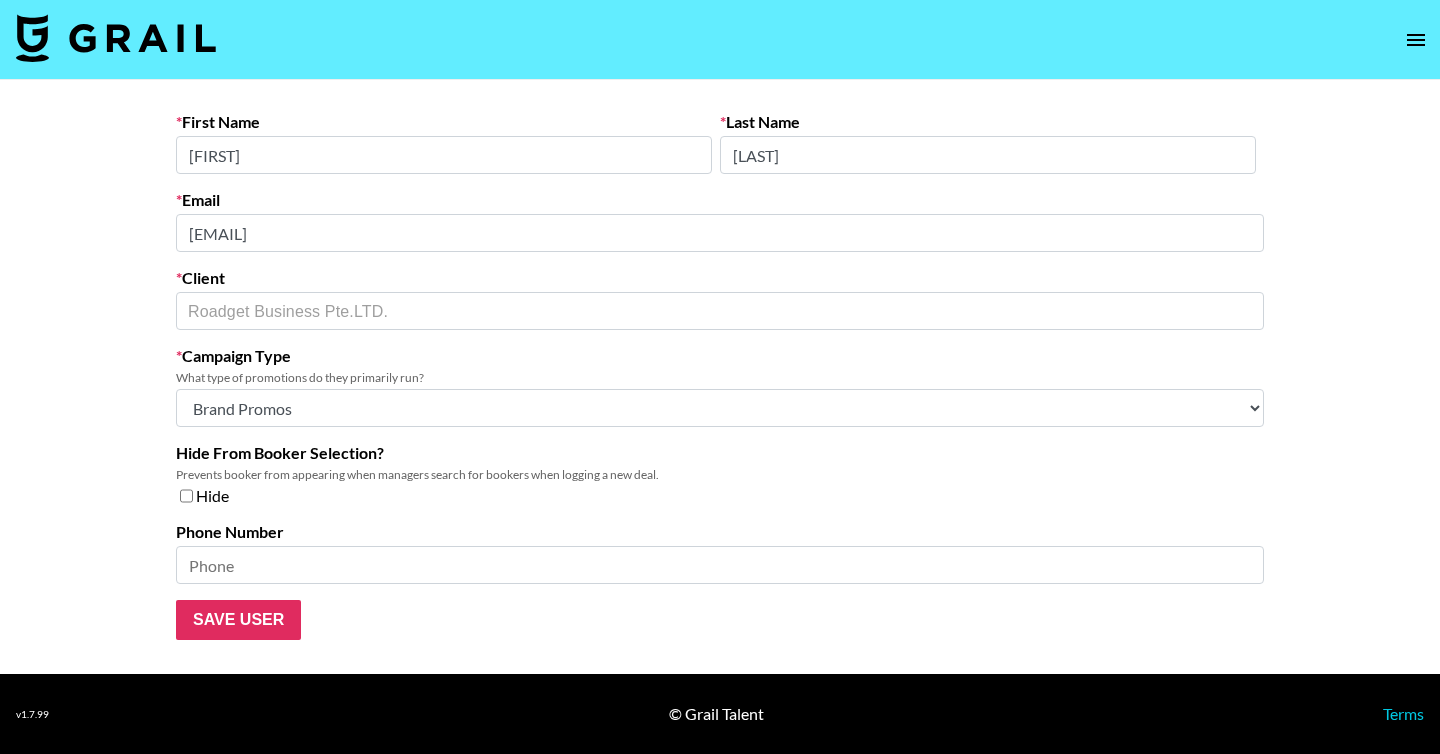 click on "First Name [FIRST] Last Name [LAST] Email [EMAIL] Client [ORGANIZATION] ​ Campaign Type What type of promotions do they primarily run? Choose Type... Song Promos Brand Promos Both (They work at an agency) Hide From Booker Selection? Prevents booker from appearing when managers search for bookers when logging a new deal.   Hide Phone Number Save User" at bounding box center [720, 377] 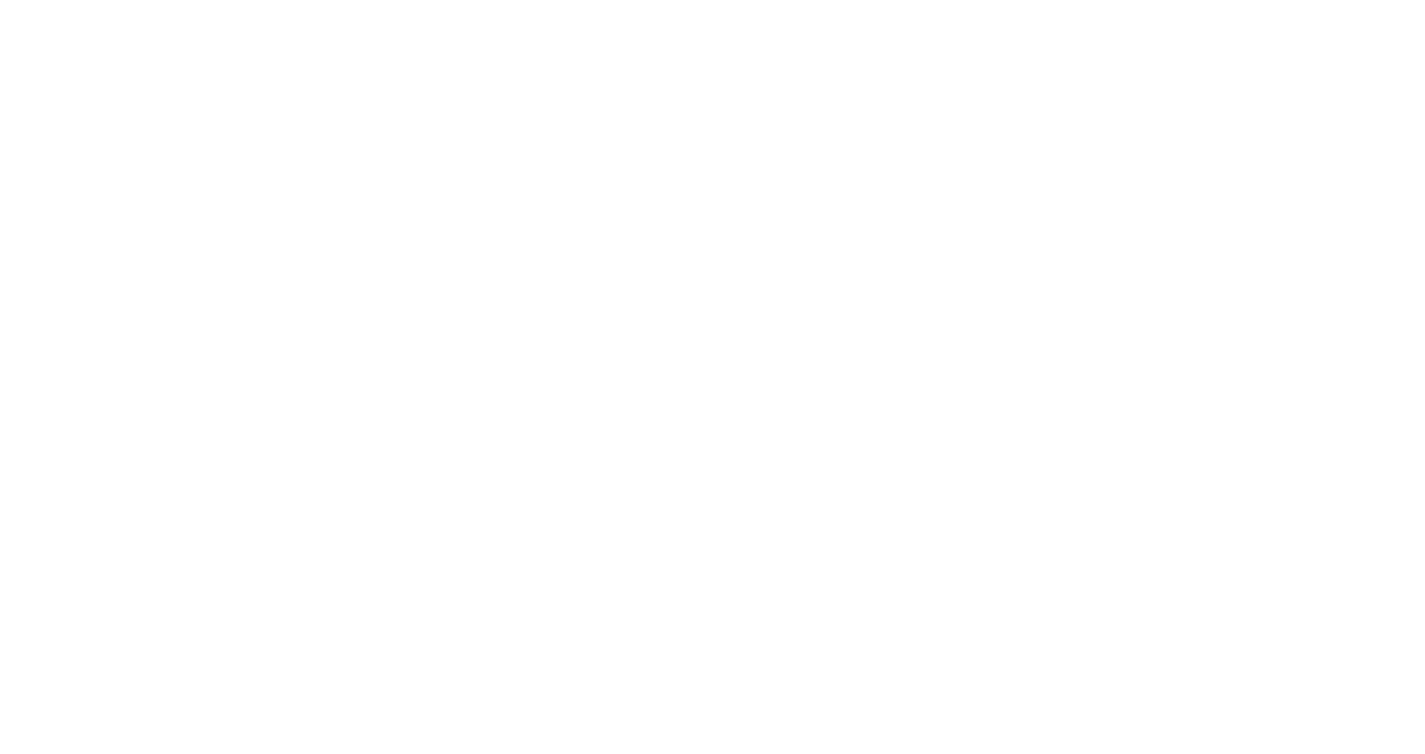 scroll, scrollTop: 0, scrollLeft: 0, axis: both 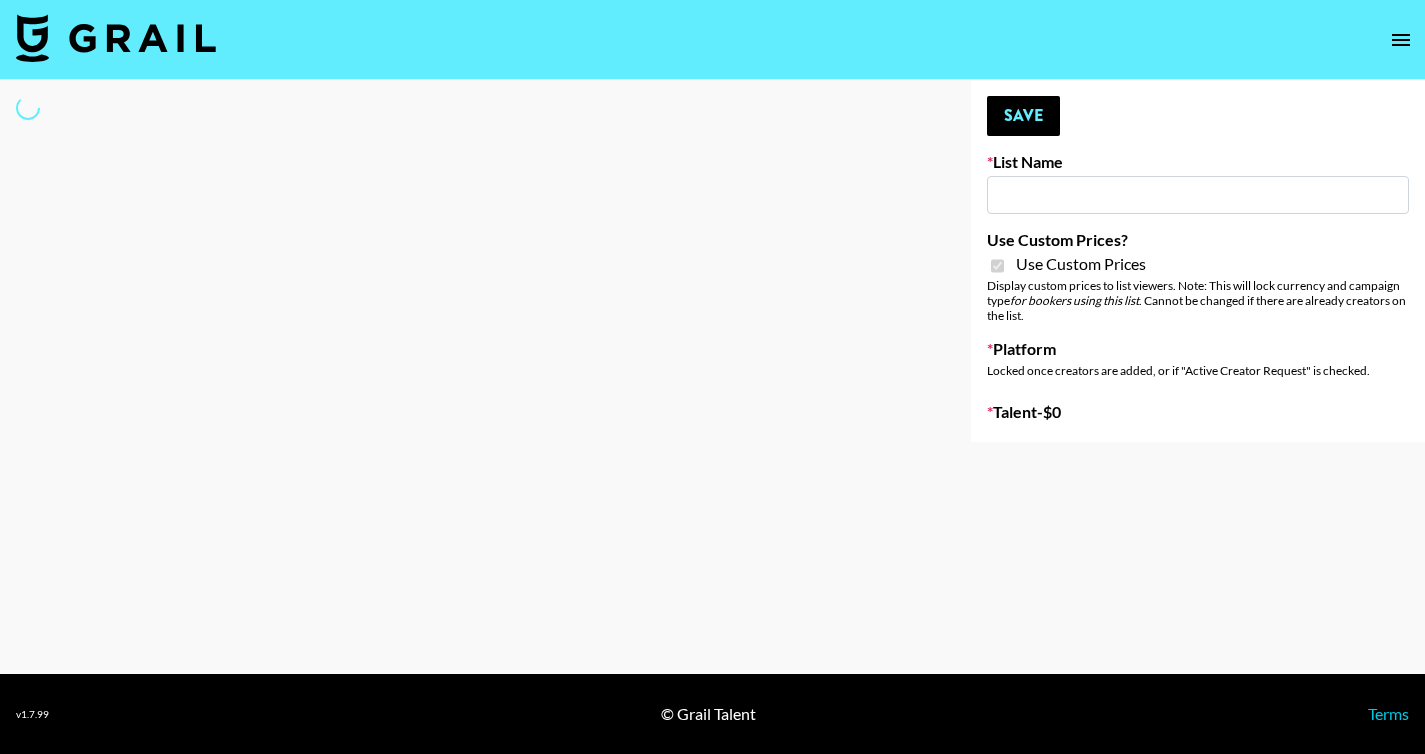 type on "Airbrush Glow Filter - USA TikTok" 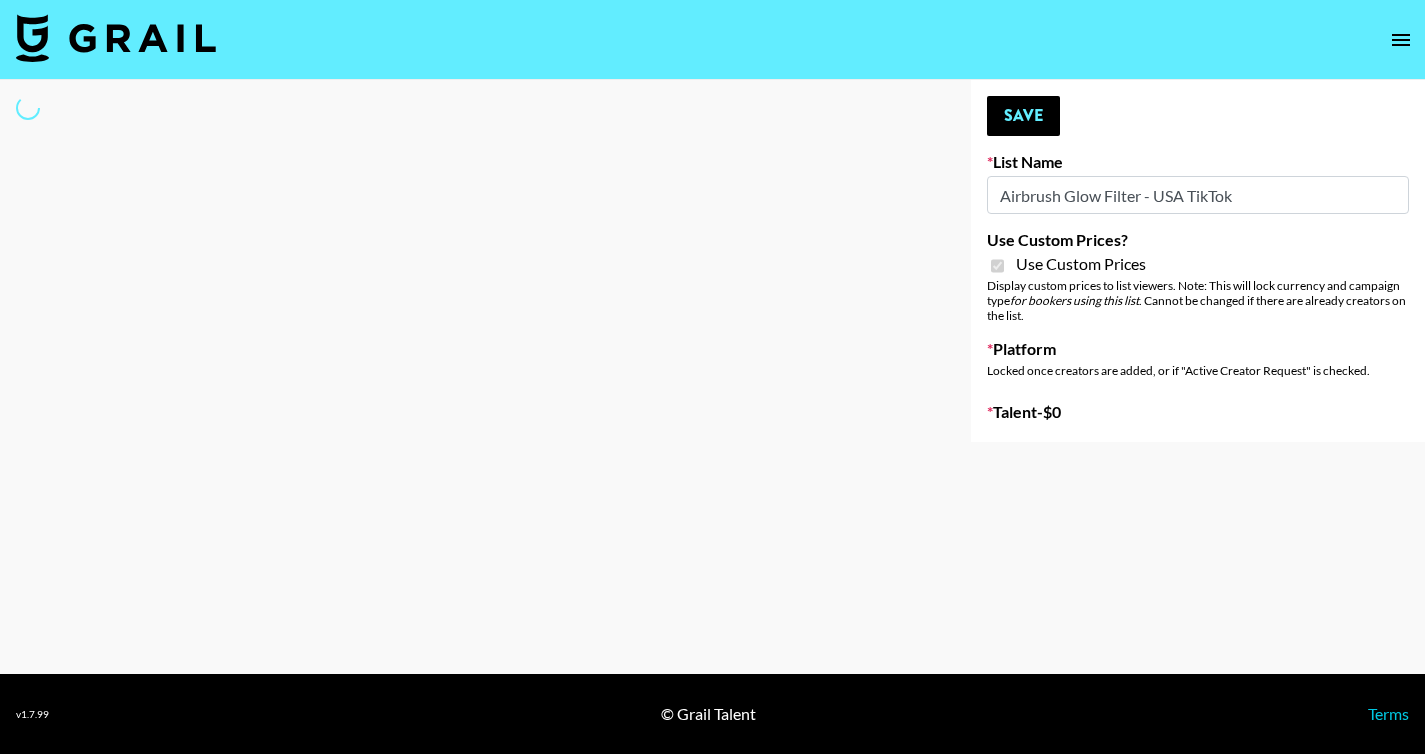 select on "Brand" 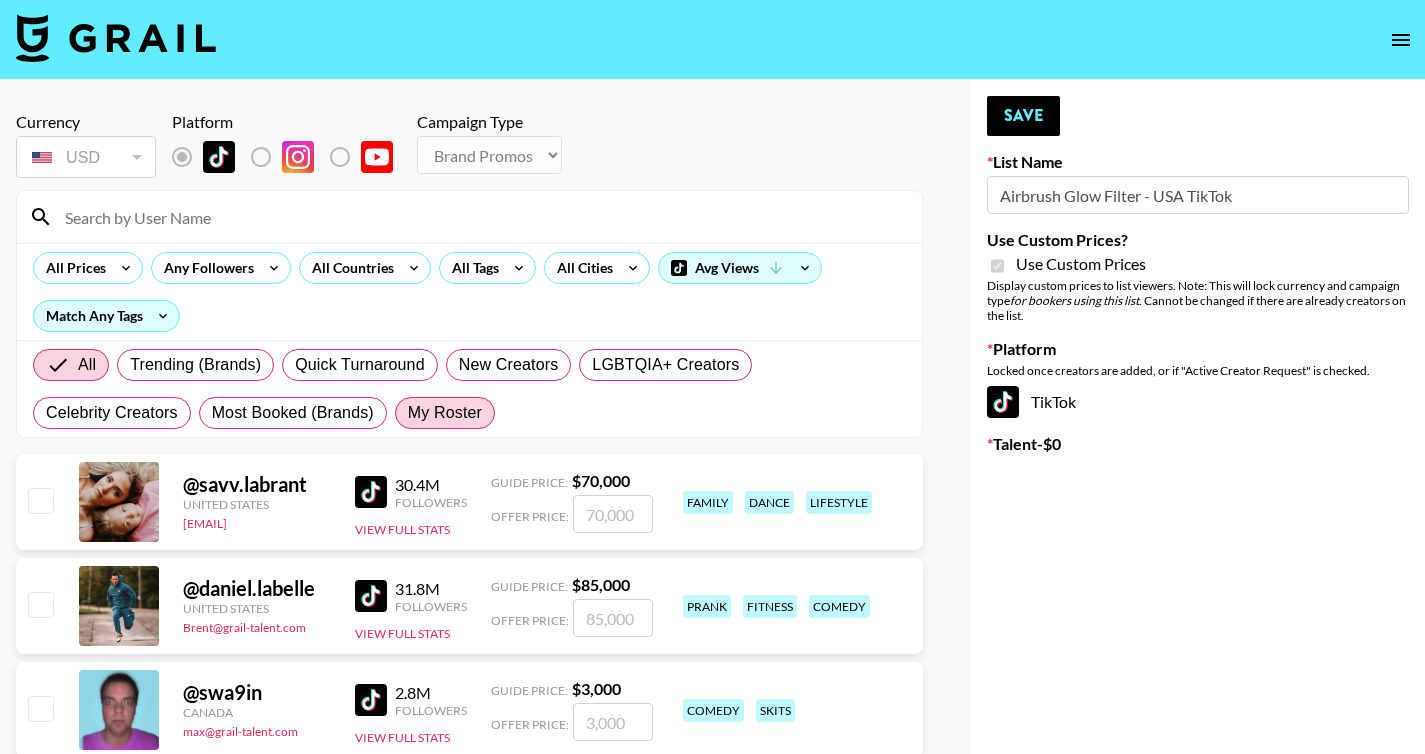 click on "My Roster" at bounding box center (445, 413) 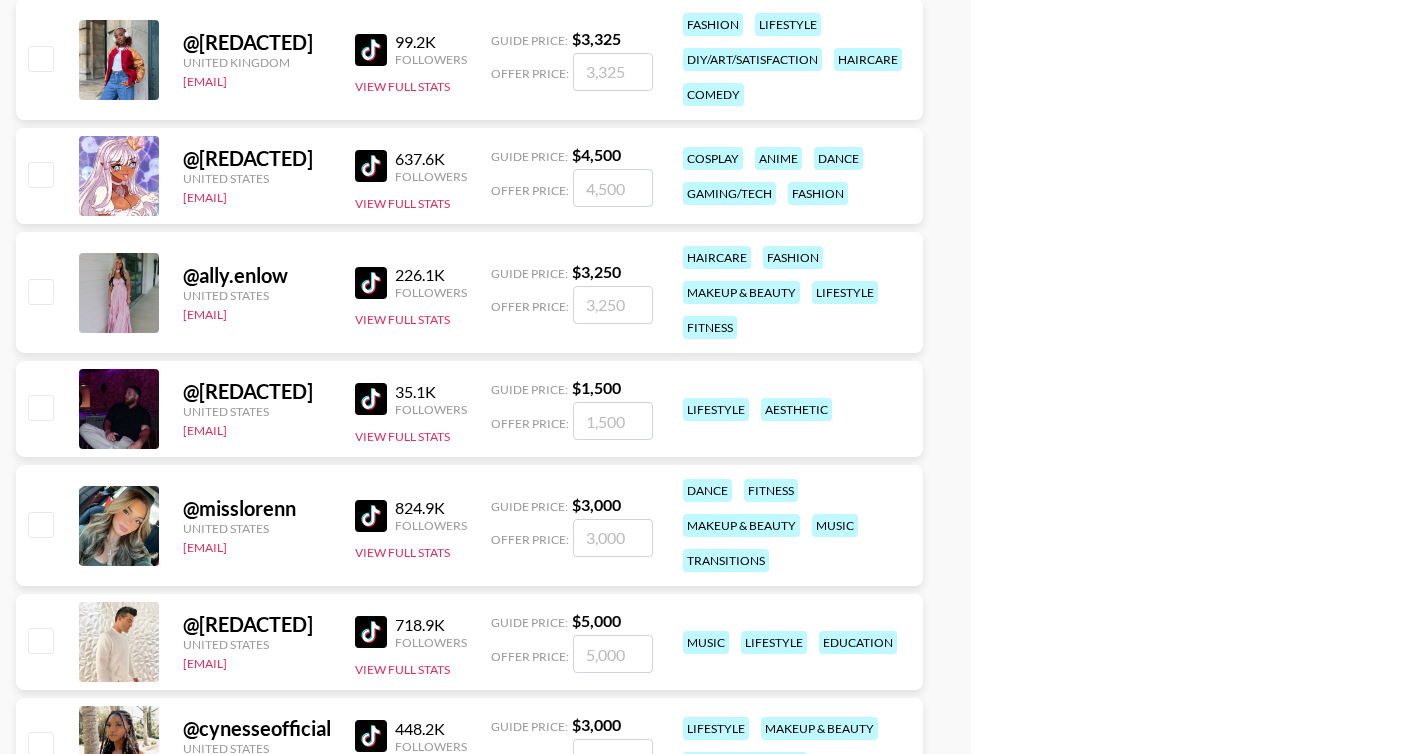 scroll, scrollTop: 599, scrollLeft: 0, axis: vertical 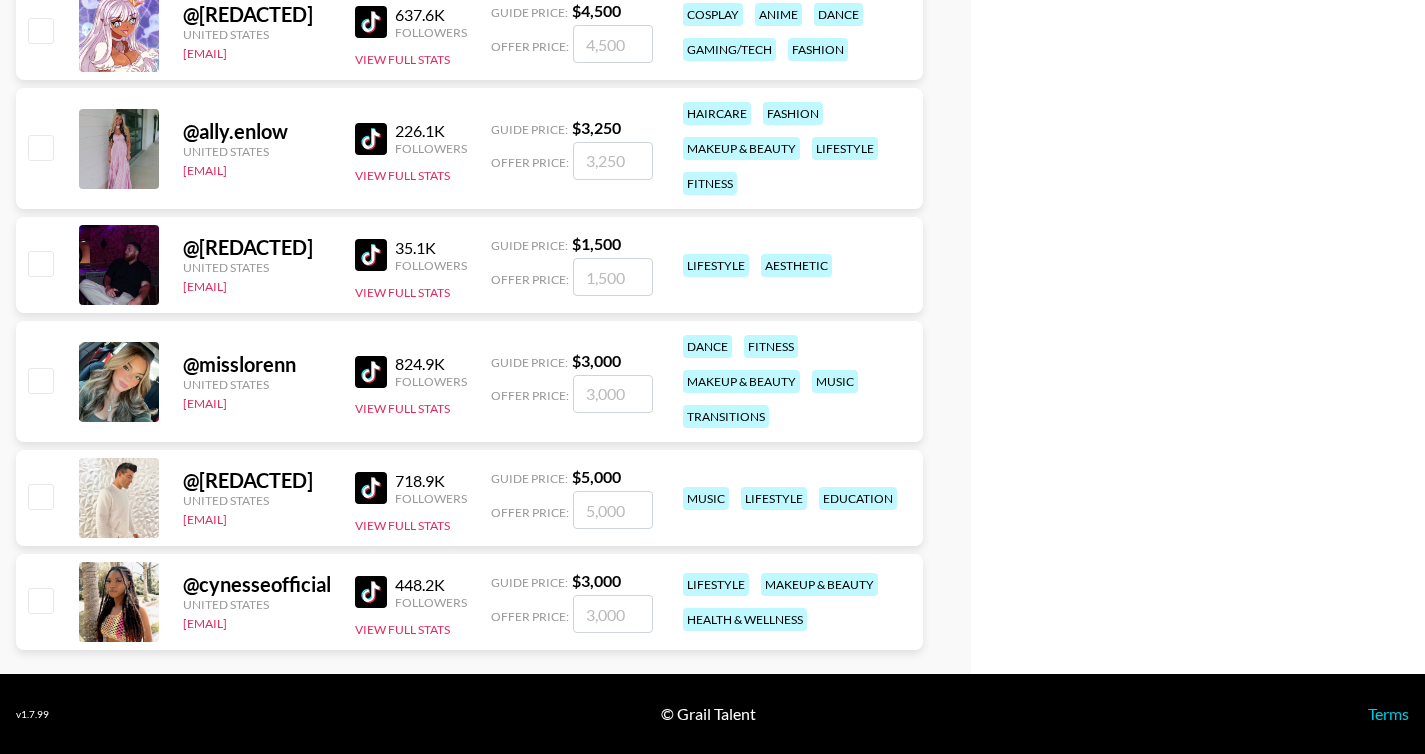 click at bounding box center (40, 600) 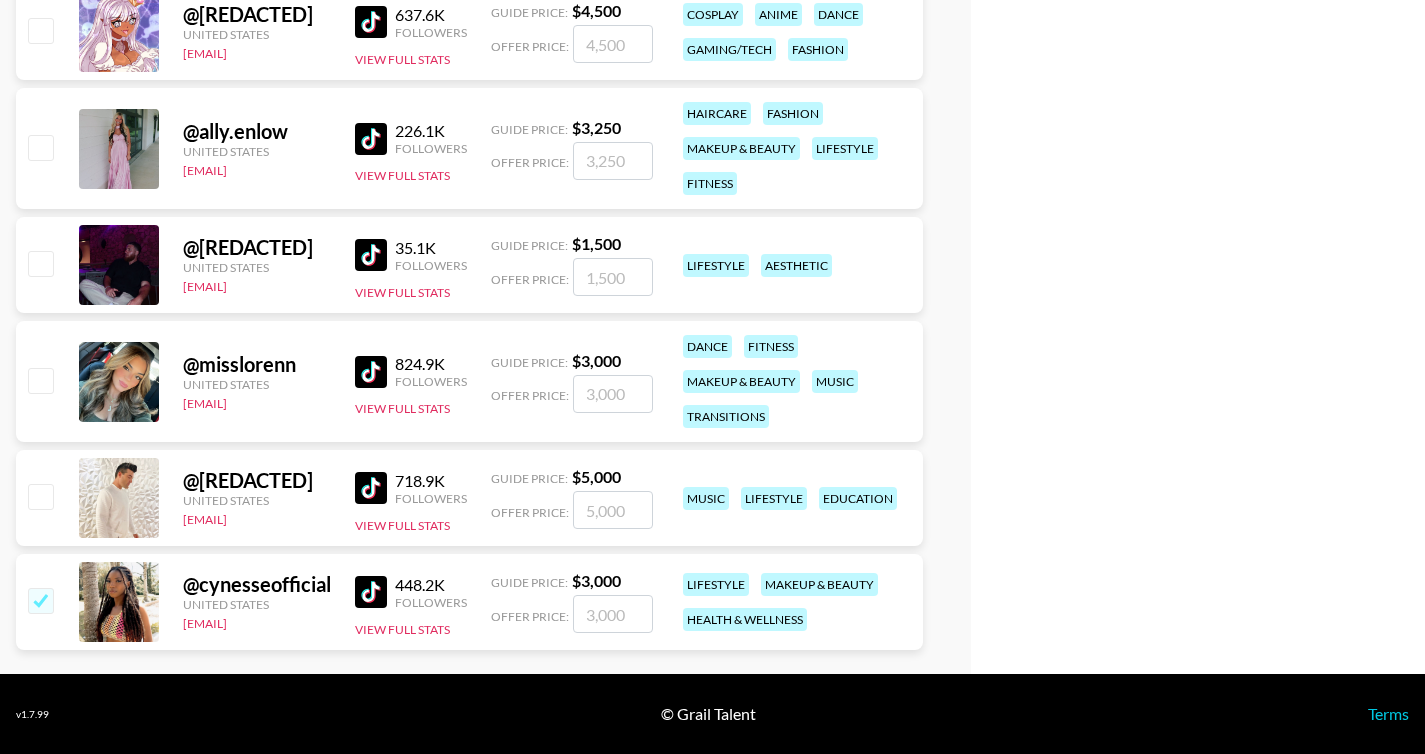checkbox on "true" 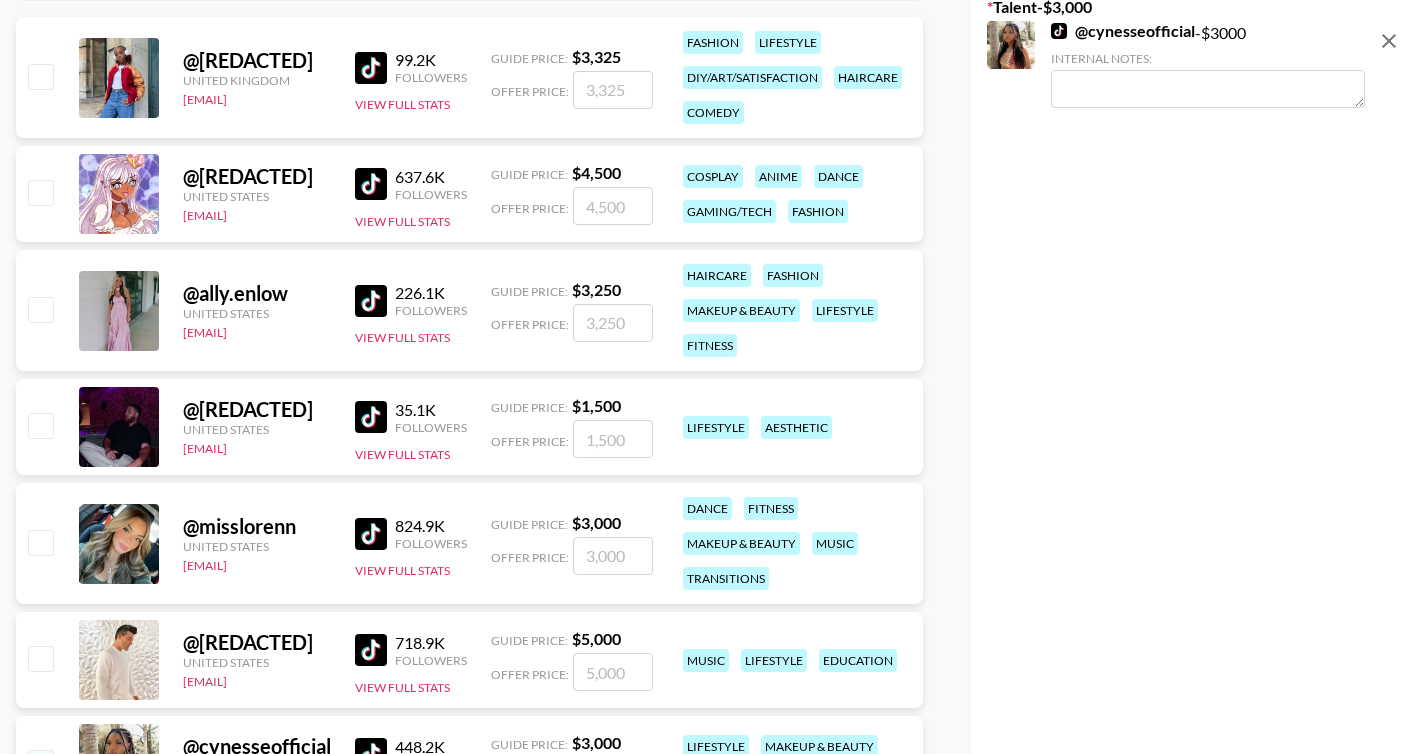 scroll, scrollTop: 434, scrollLeft: 0, axis: vertical 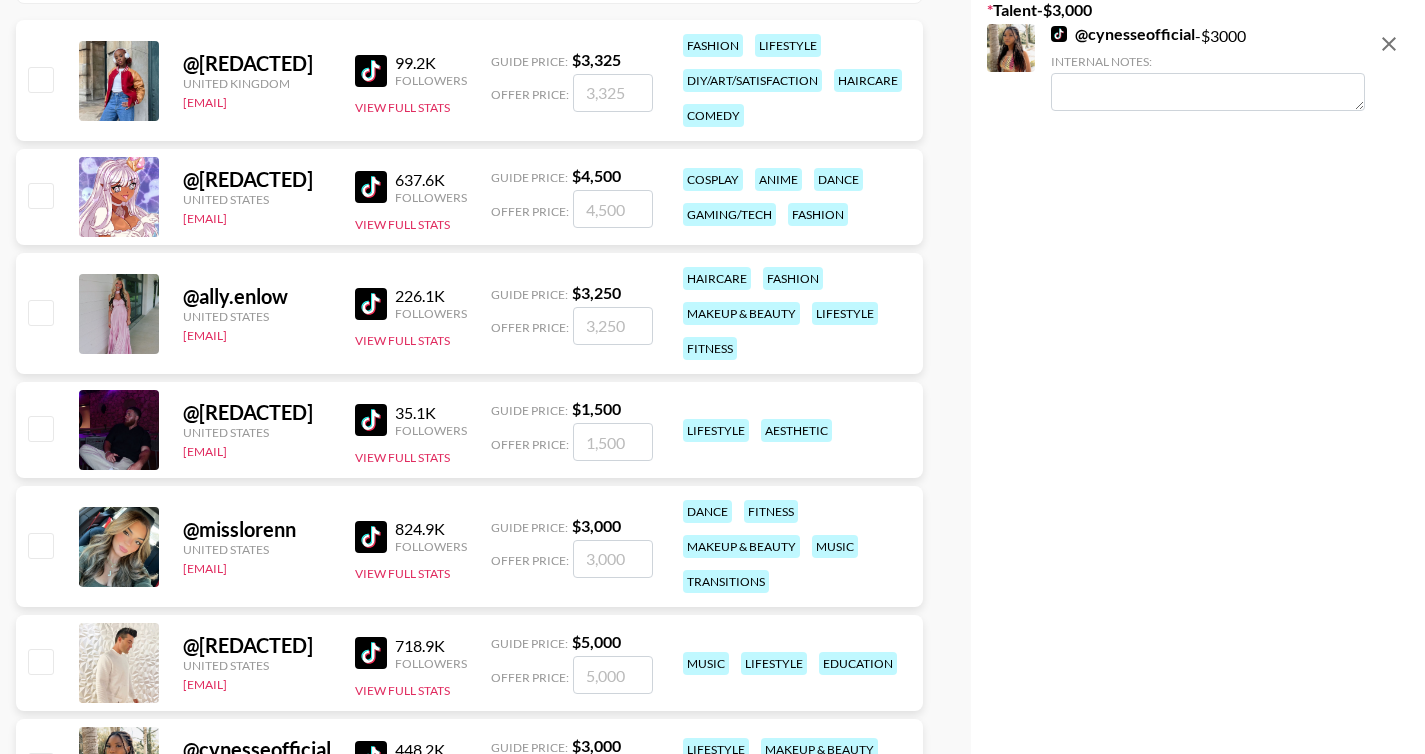 click at bounding box center (40, 545) 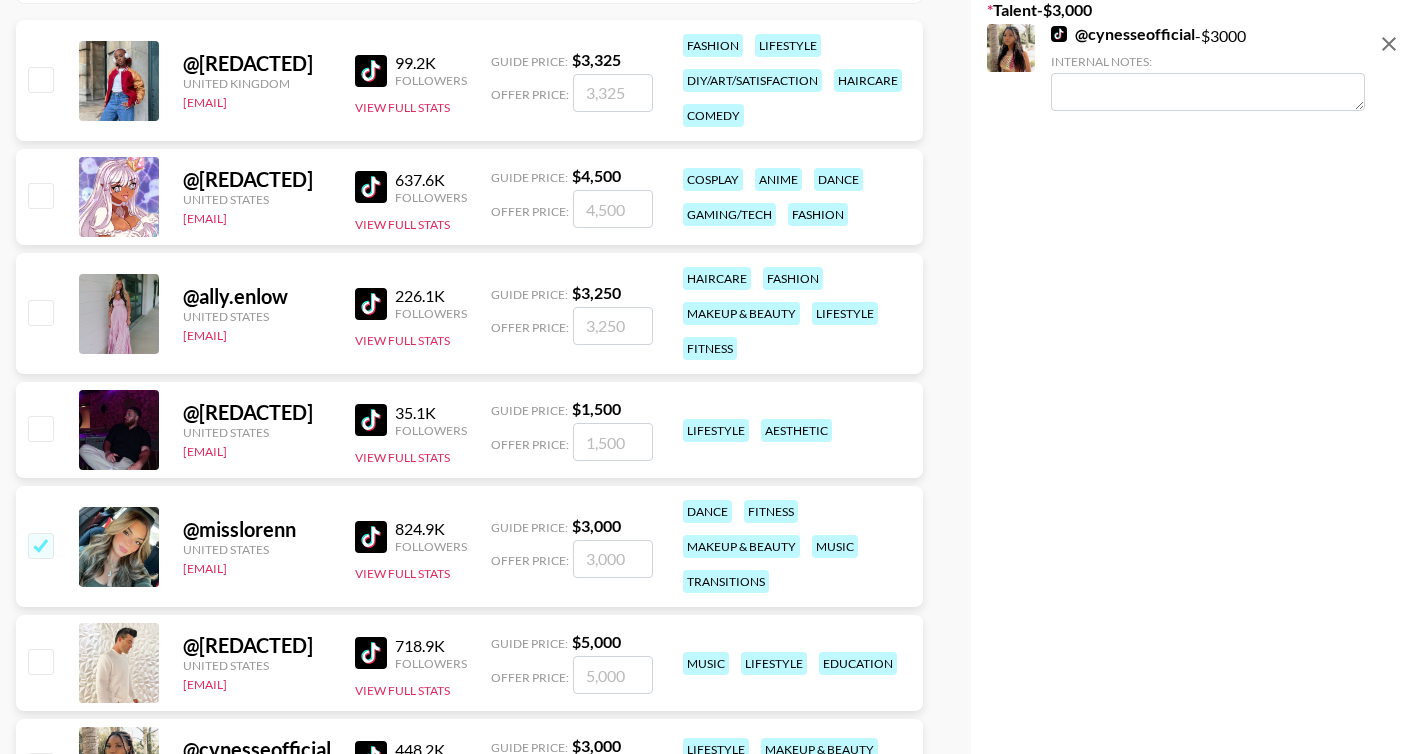 checkbox on "true" 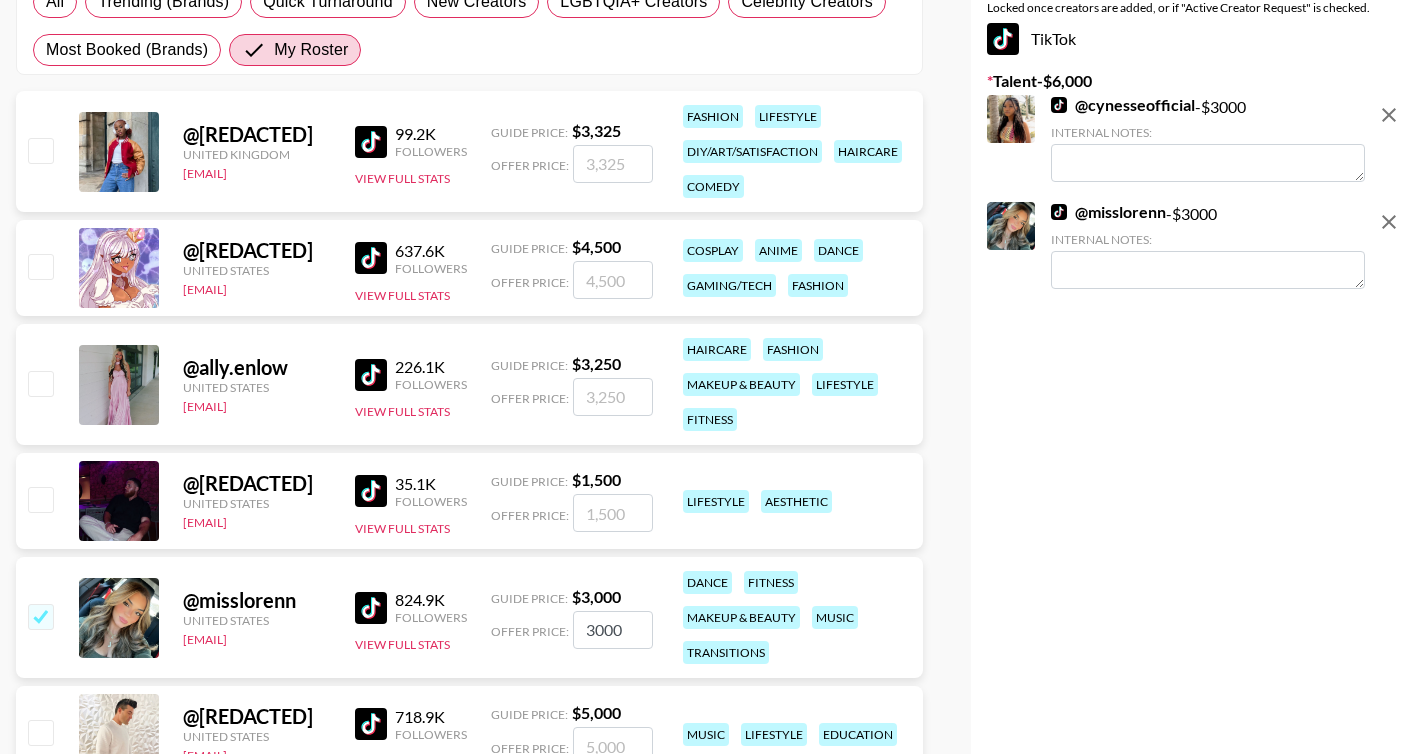 scroll, scrollTop: 323, scrollLeft: 0, axis: vertical 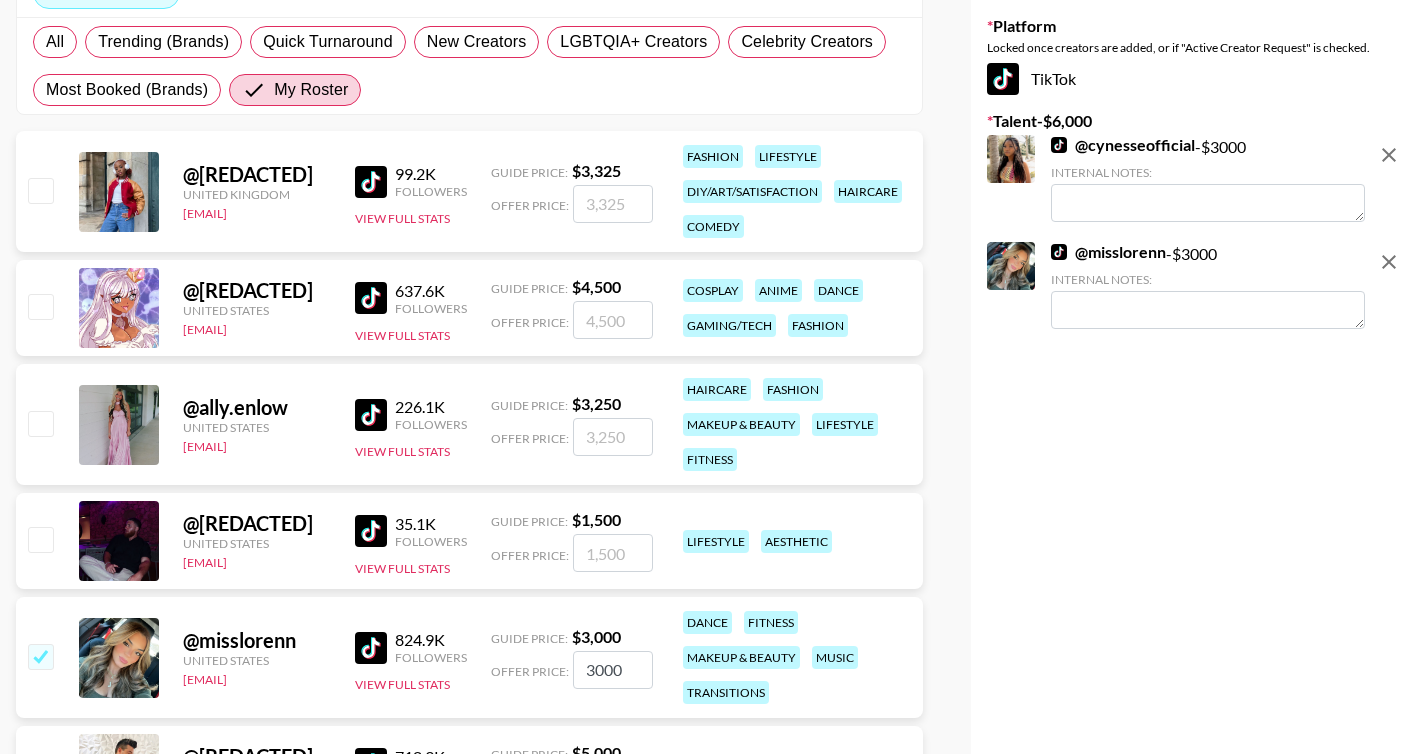 click at bounding box center [40, 423] 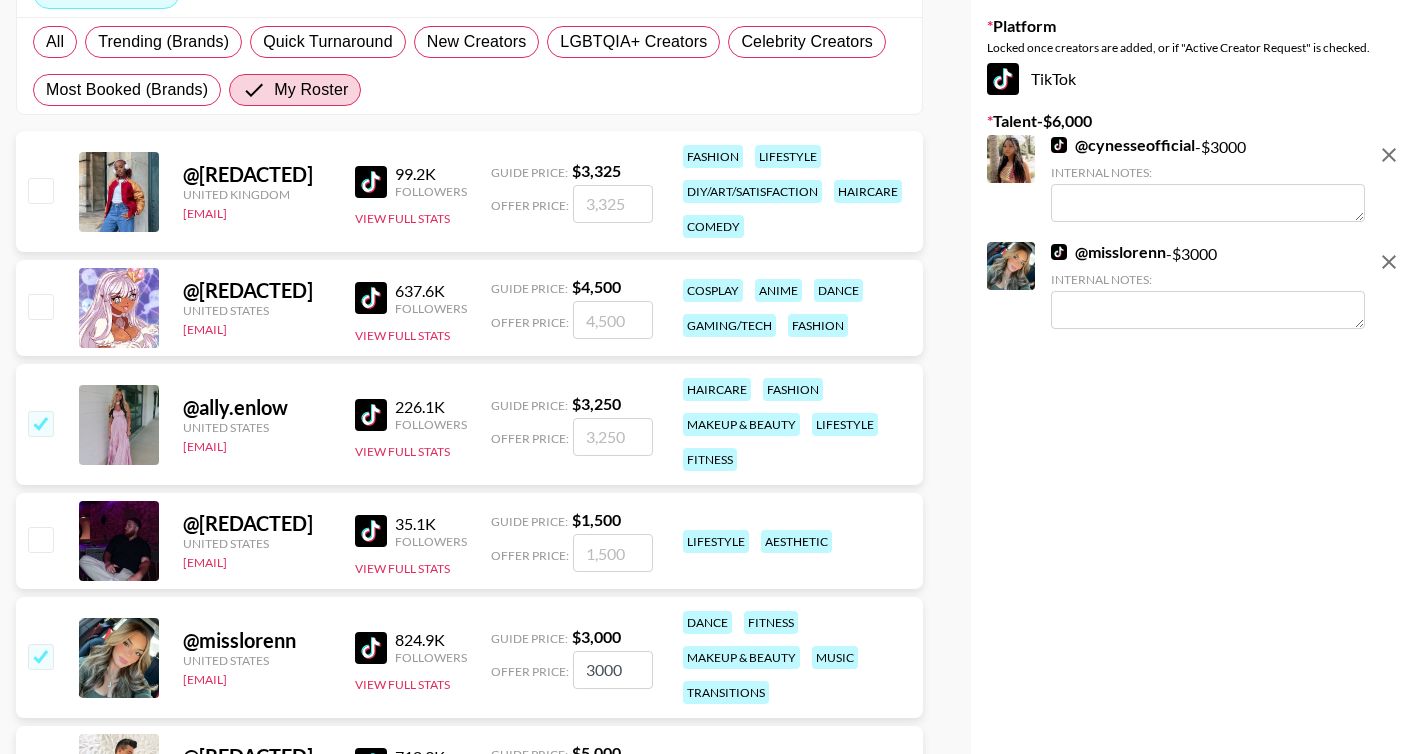 checkbox on "true" 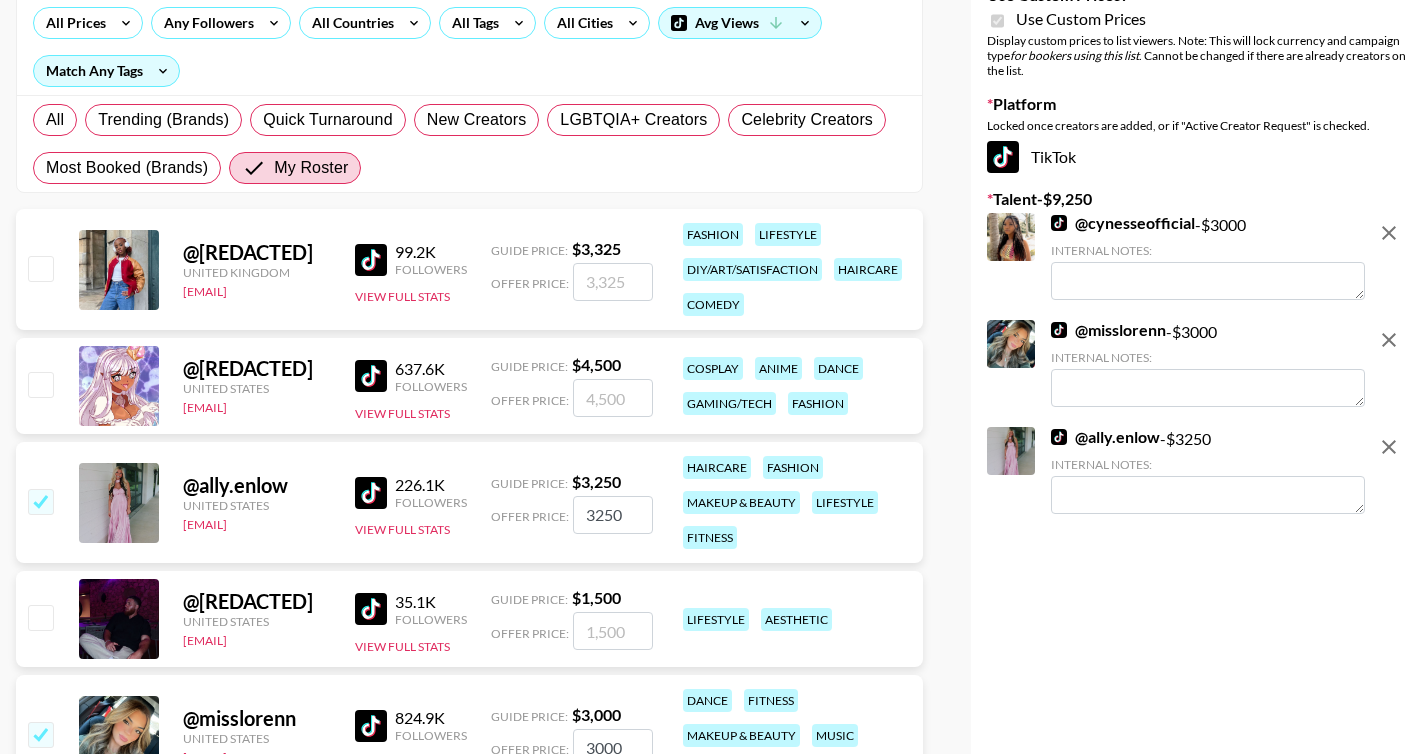 scroll, scrollTop: 155, scrollLeft: 0, axis: vertical 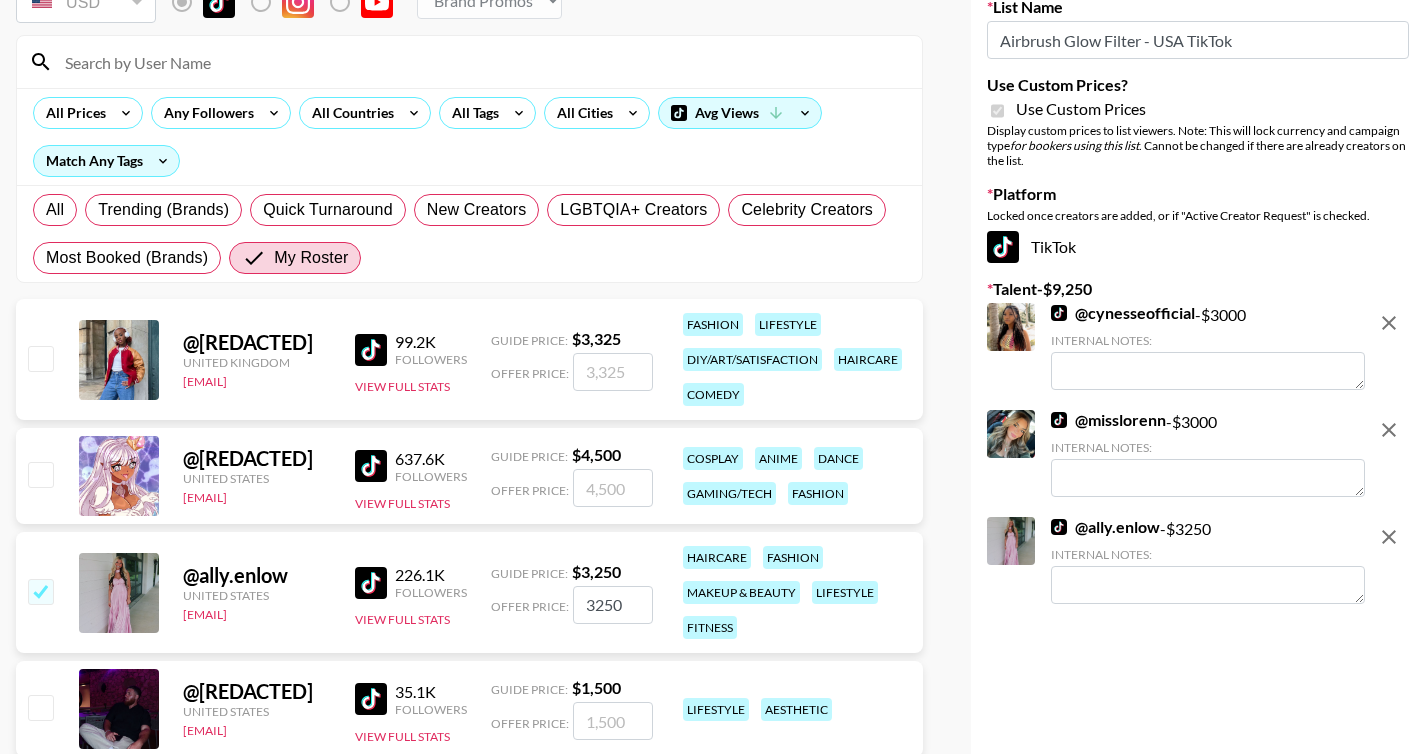 click at bounding box center [481, 62] 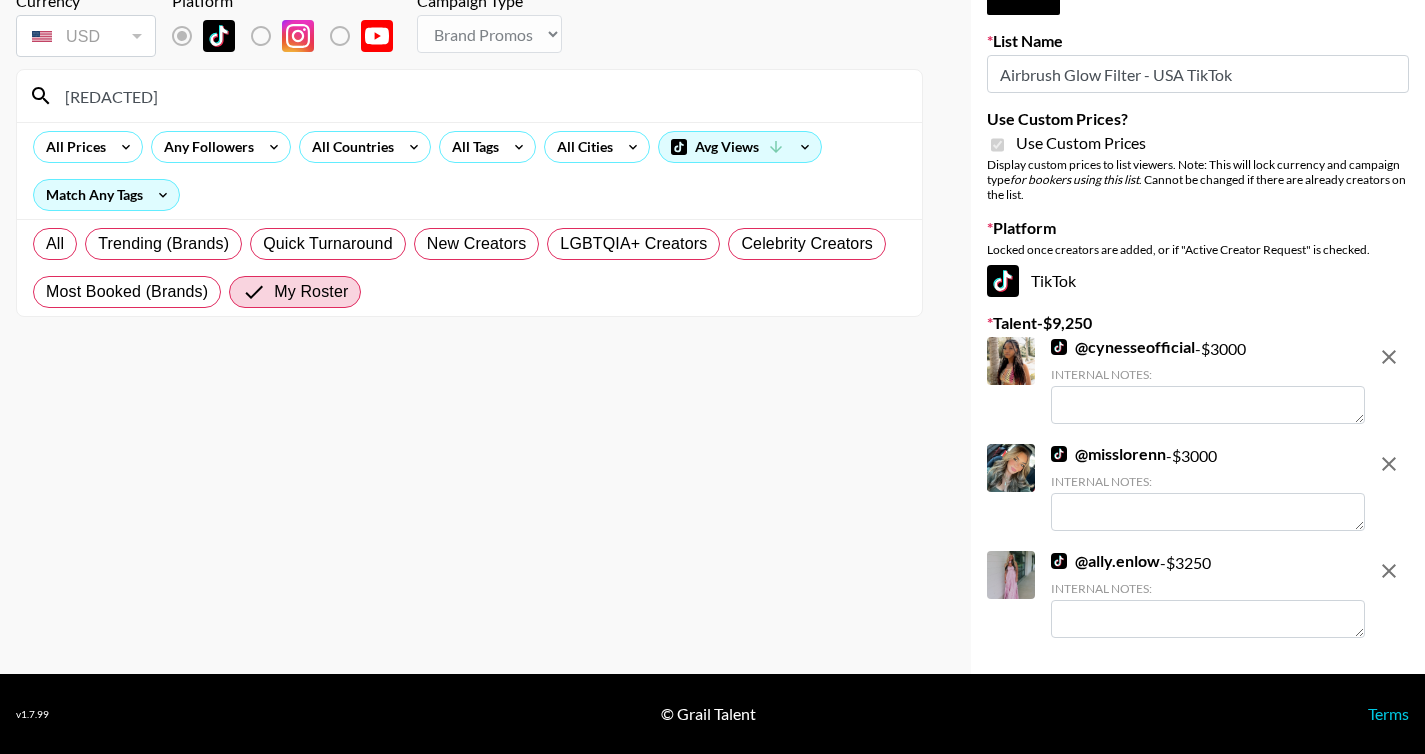 scroll, scrollTop: 121, scrollLeft: 0, axis: vertical 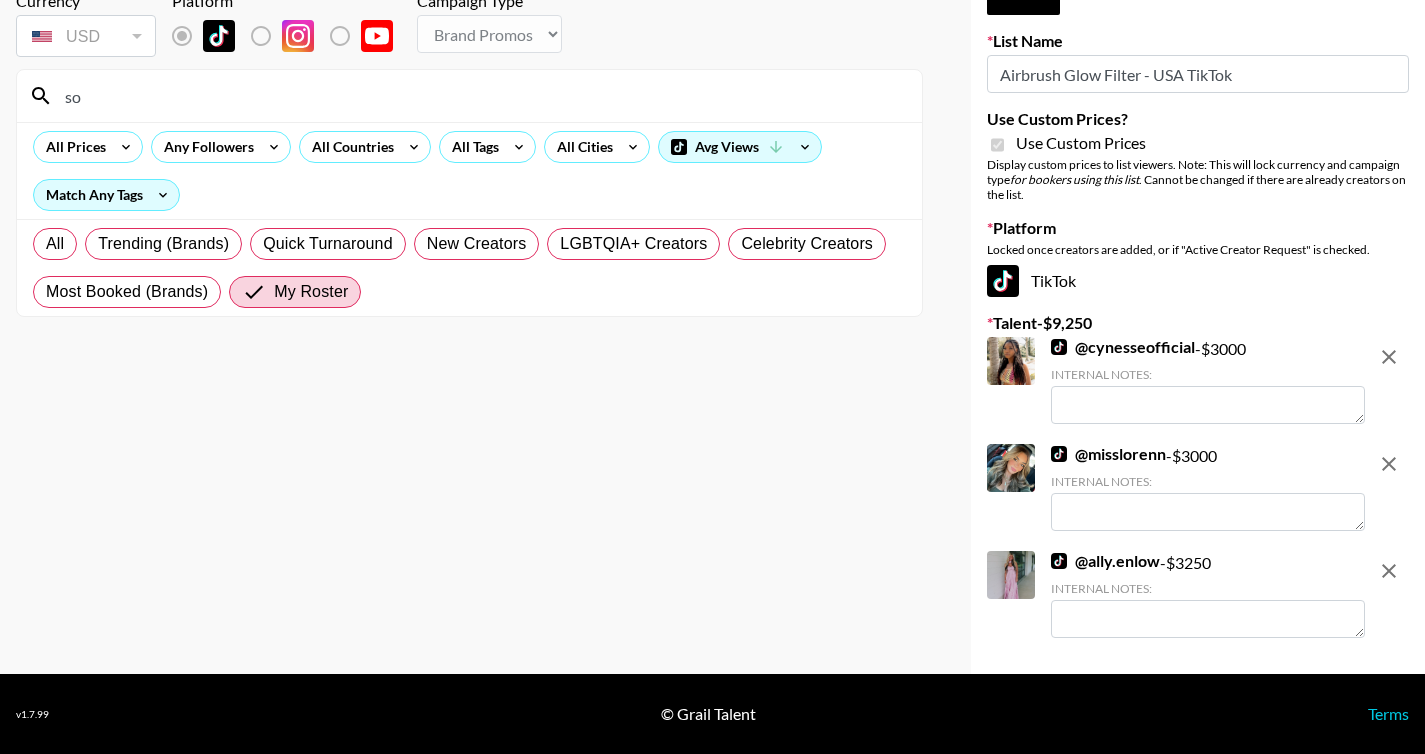 type on "s" 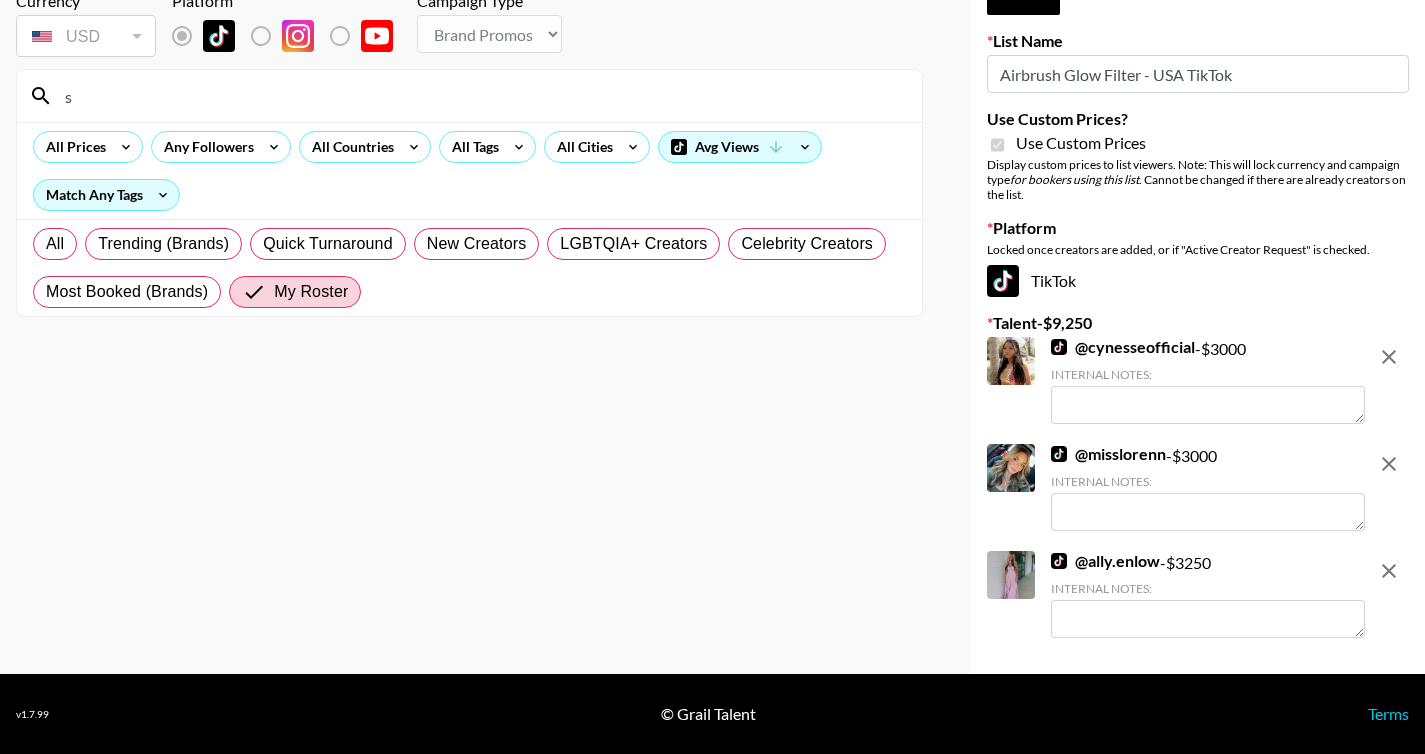type 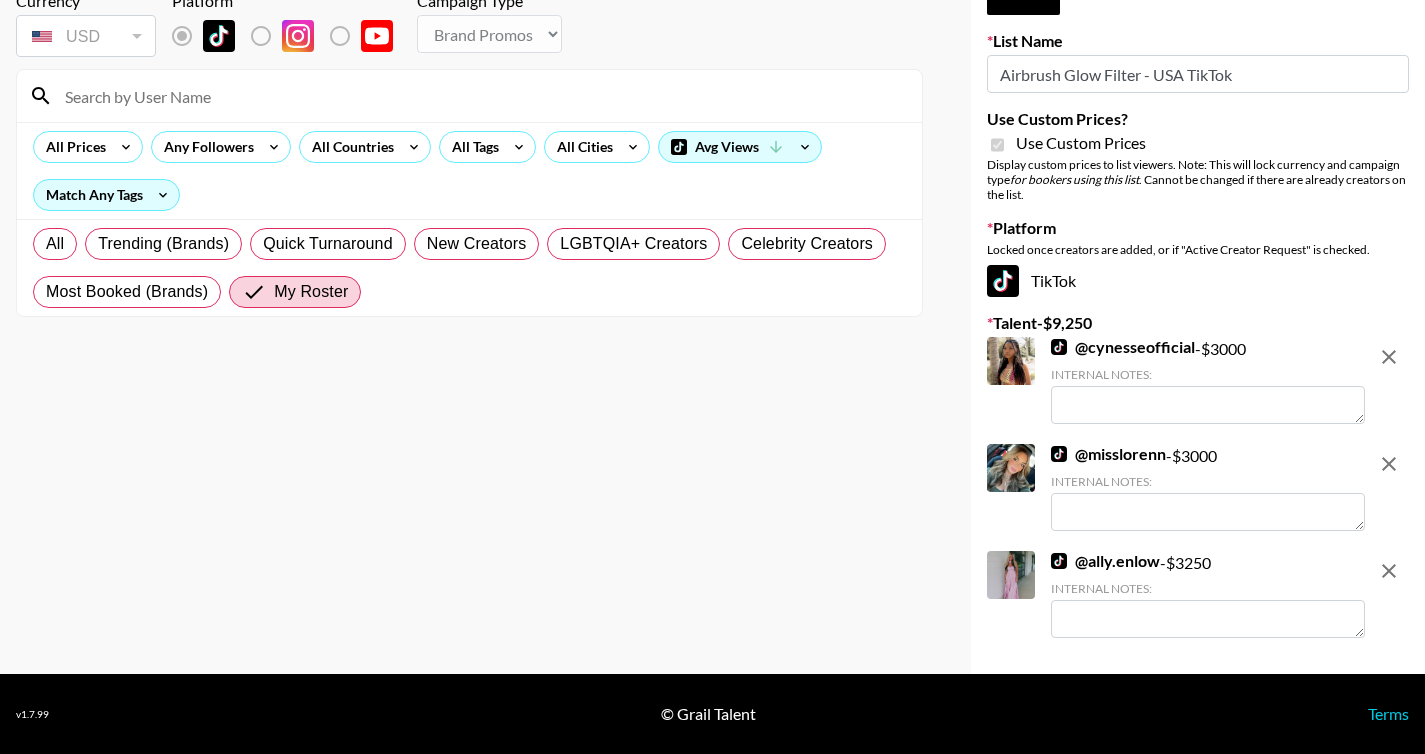 scroll, scrollTop: 155, scrollLeft: 0, axis: vertical 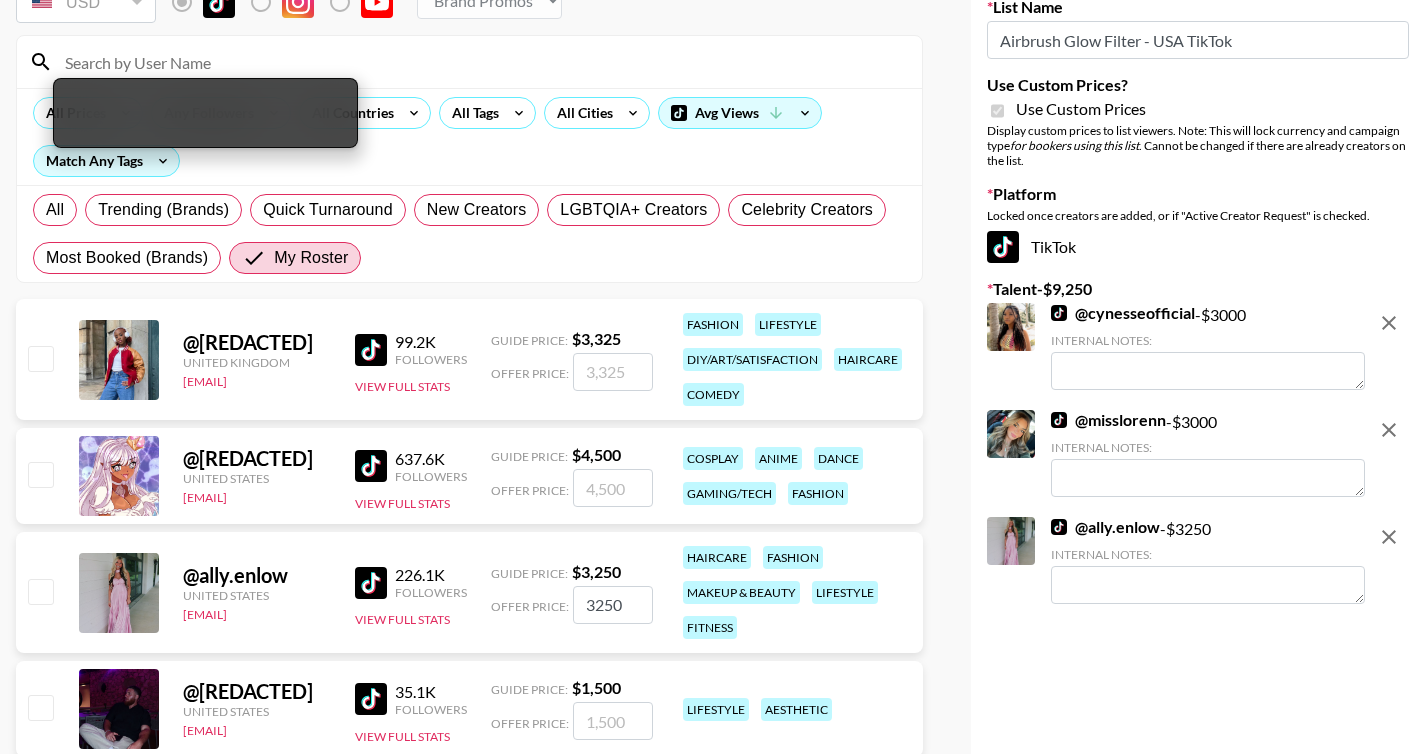 checkbox on "false" 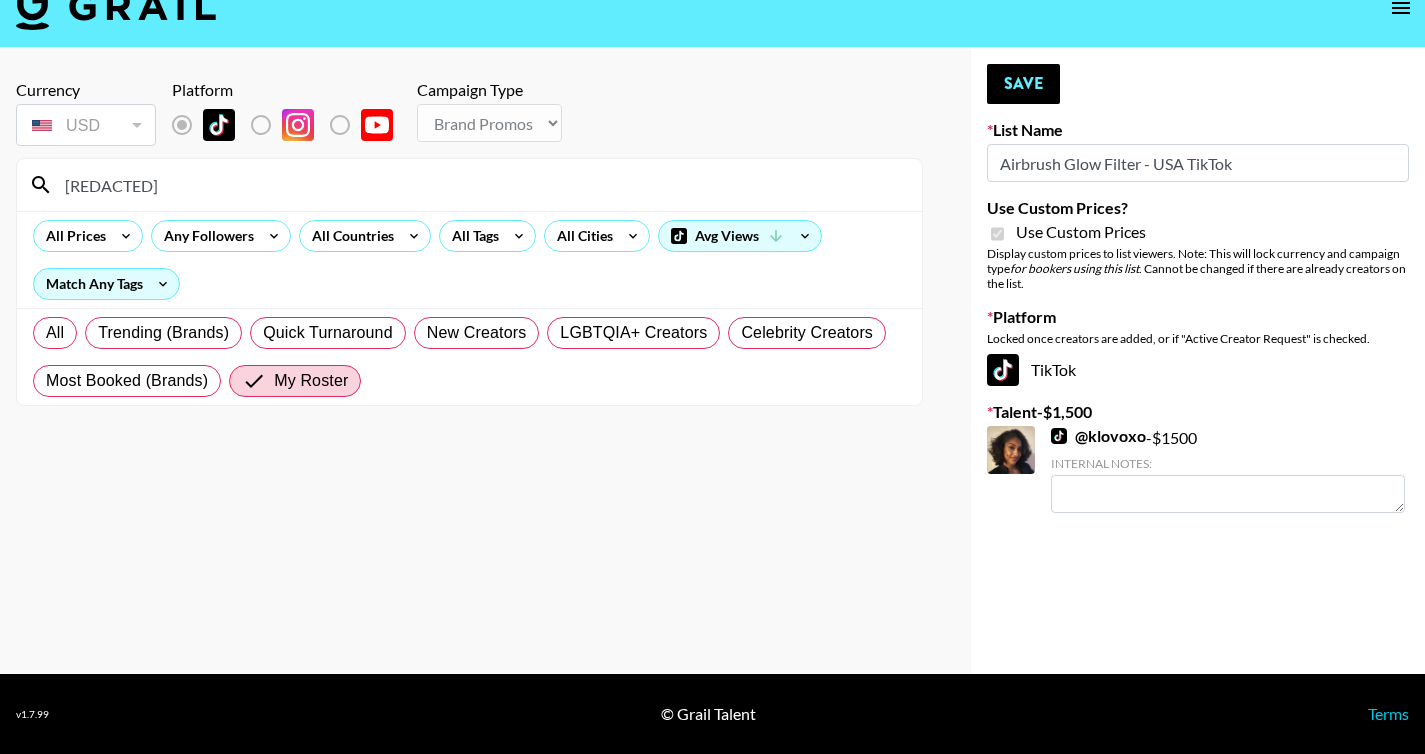 scroll, scrollTop: 32, scrollLeft: 0, axis: vertical 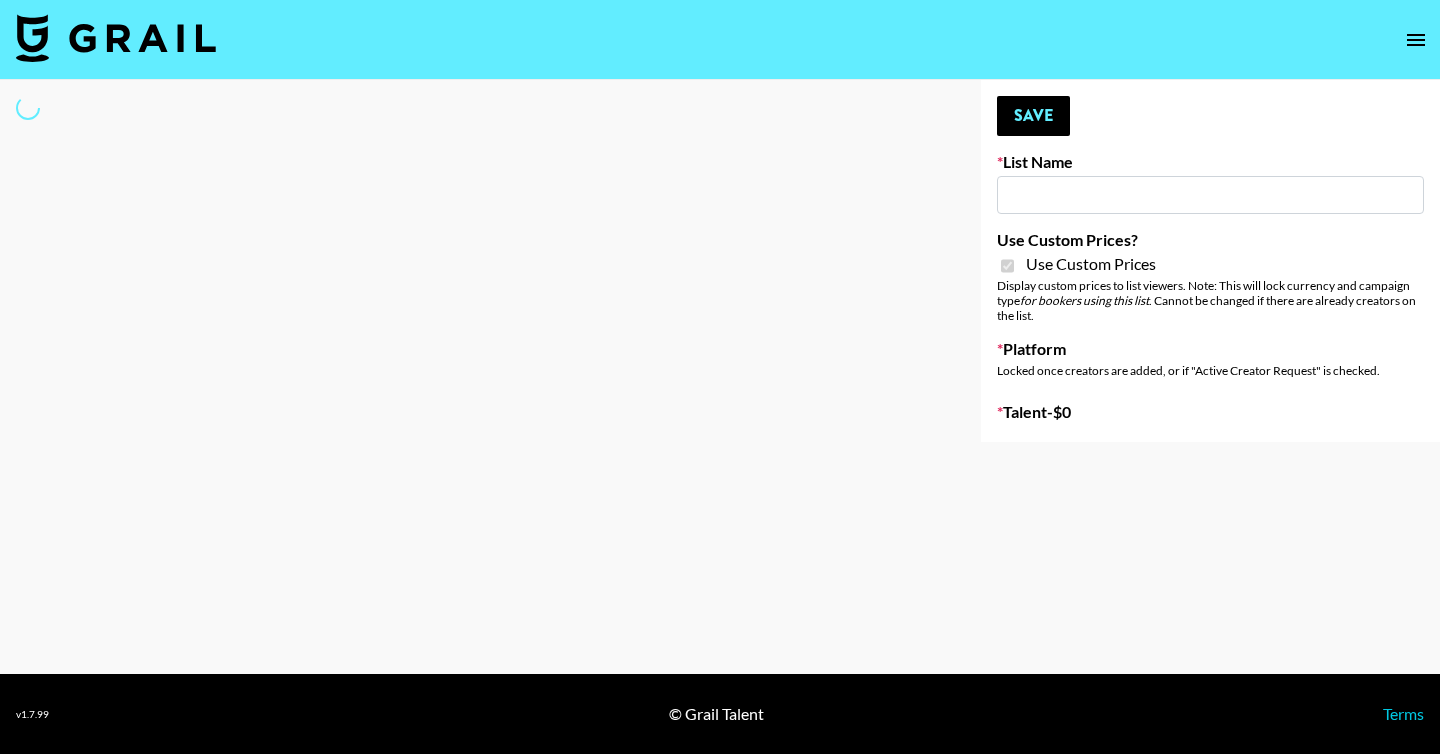 type on "Airbrush Glow Filter - USA TikTok" 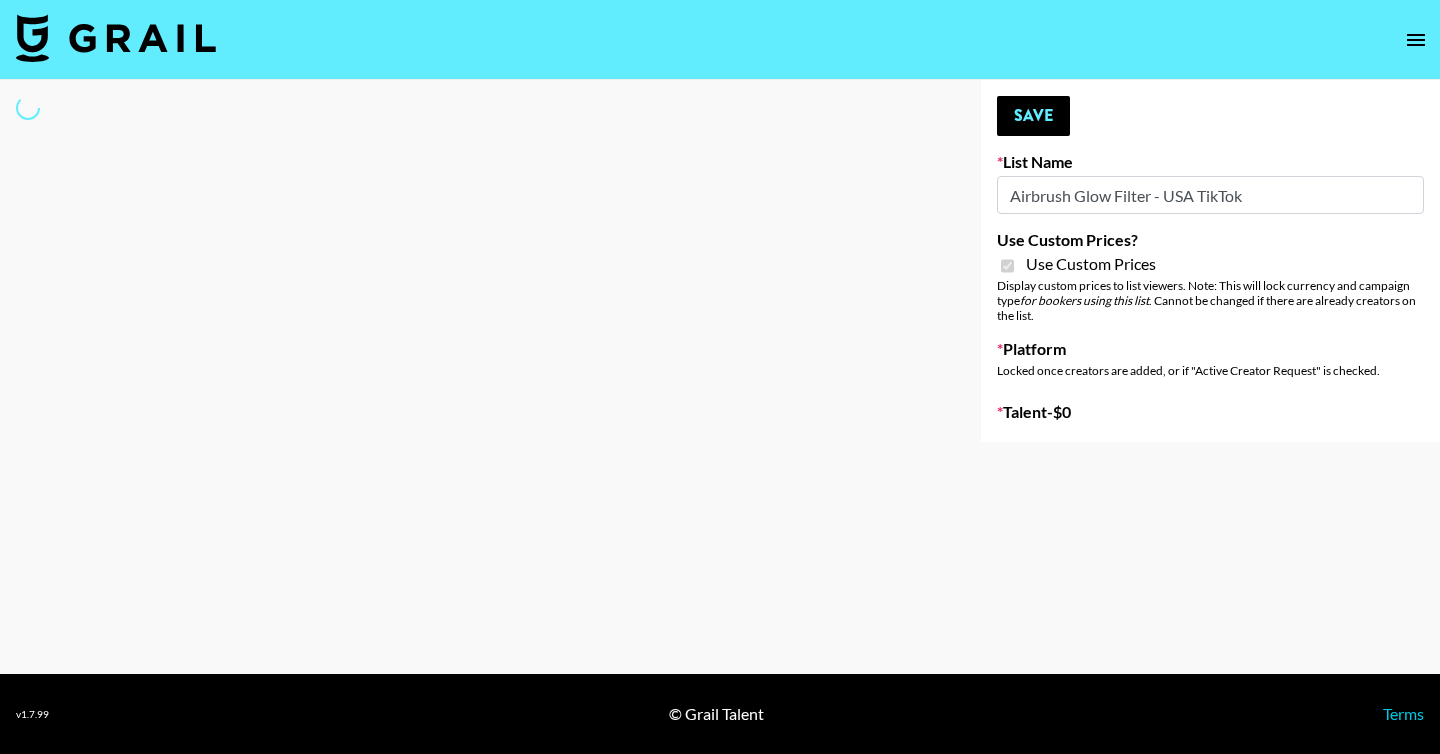 select on "Brand" 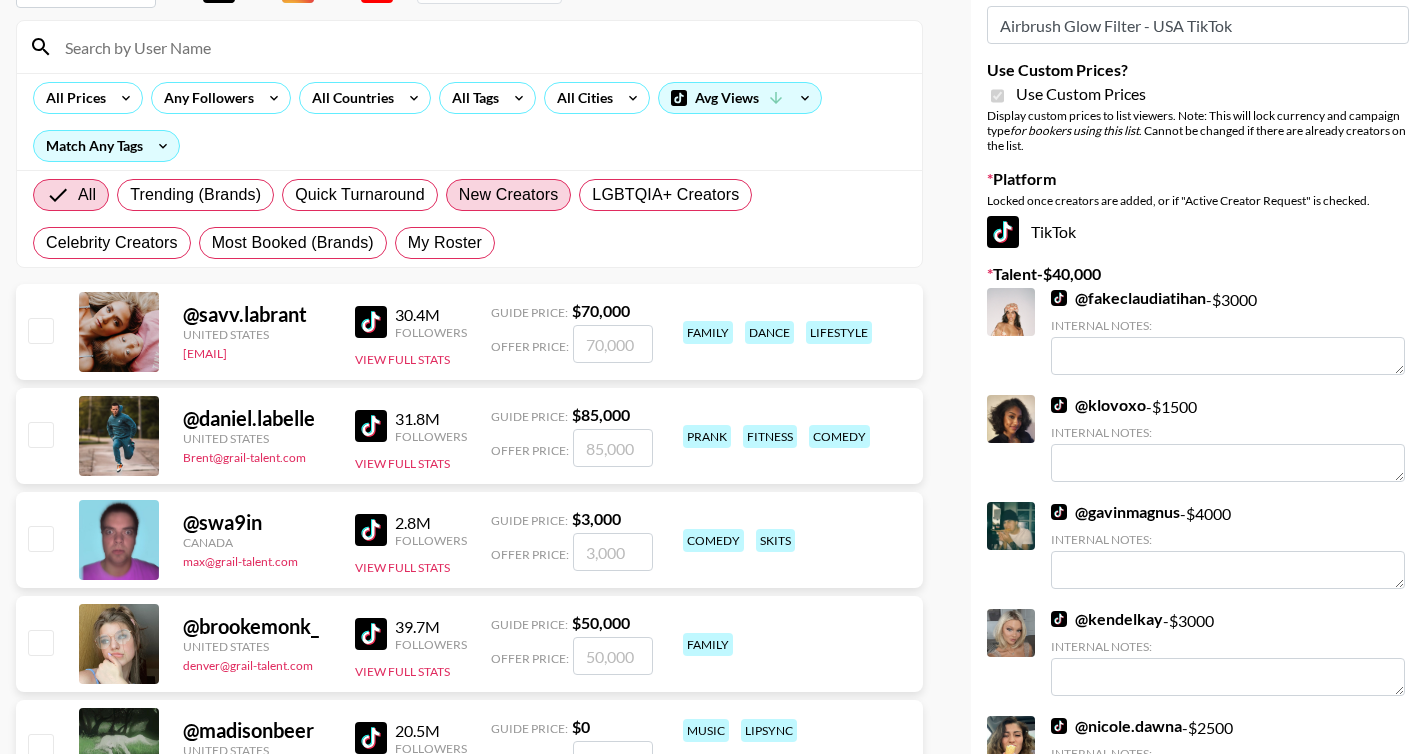 scroll, scrollTop: 218, scrollLeft: 0, axis: vertical 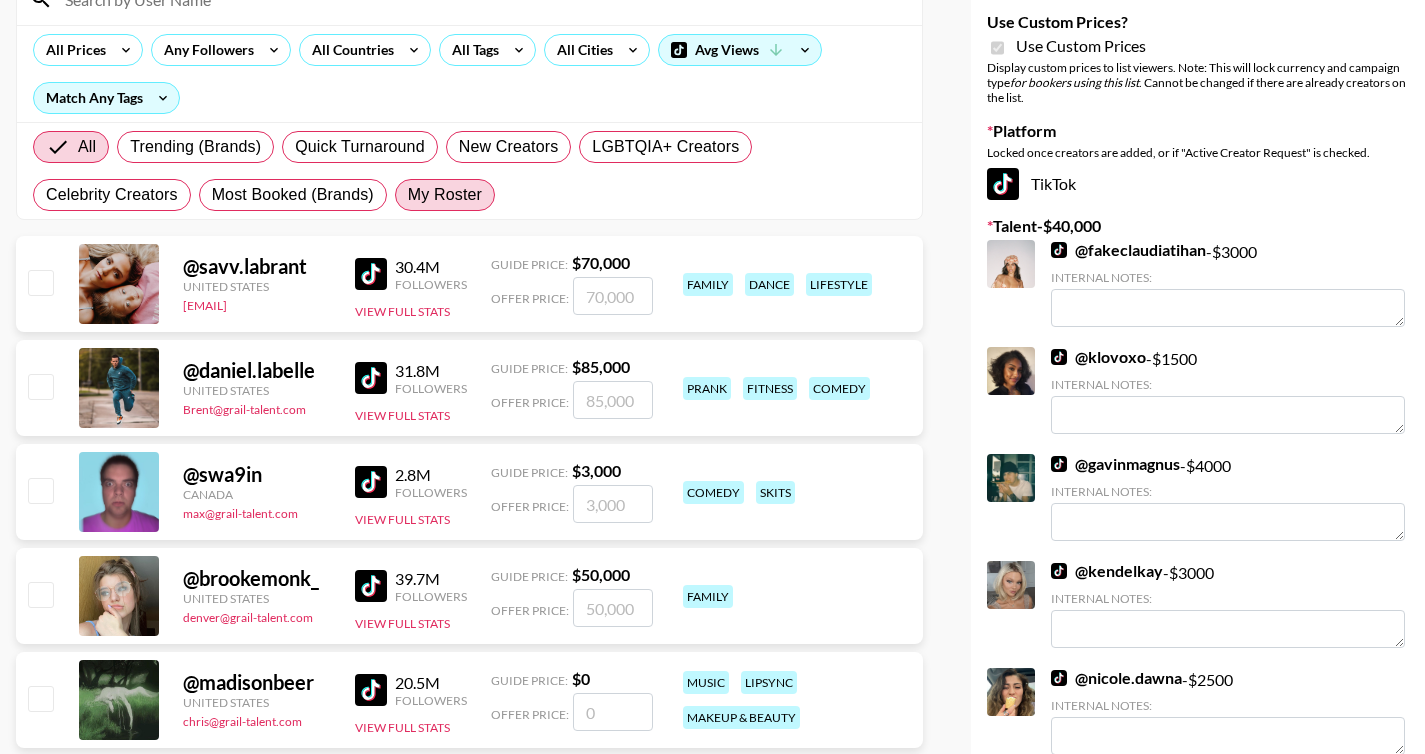 click on "My Roster" at bounding box center (445, 195) 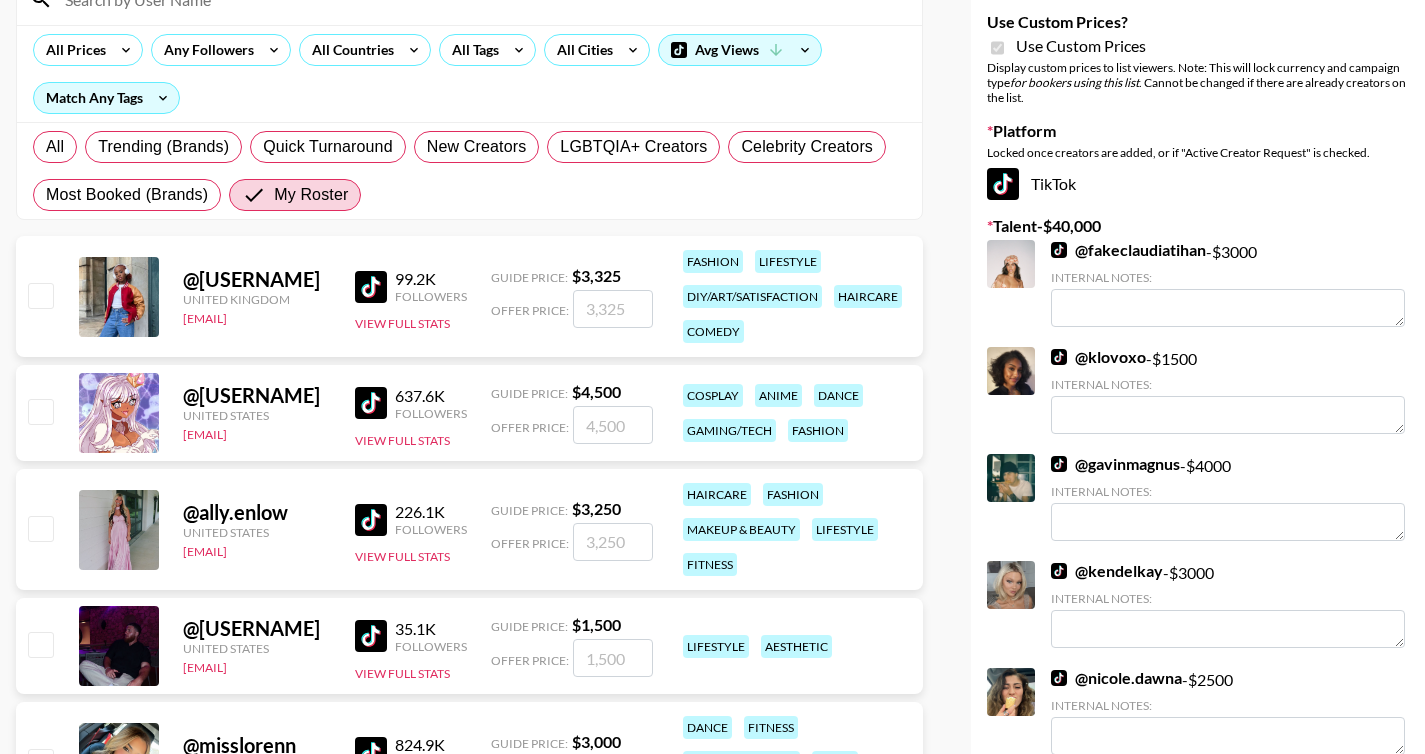 click at bounding box center [40, 528] 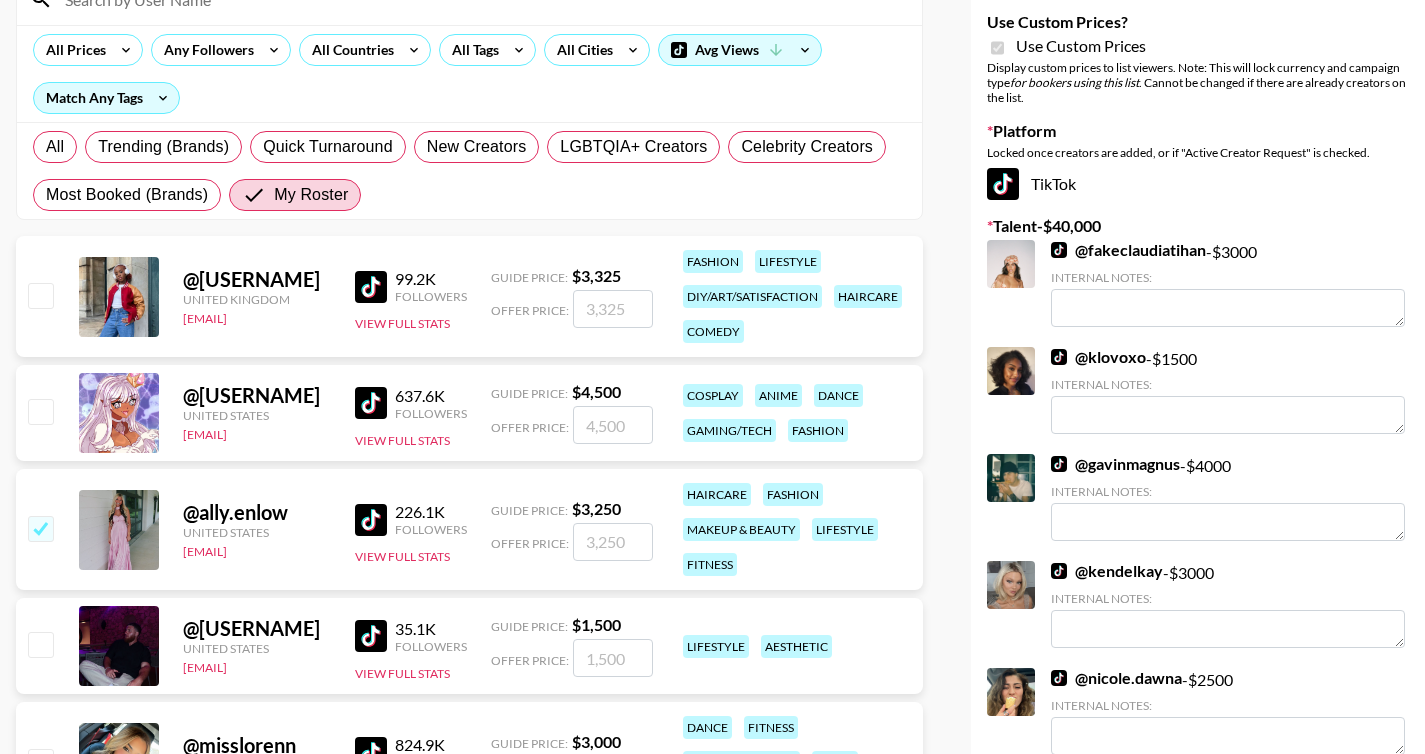checkbox on "true" 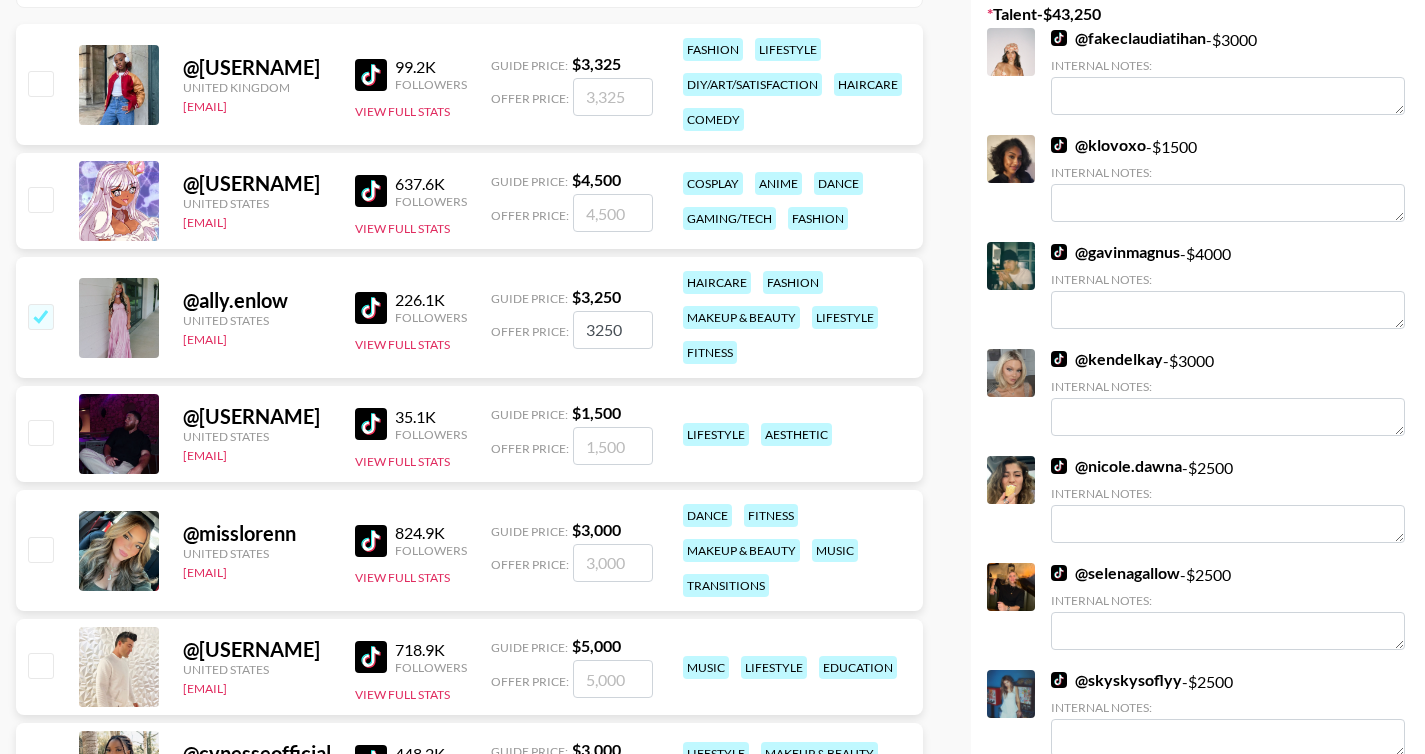 scroll, scrollTop: 434, scrollLeft: 0, axis: vertical 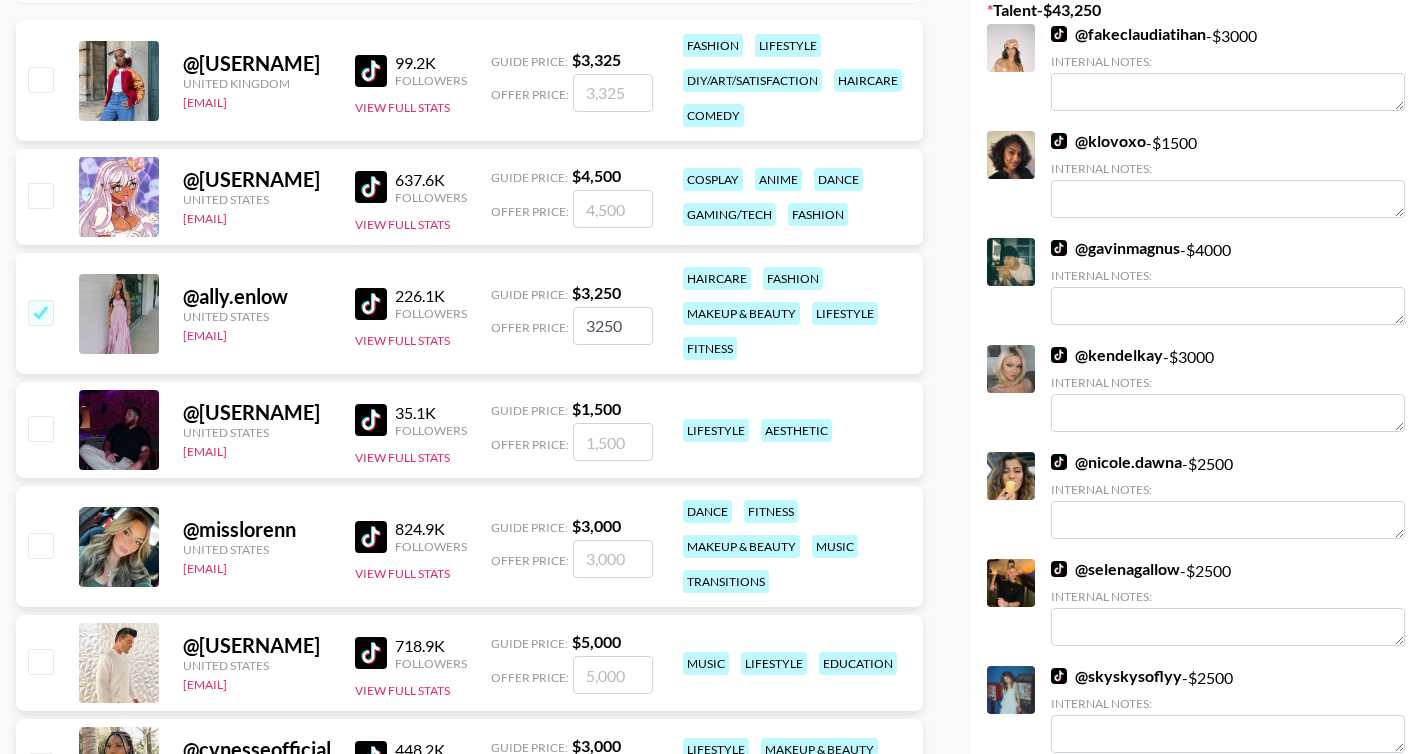 click at bounding box center [40, 545] 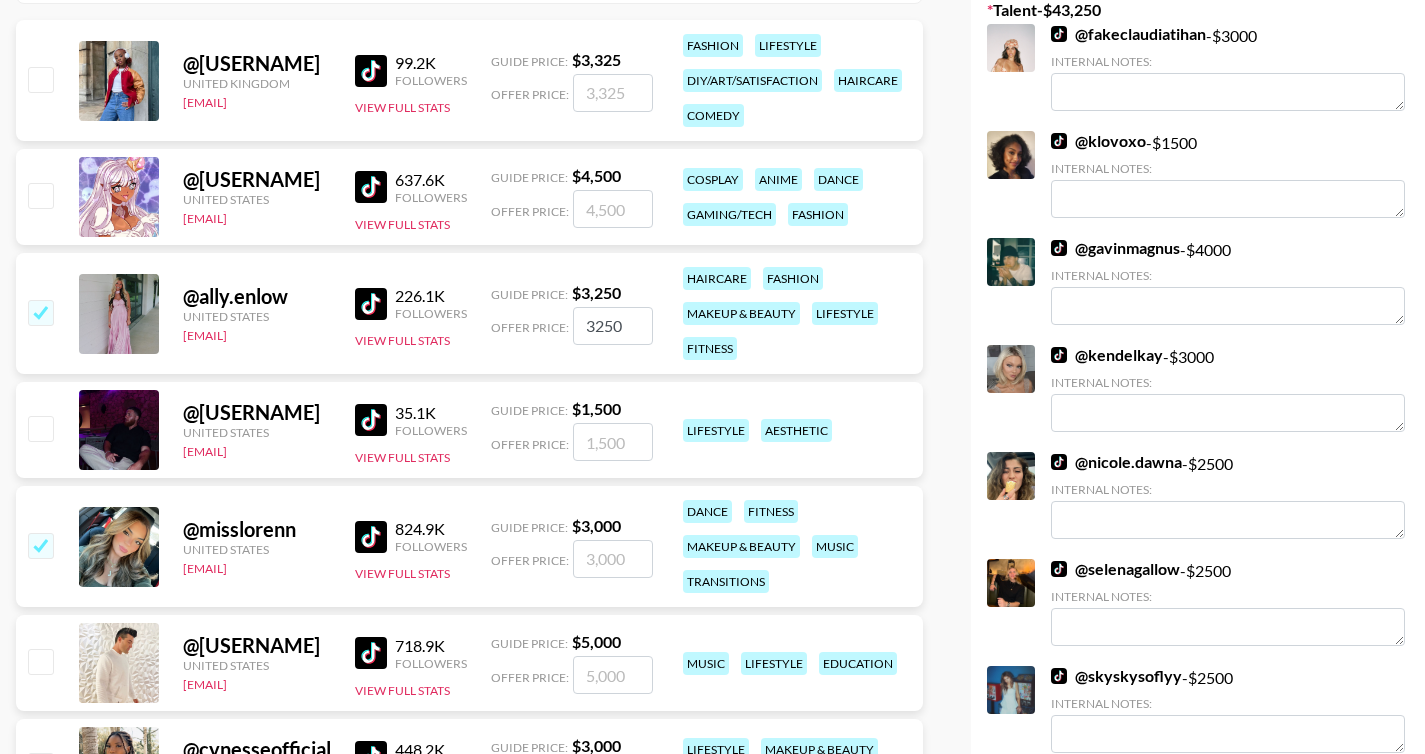 checkbox on "true" 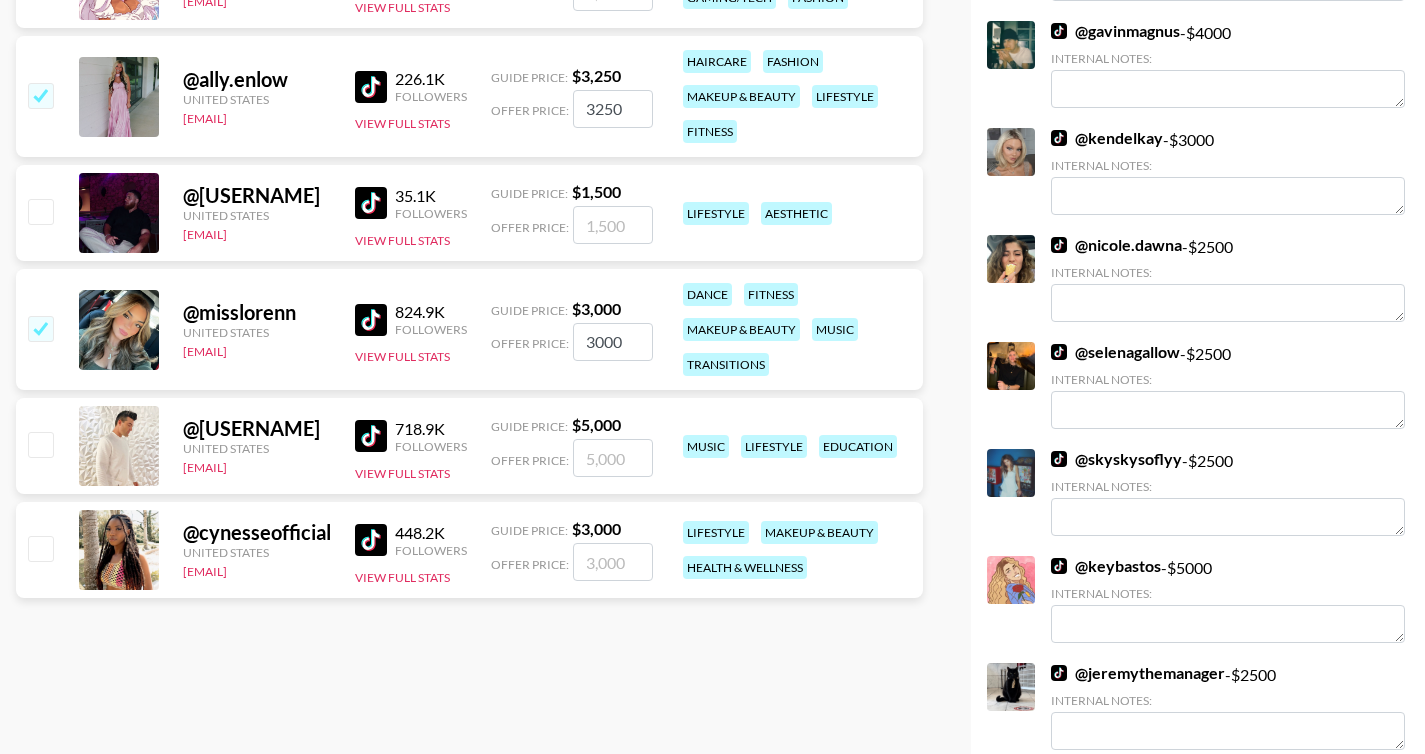 scroll, scrollTop: 688, scrollLeft: 0, axis: vertical 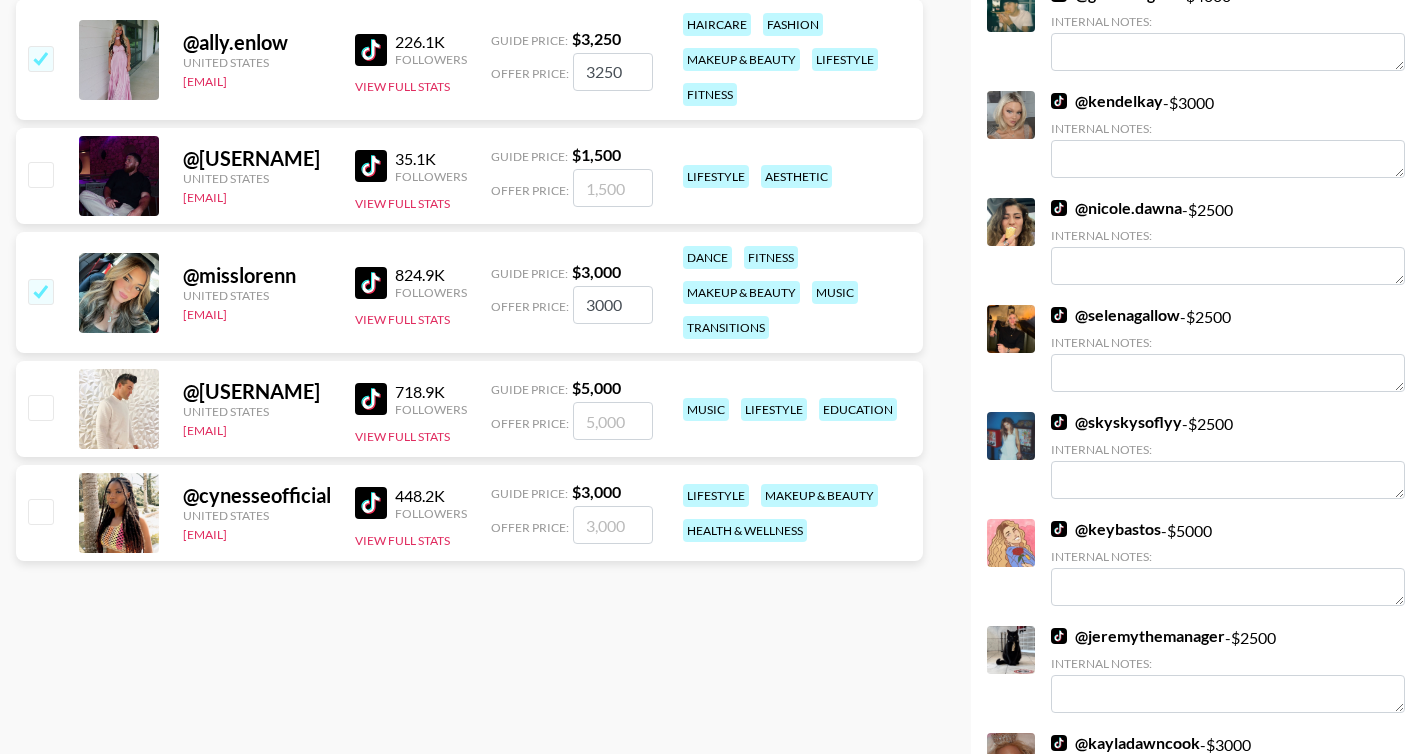 click at bounding box center [40, 291] 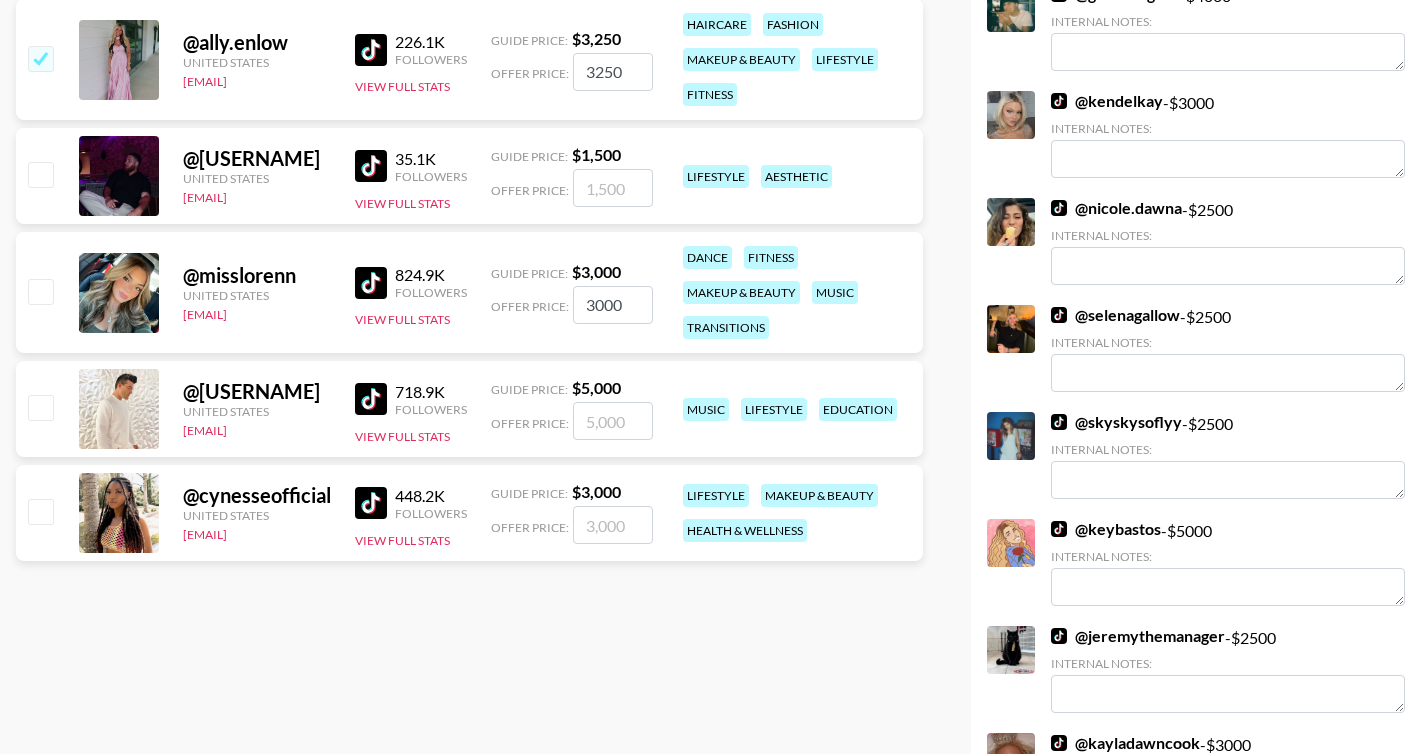 checkbox on "false" 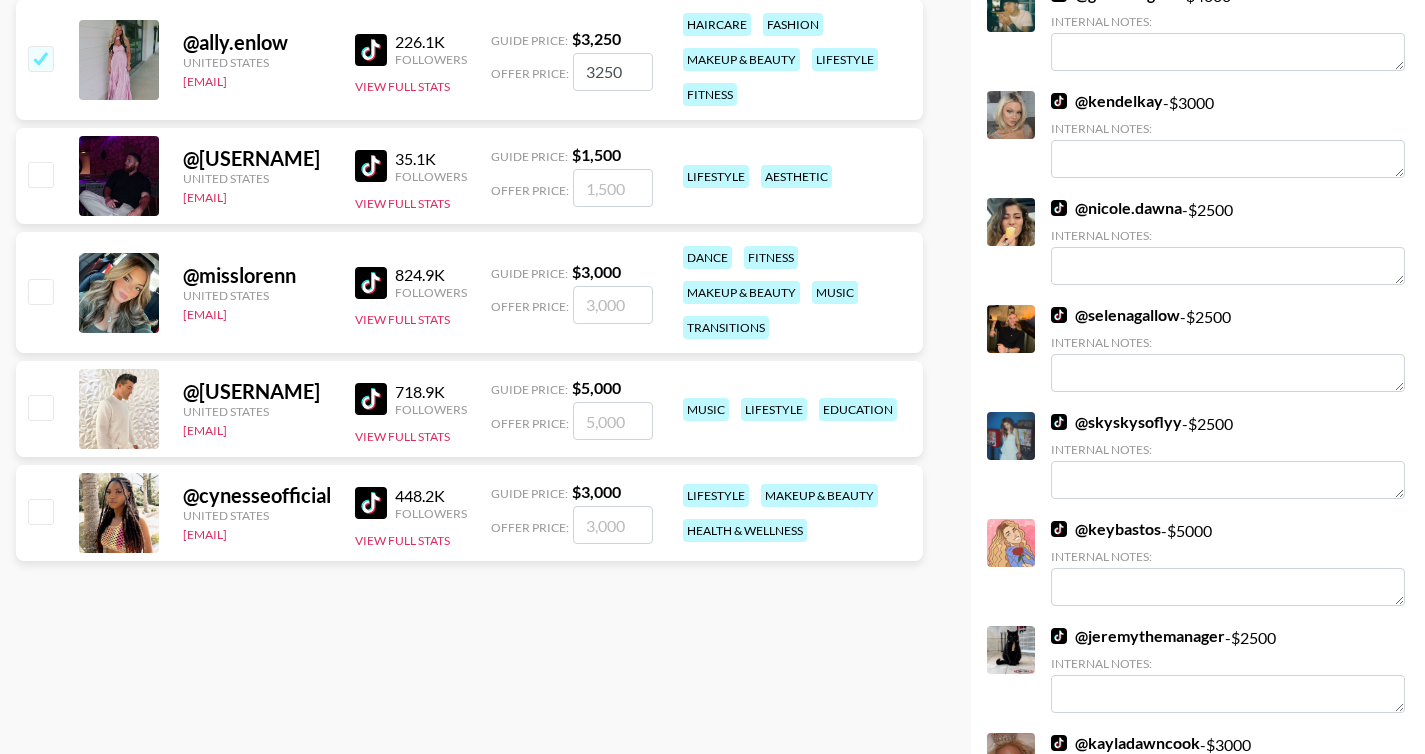 click at bounding box center [40, 511] 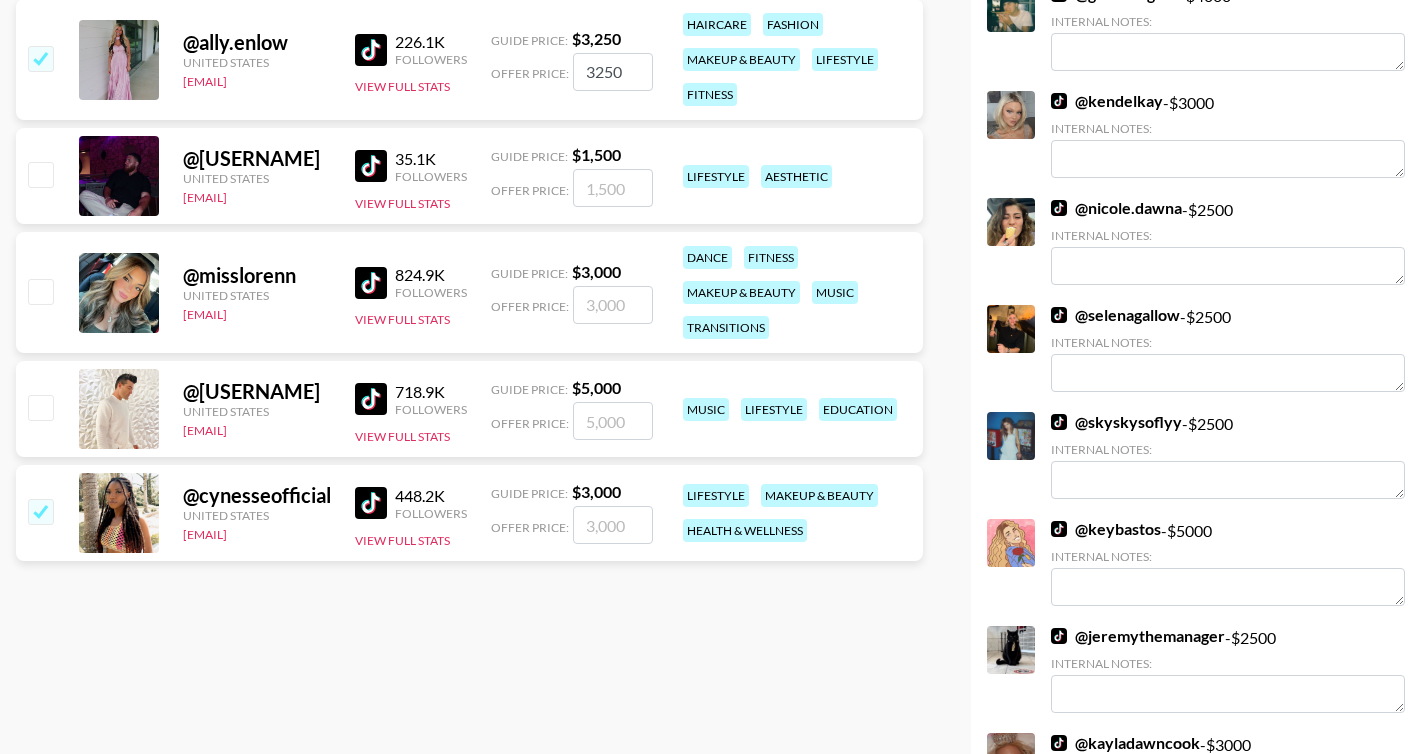 checkbox on "true" 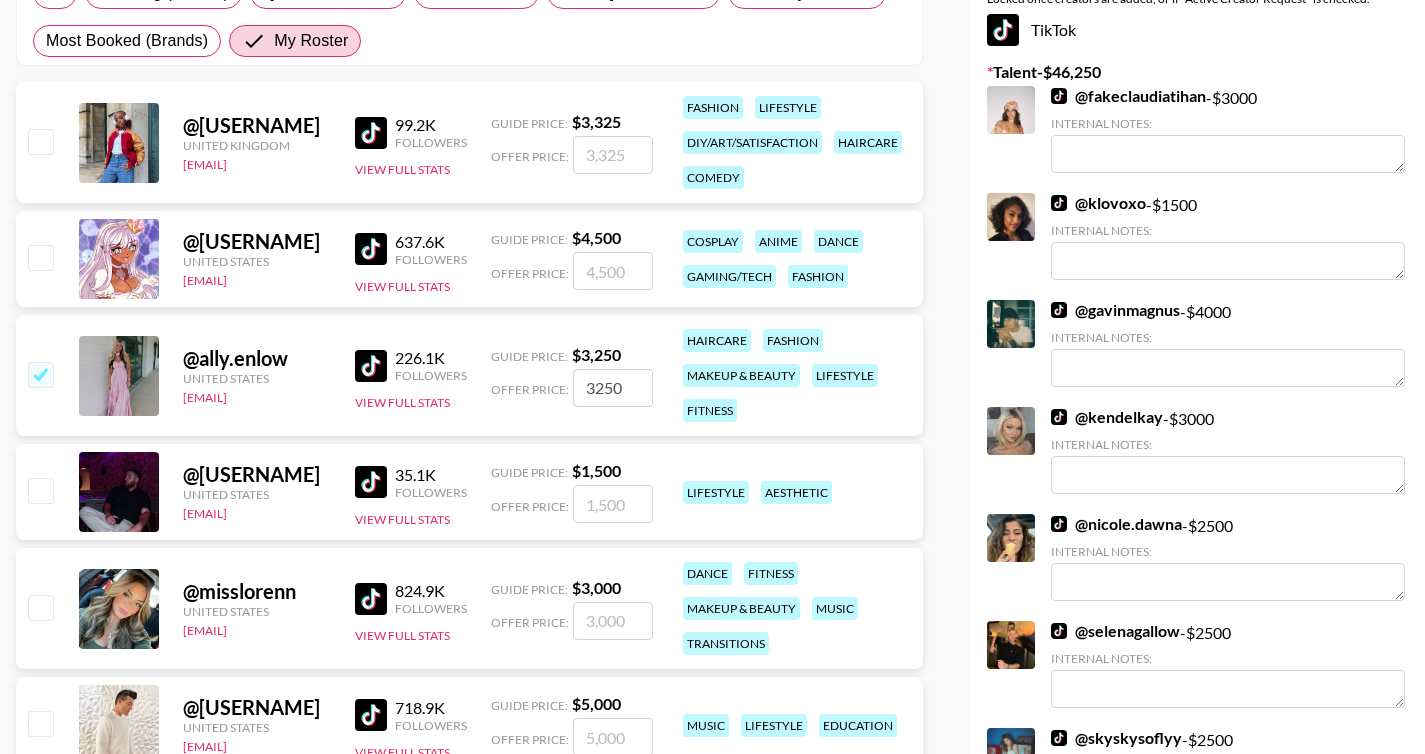 scroll, scrollTop: 371, scrollLeft: 0, axis: vertical 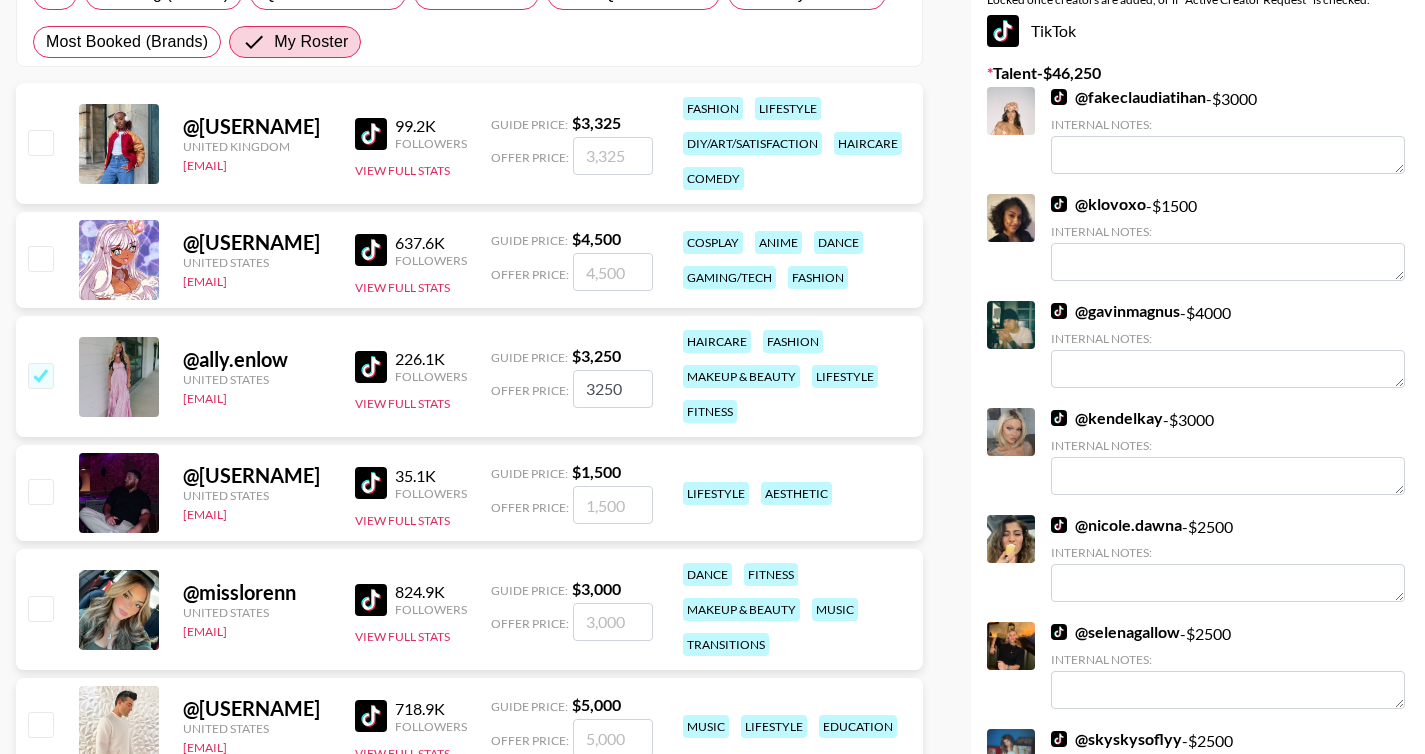 click at bounding box center [40, 608] 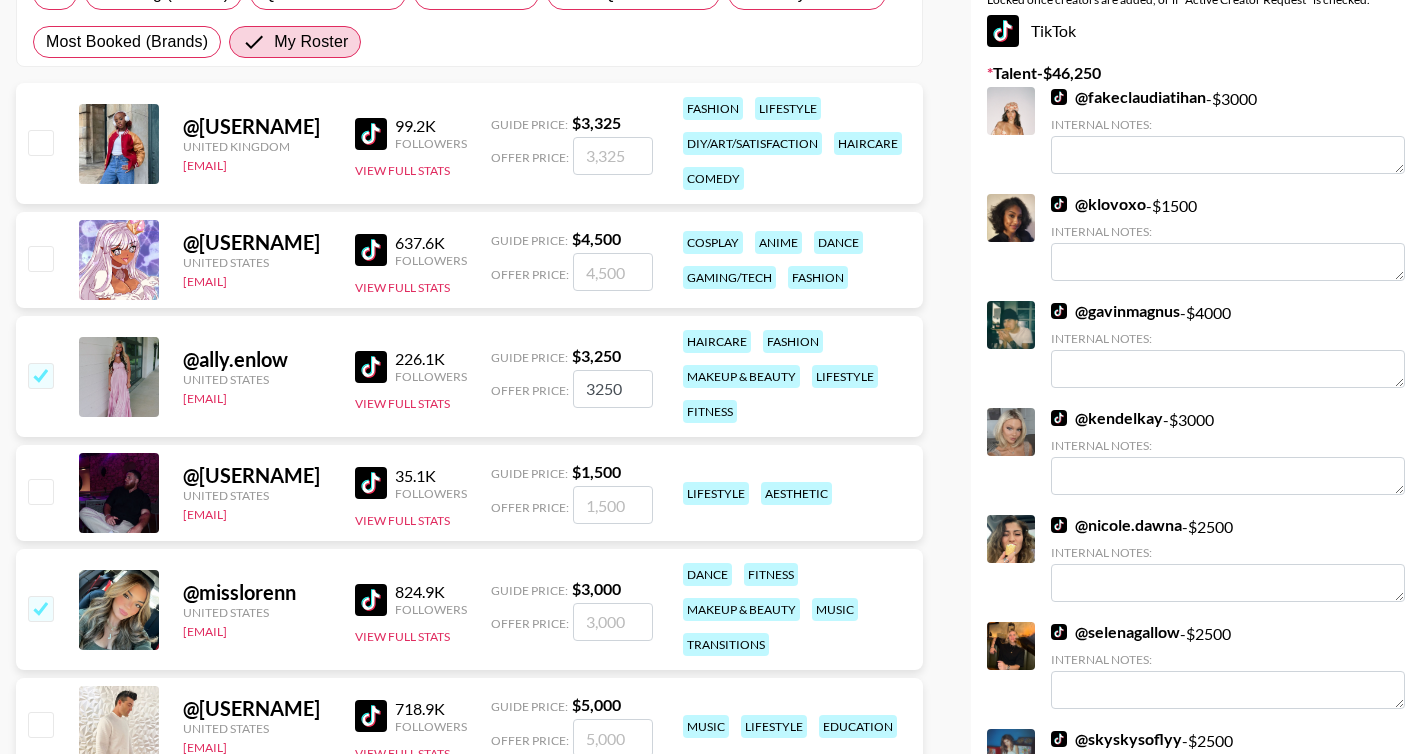 checkbox on "true" 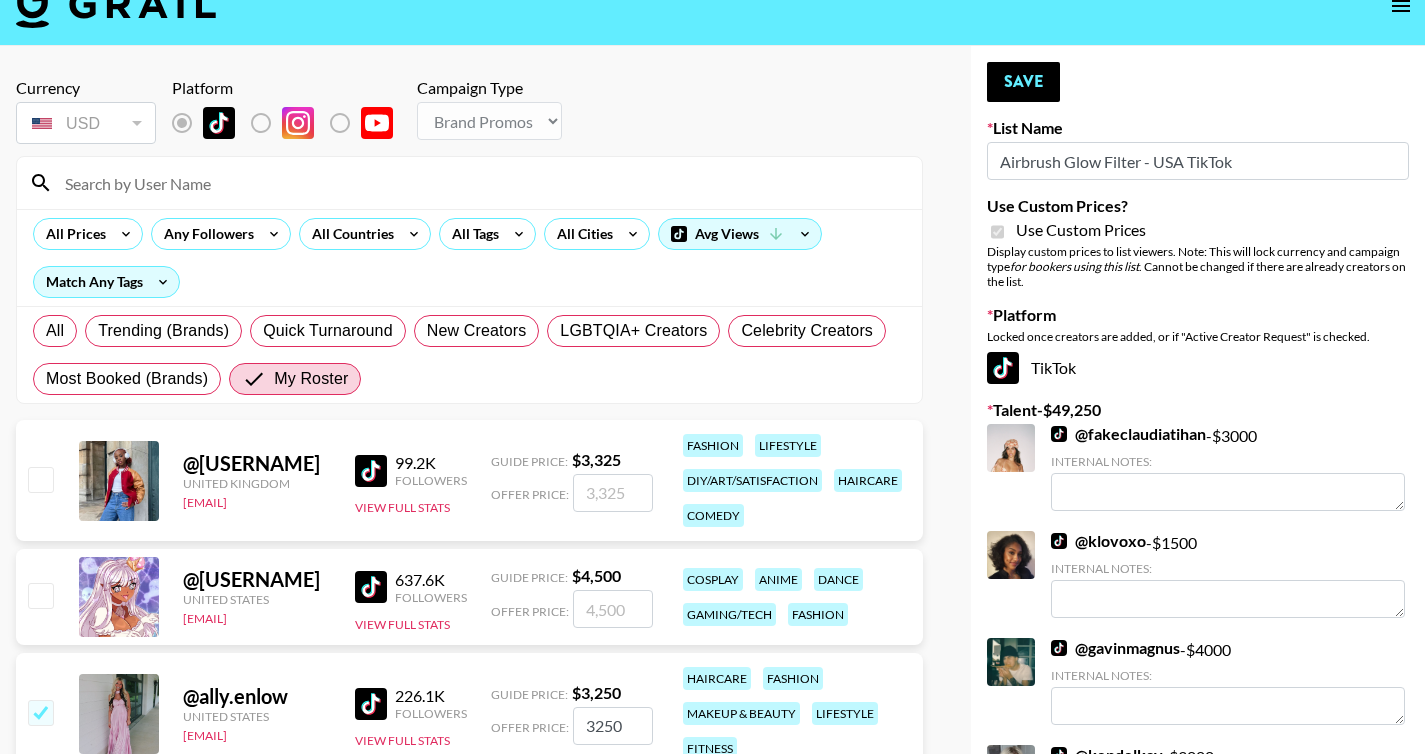 scroll, scrollTop: 32, scrollLeft: 0, axis: vertical 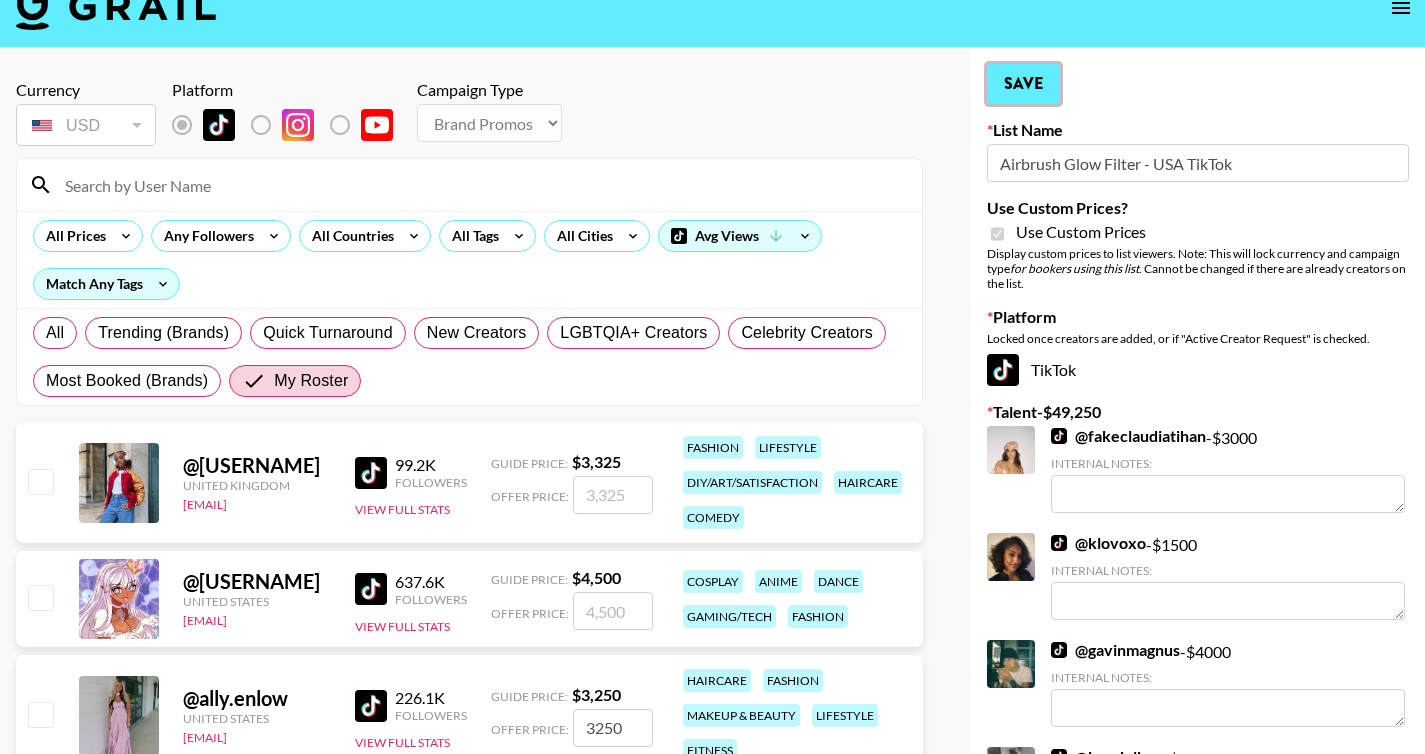 checkbox on "false" 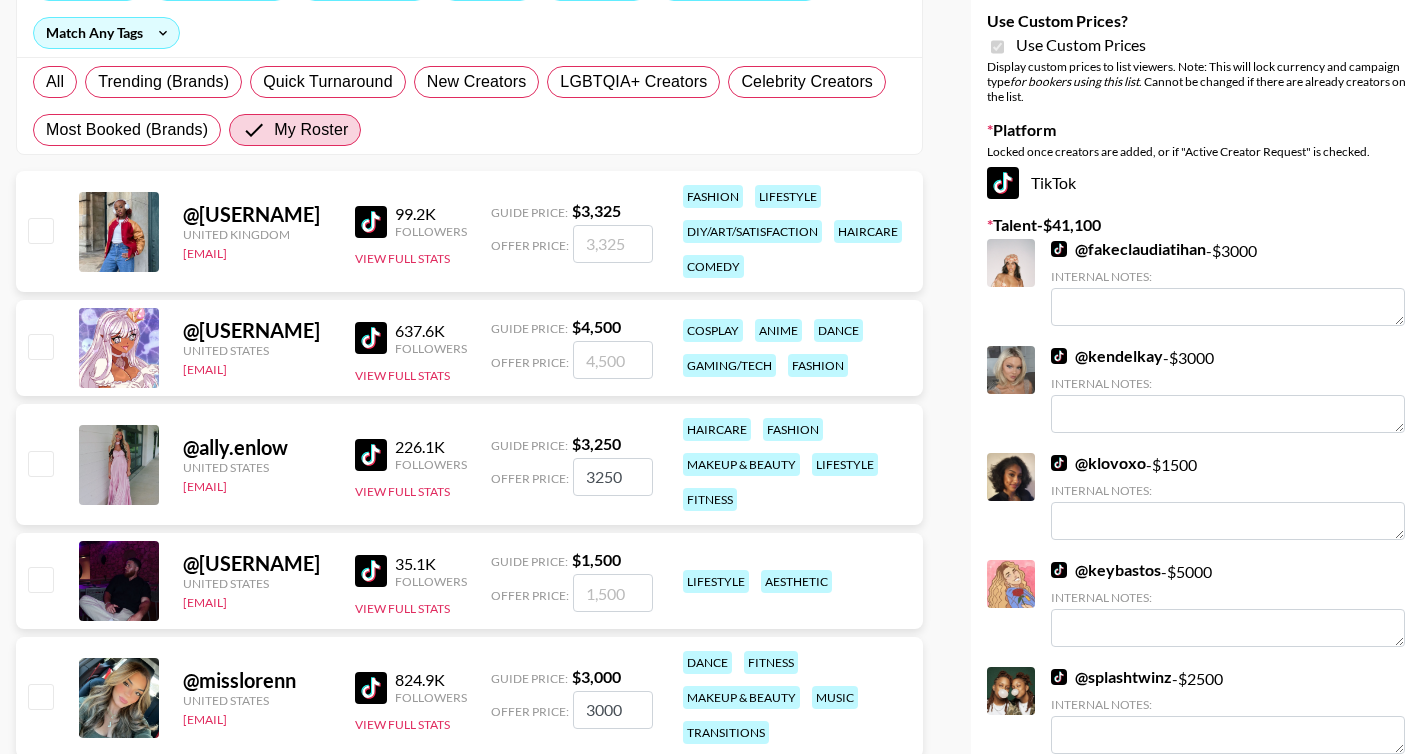 scroll, scrollTop: 327, scrollLeft: 0, axis: vertical 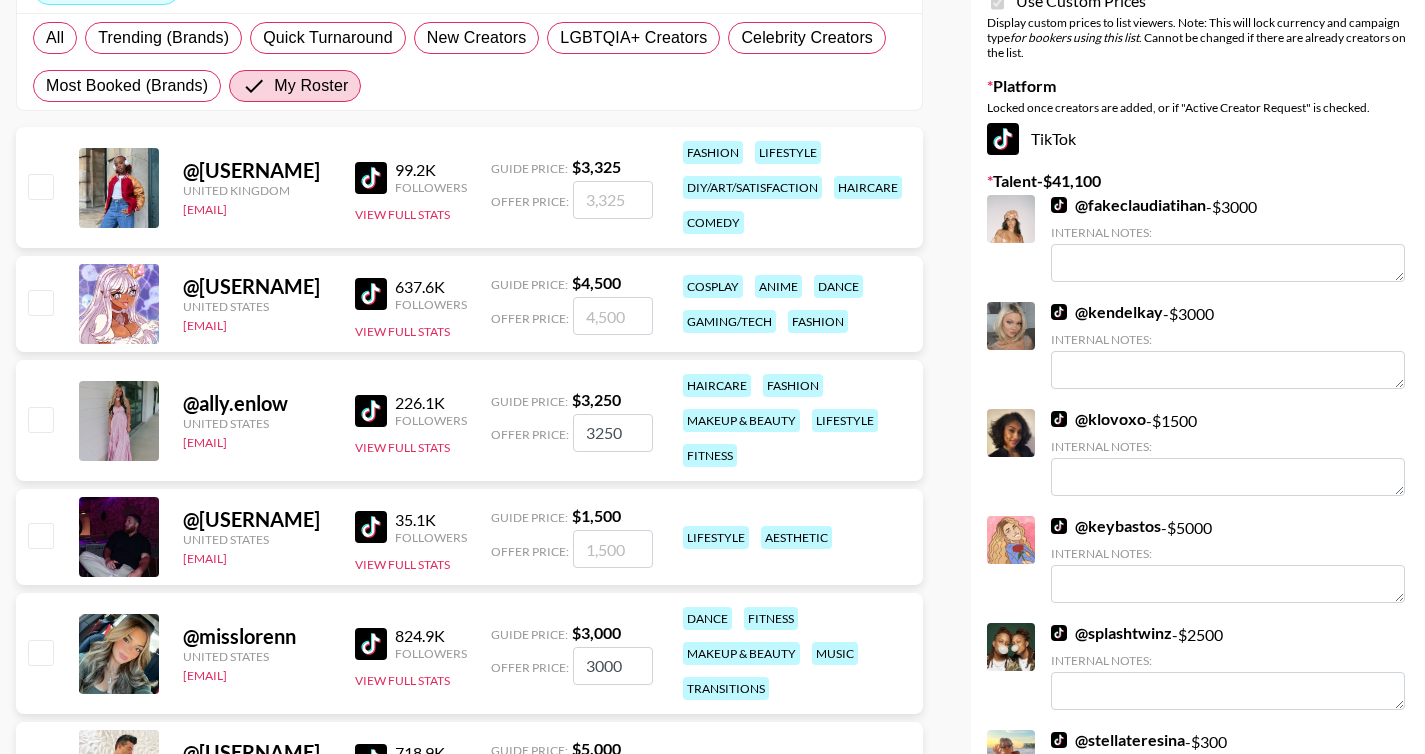 click at bounding box center (40, 419) 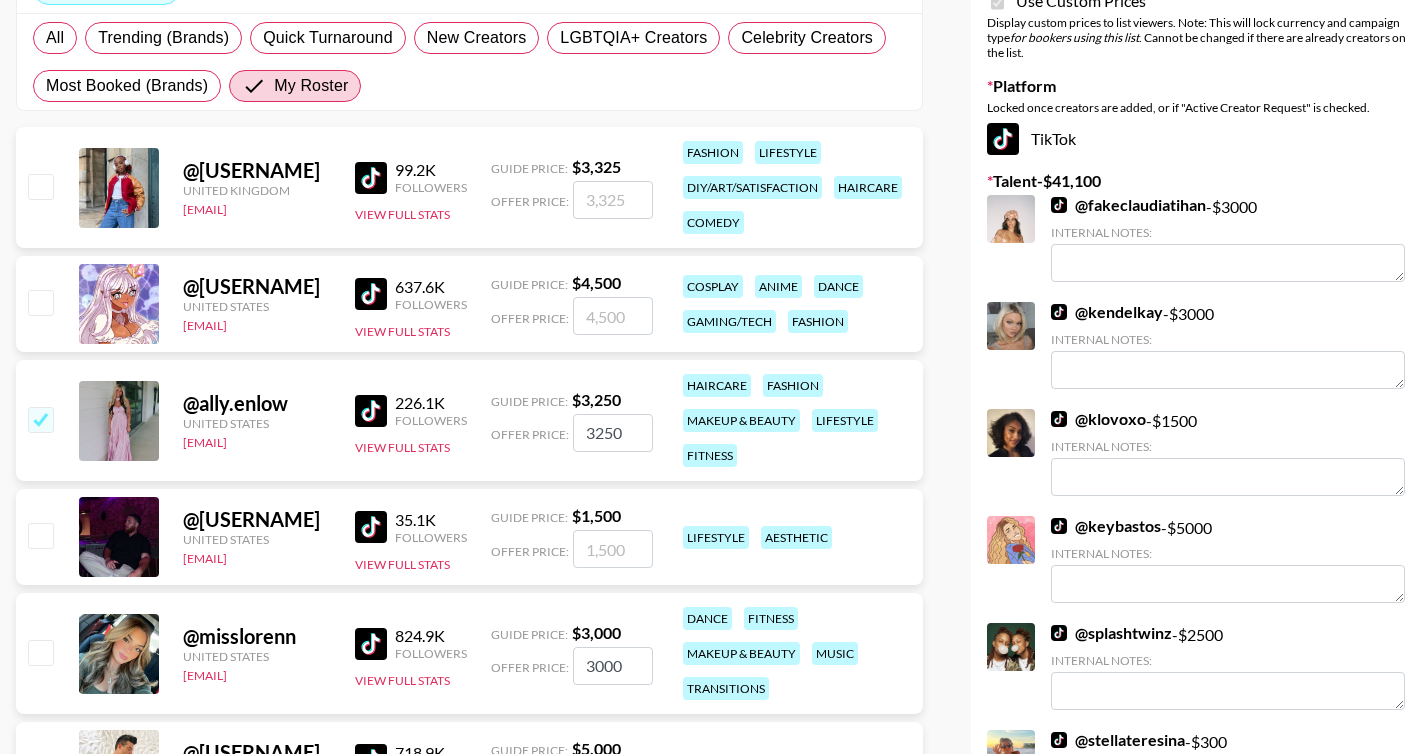 checkbox on "true" 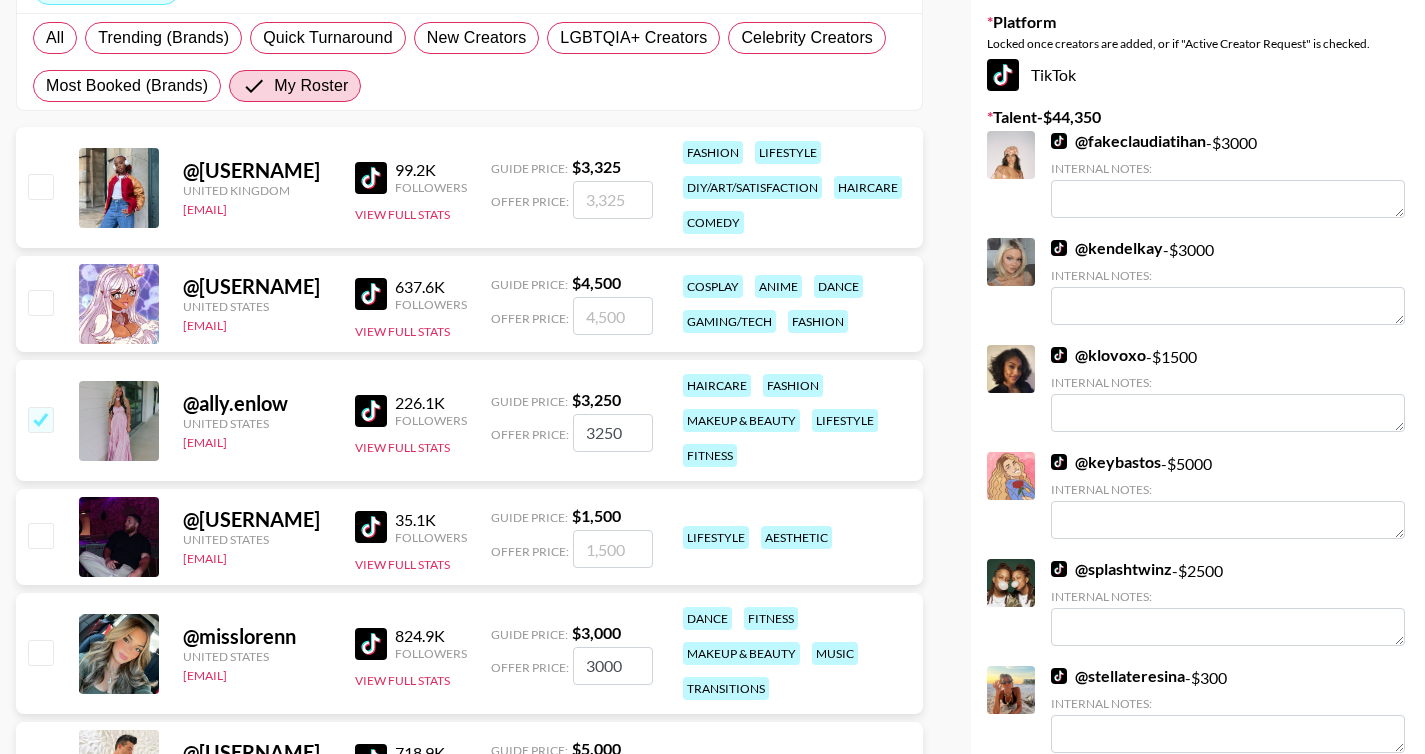 click at bounding box center (40, 652) 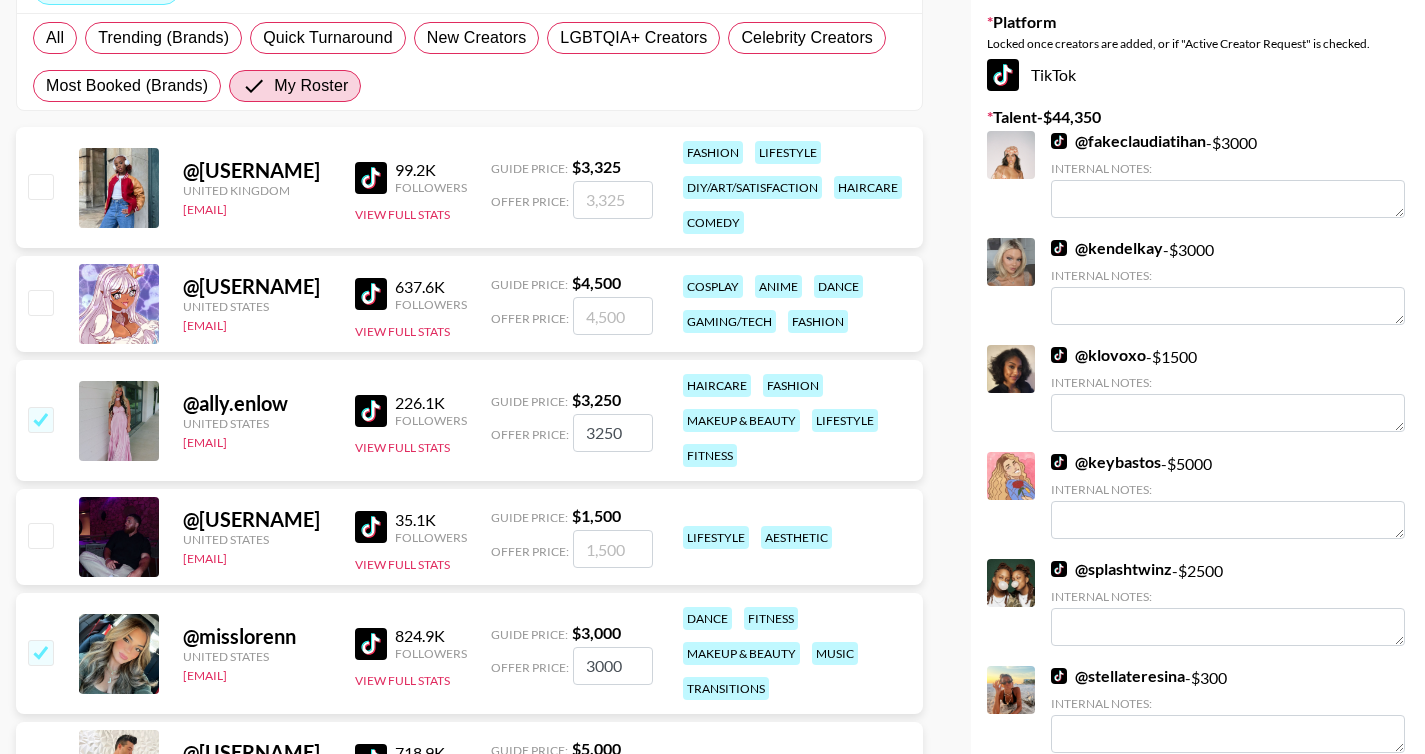 checkbox on "true" 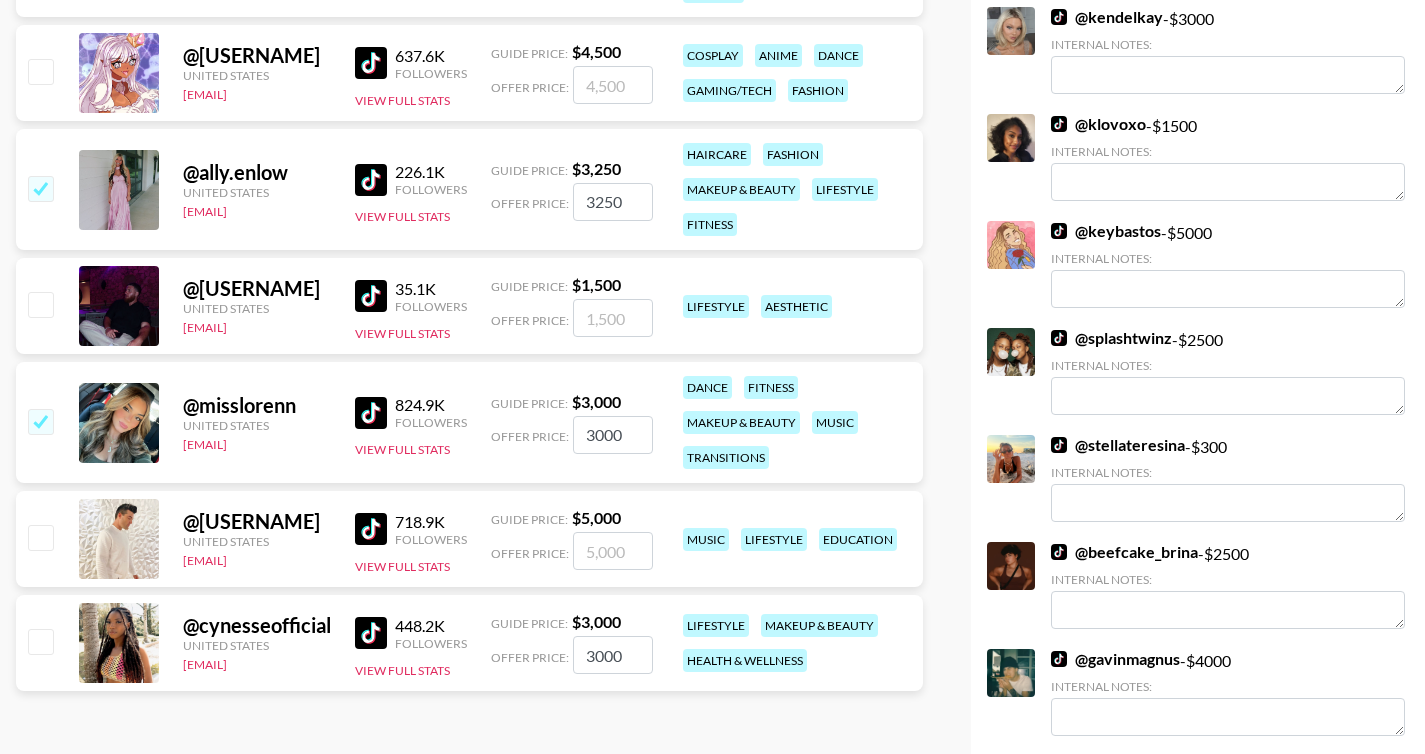 scroll, scrollTop: 561, scrollLeft: 0, axis: vertical 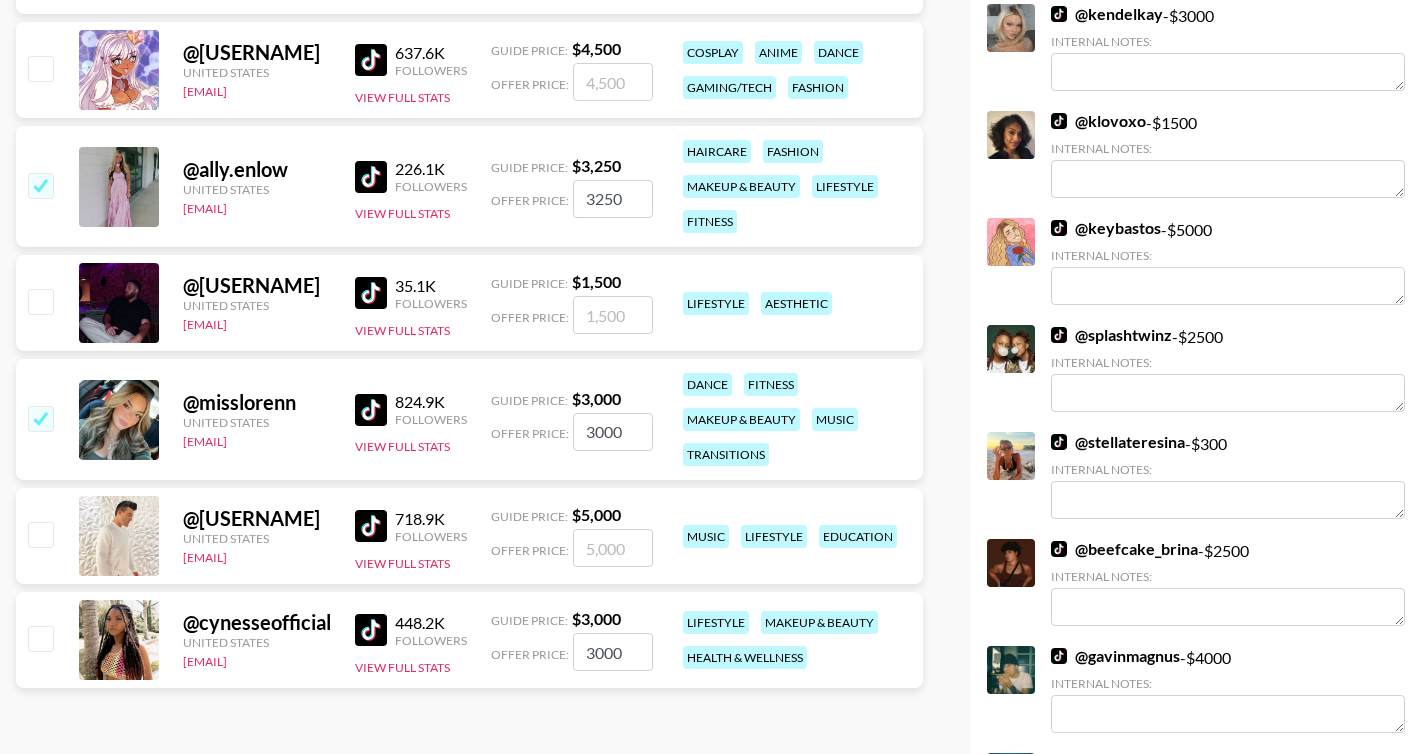 click at bounding box center (40, 638) 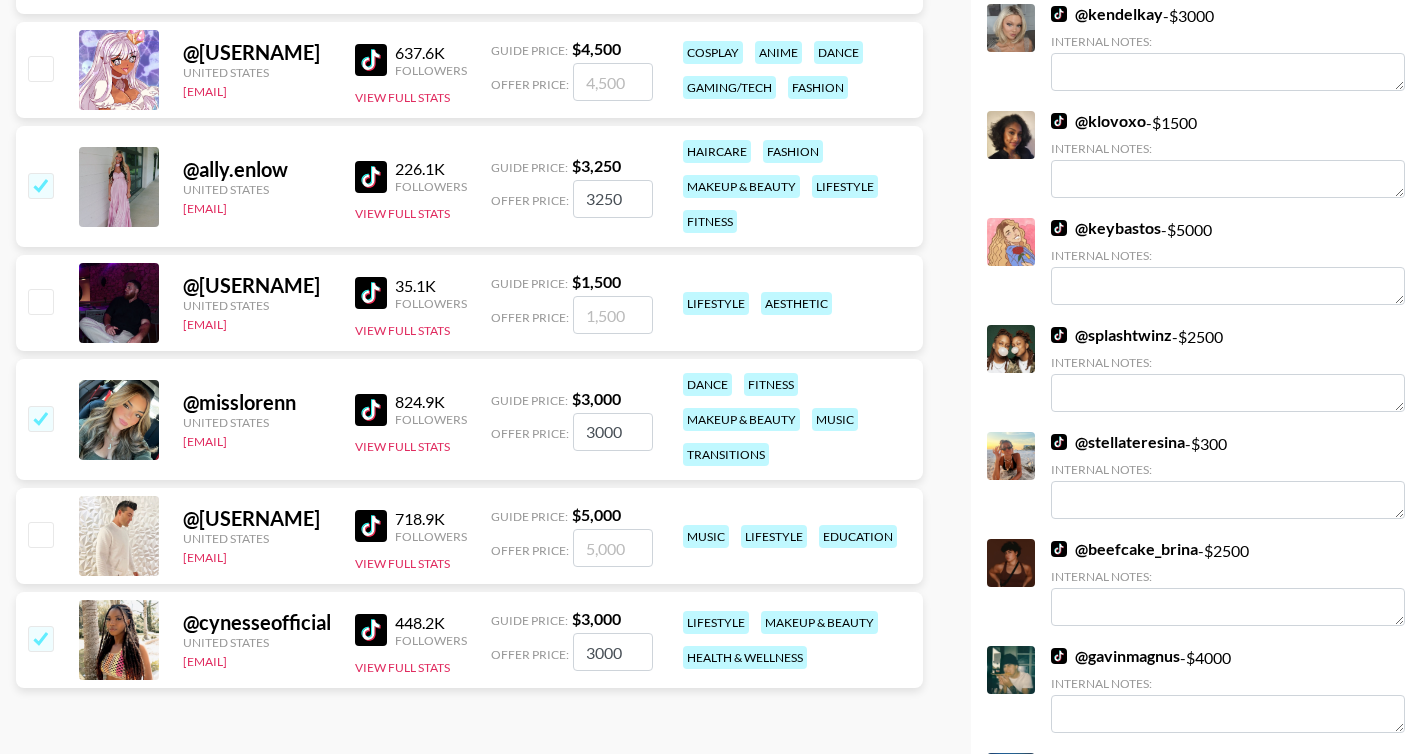 checkbox on "true" 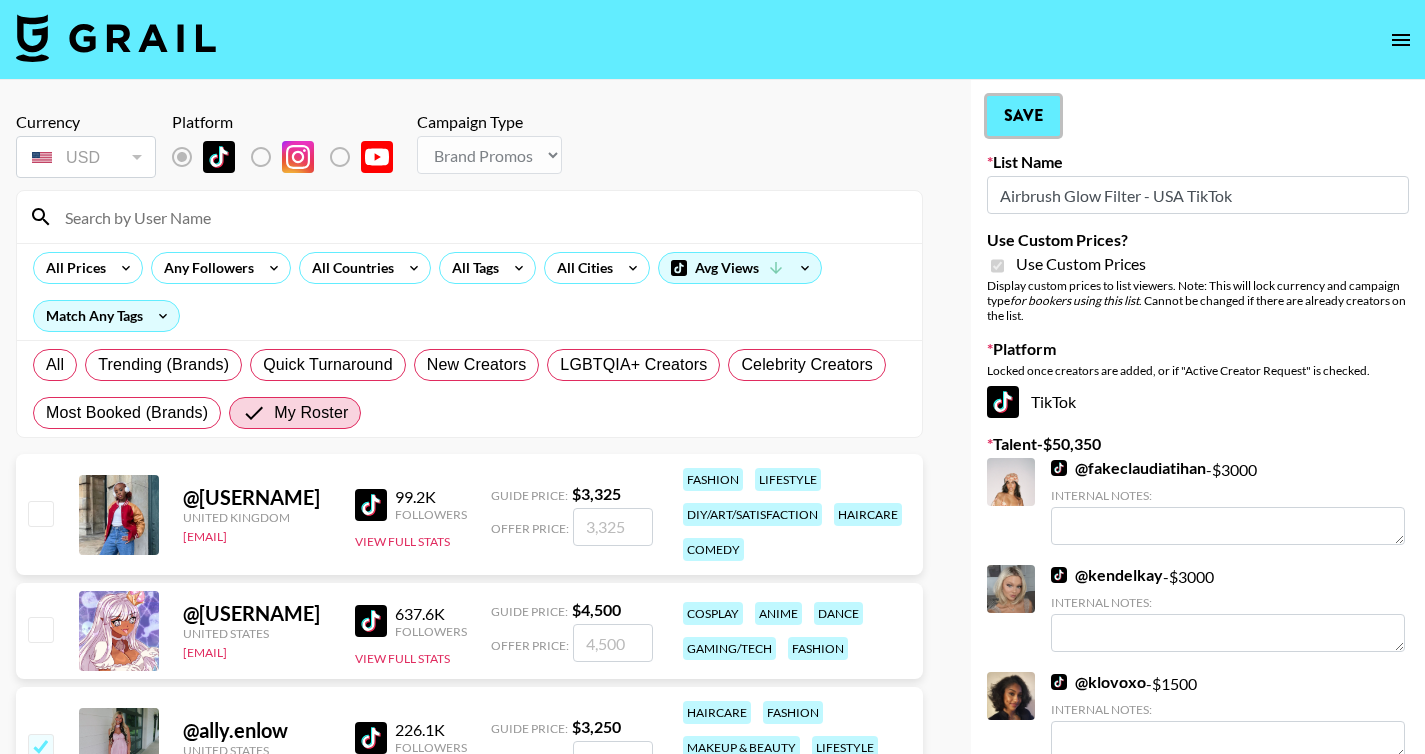 click on "Save" at bounding box center (1023, 116) 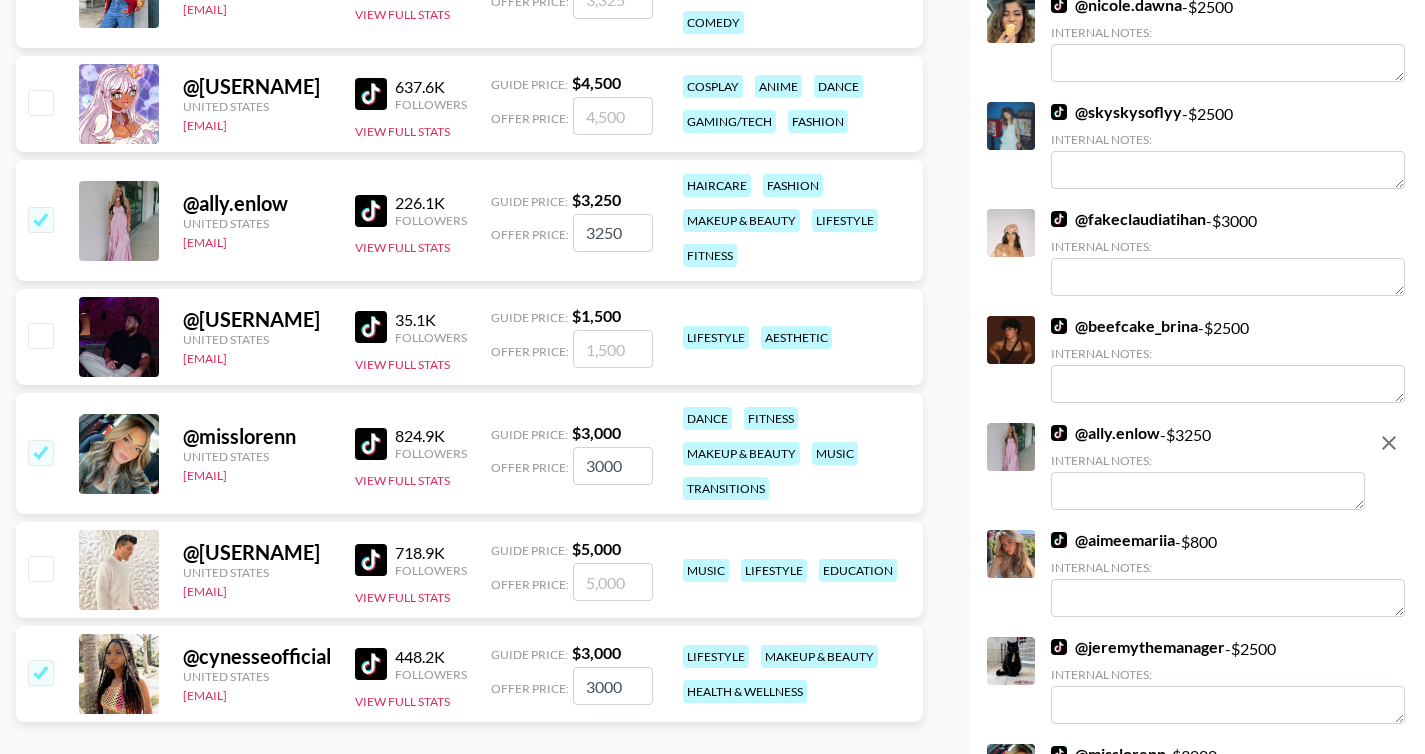 scroll, scrollTop: 0, scrollLeft: 0, axis: both 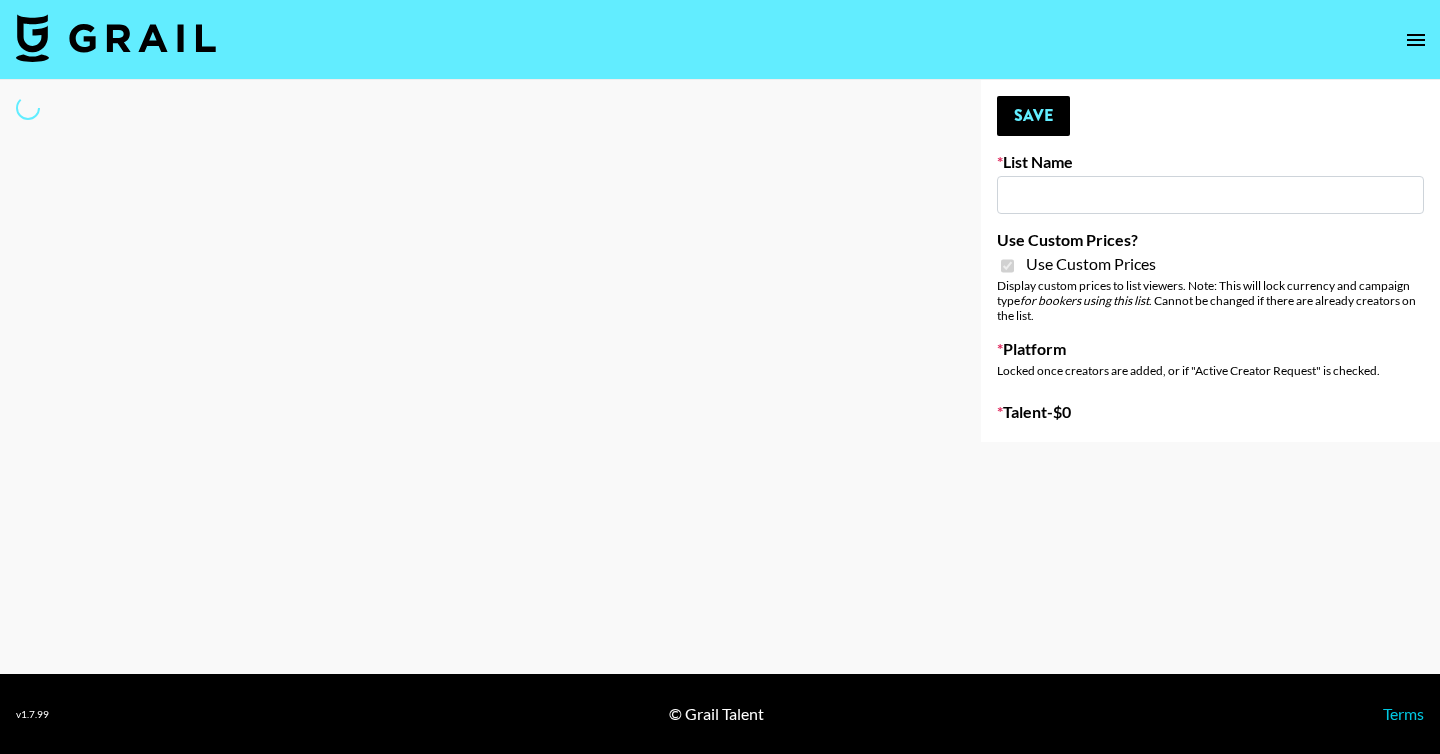 type on "AirBrush Glow Filter - USA - IG" 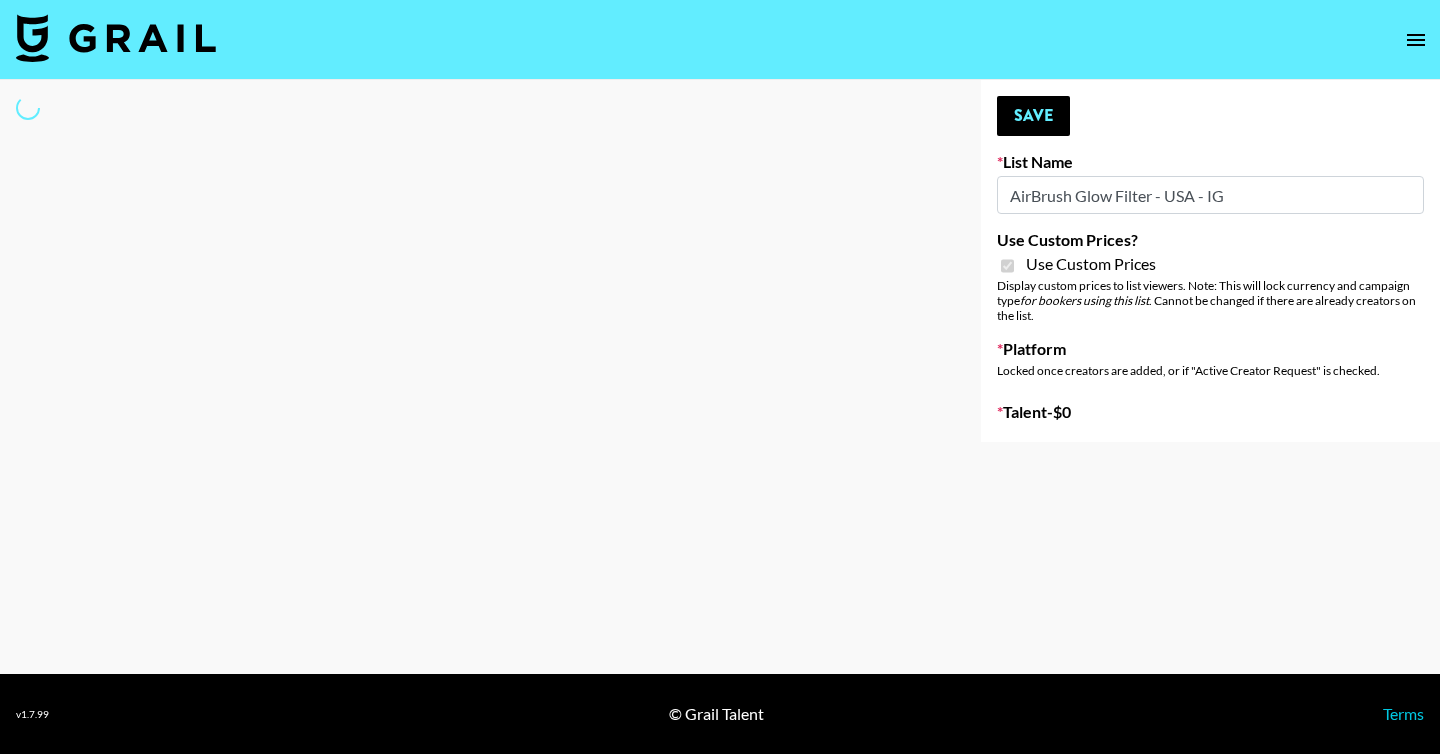 select on "Brand" 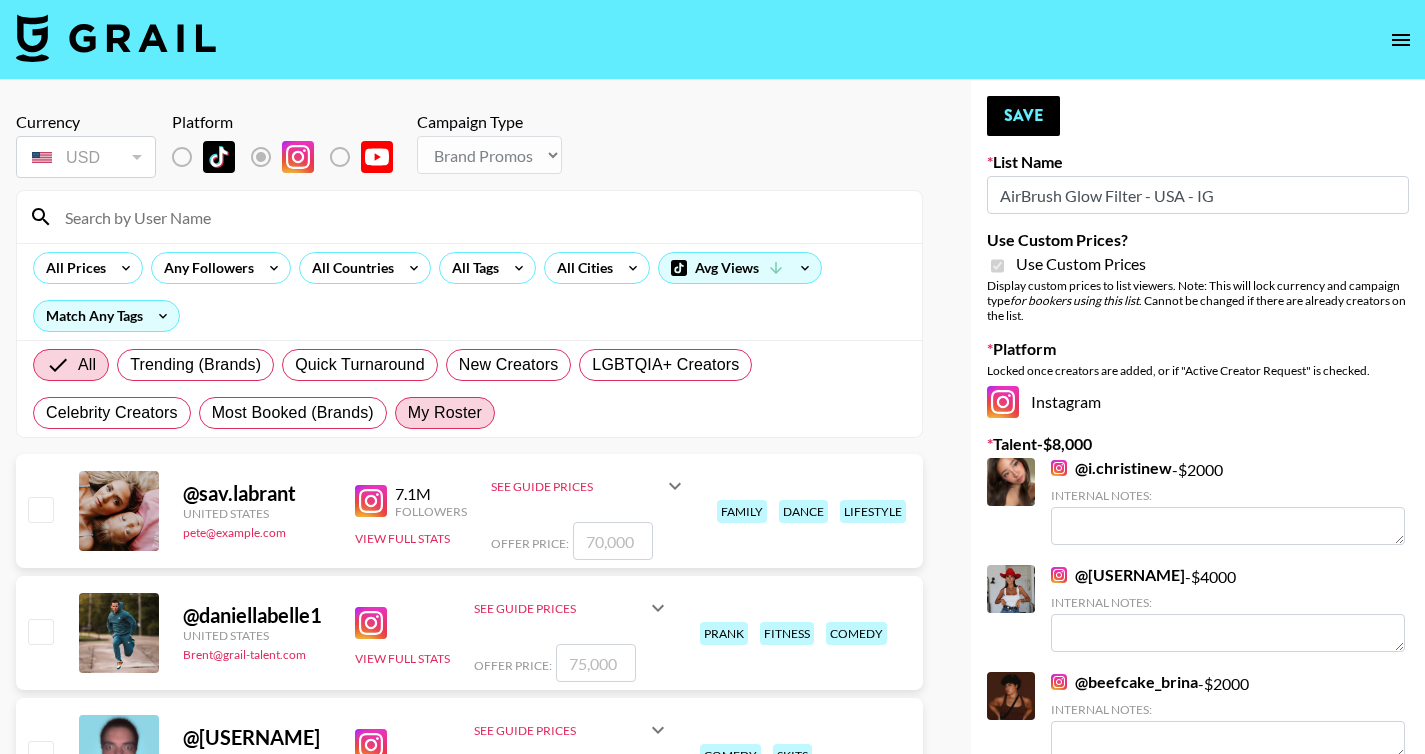 click on "My Roster" at bounding box center [445, 413] 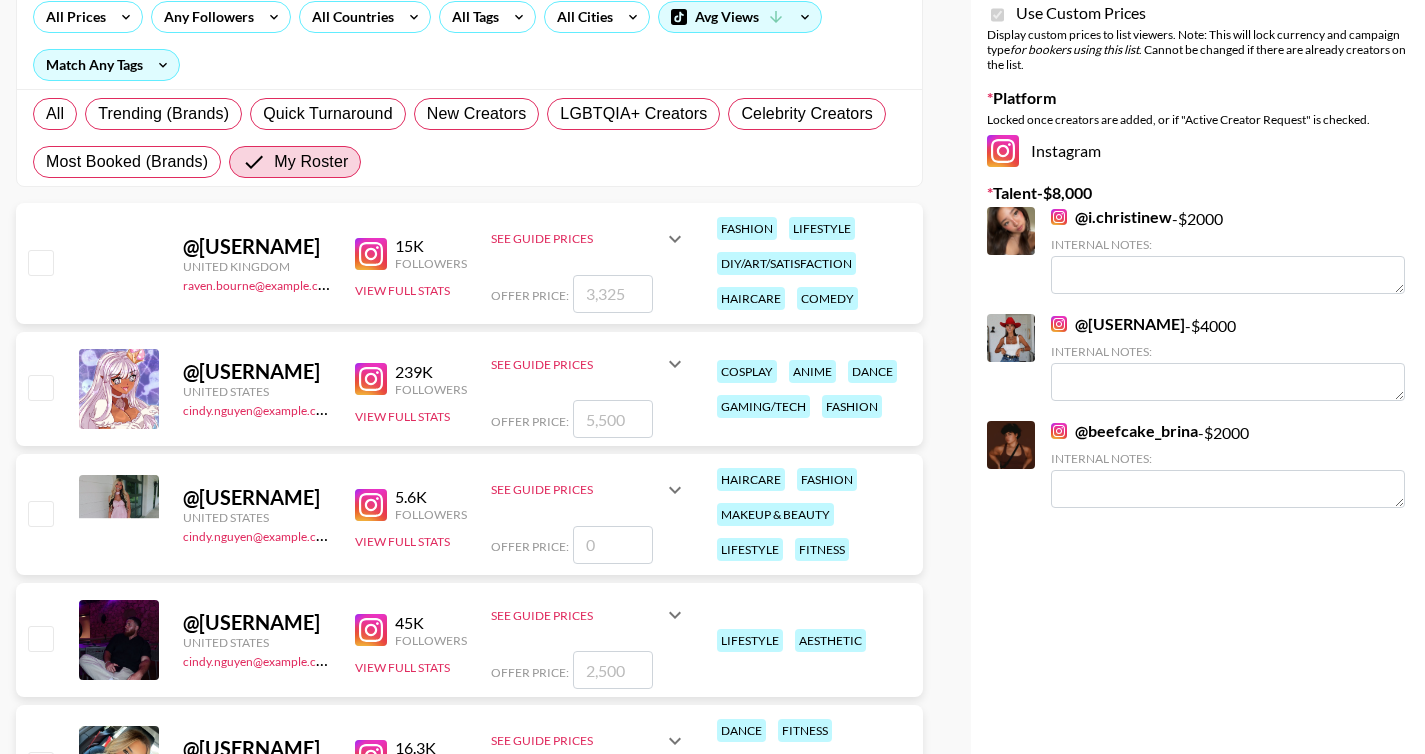 scroll, scrollTop: 254, scrollLeft: 0, axis: vertical 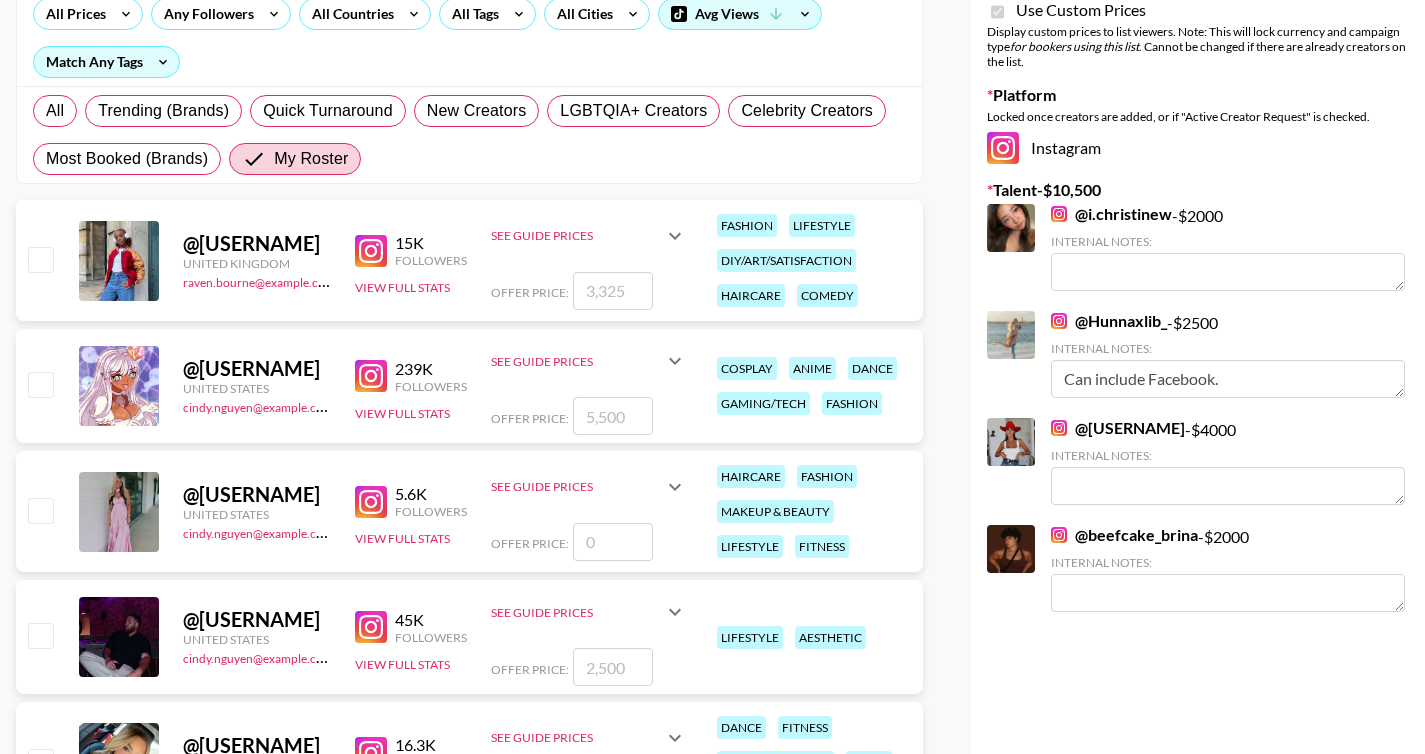 click 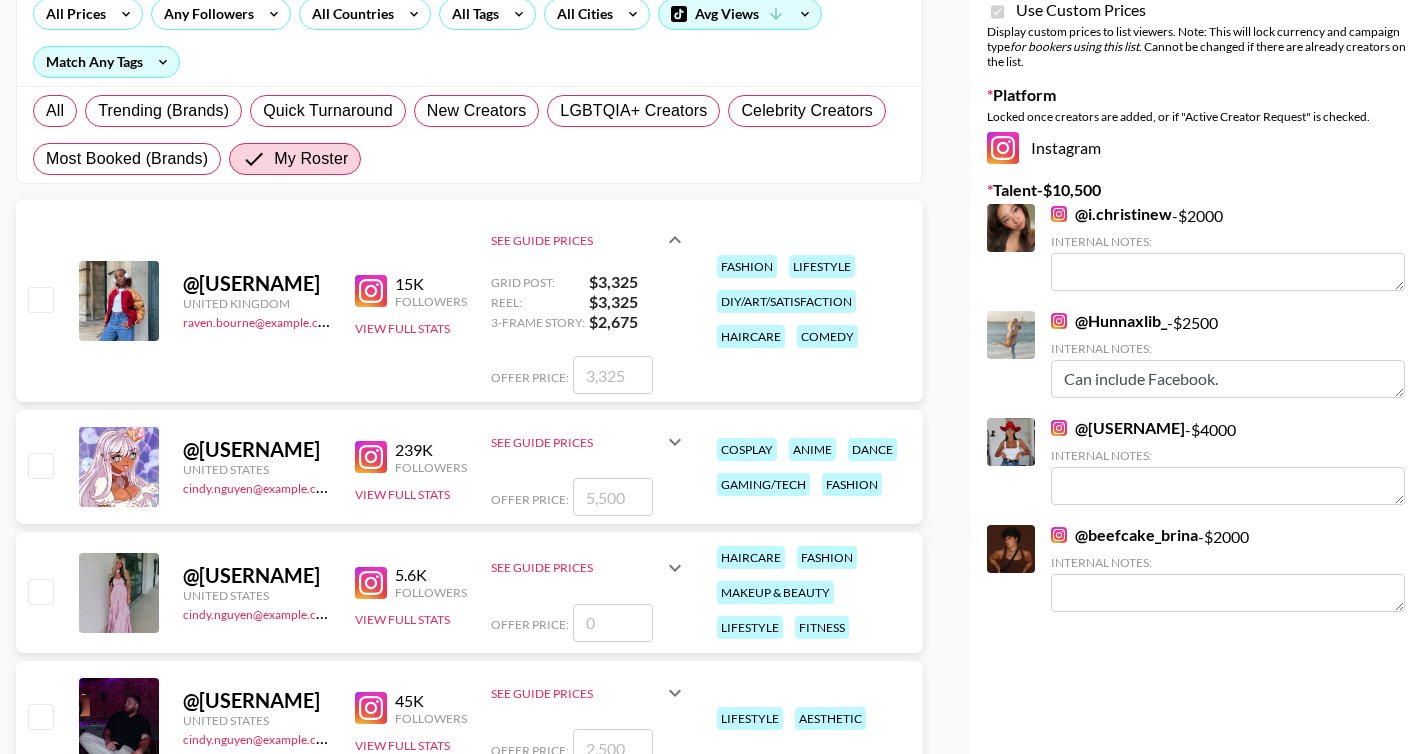 click 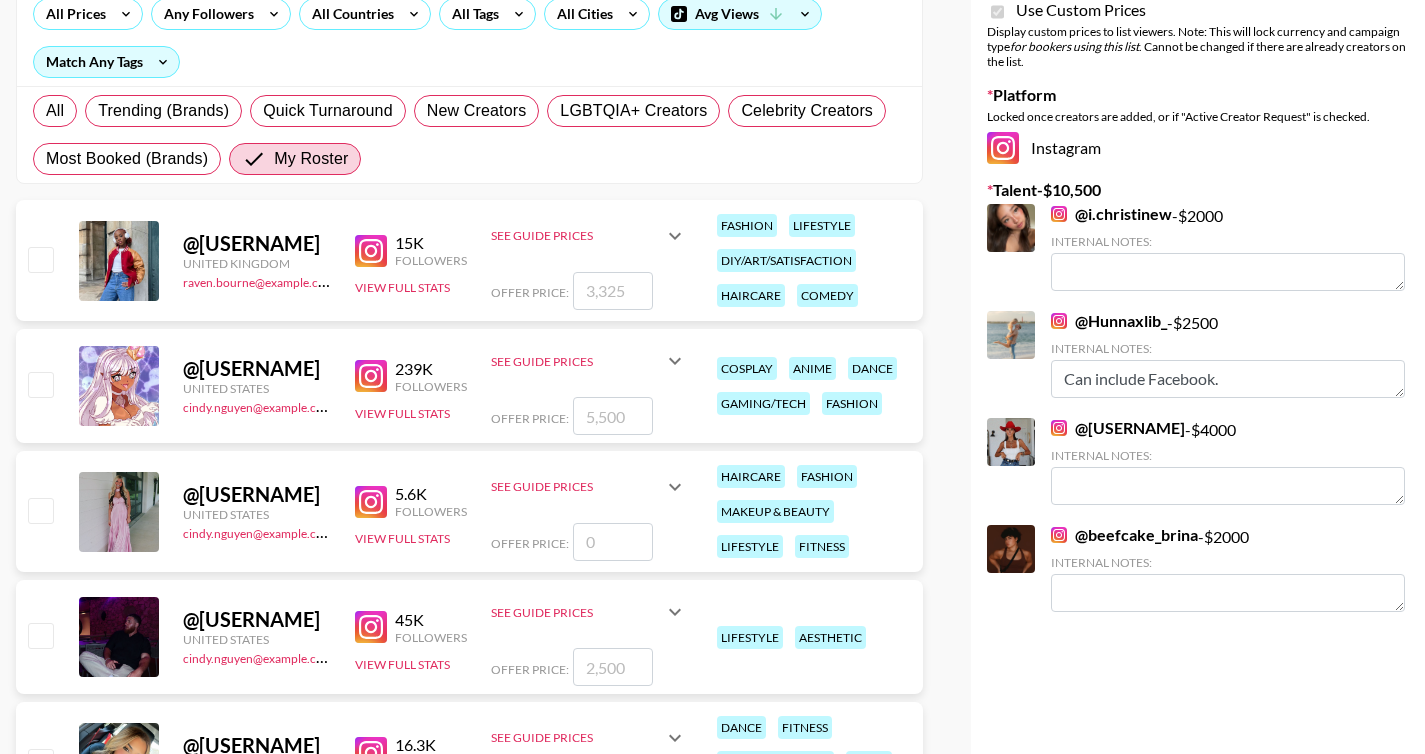 click at bounding box center (40, 259) 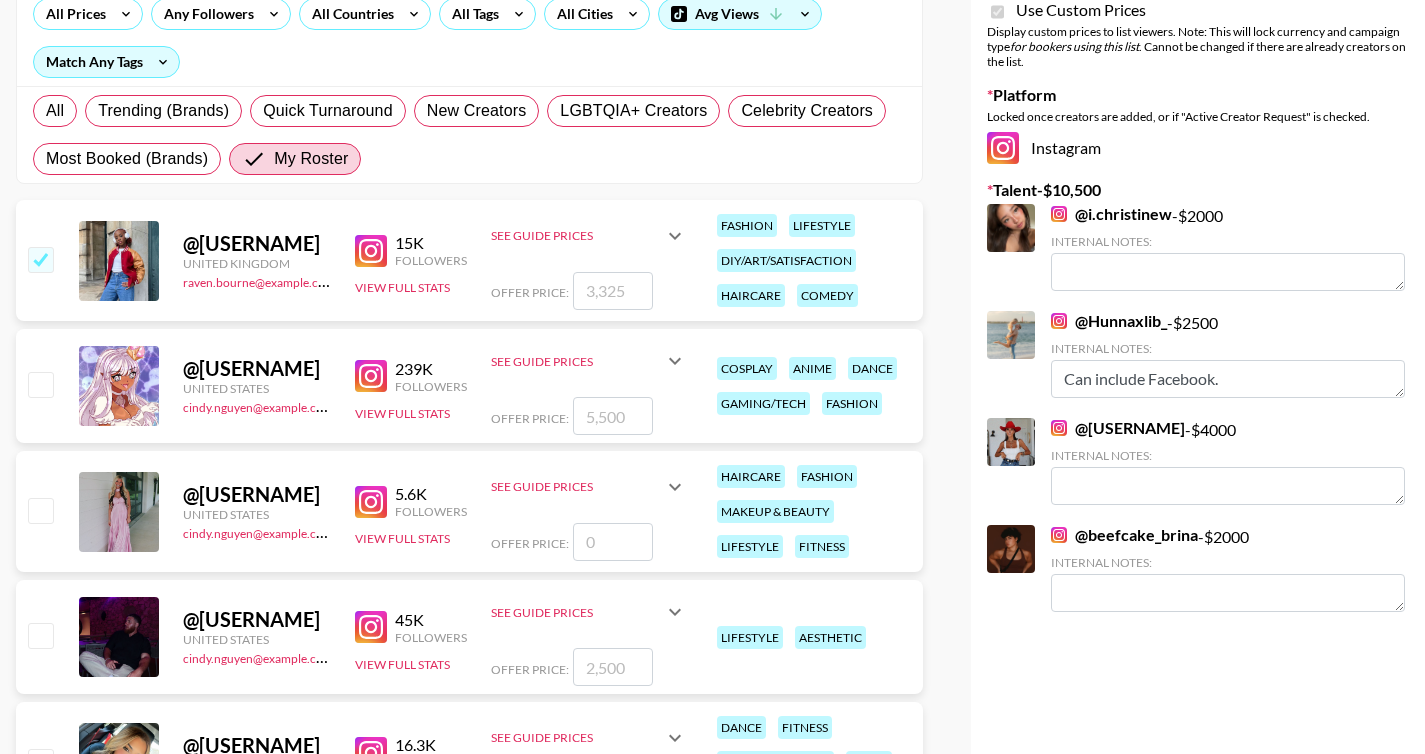 checkbox on "true" 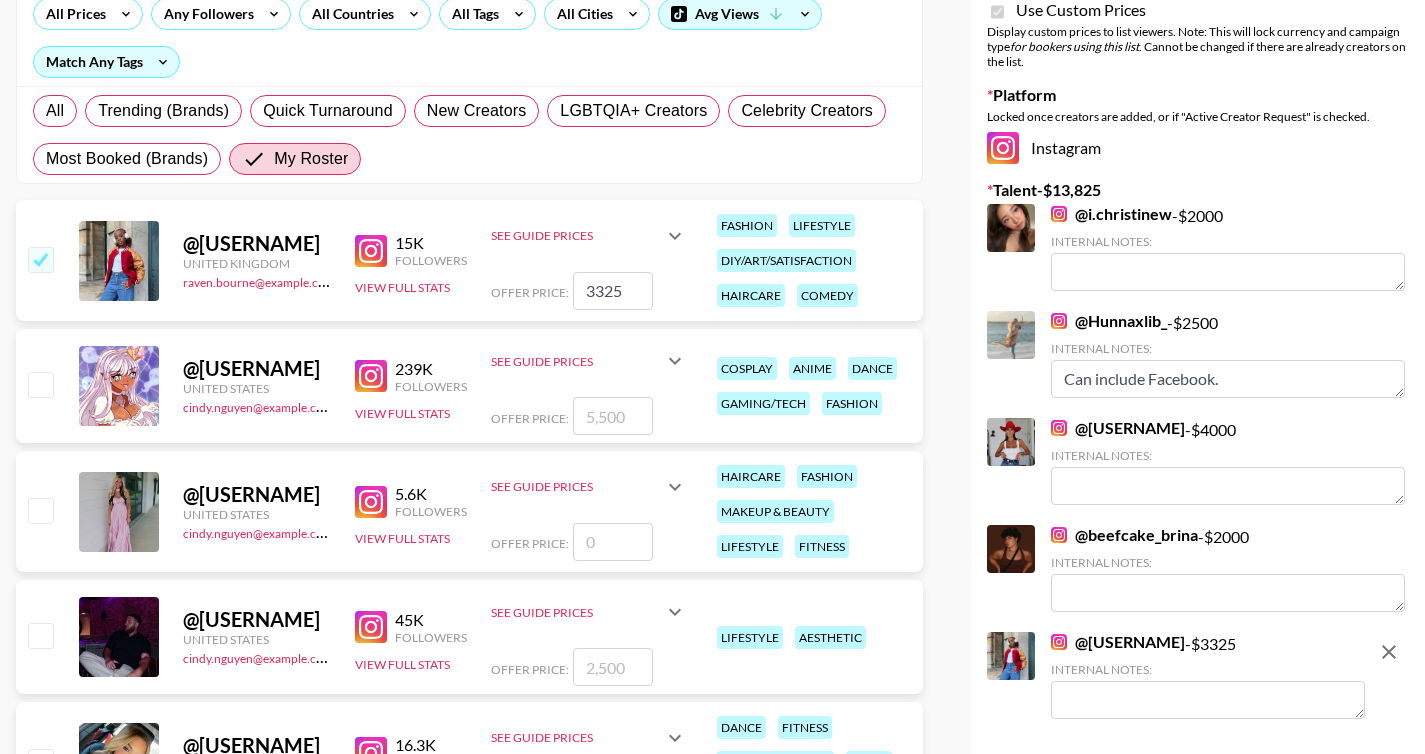click at bounding box center [40, 510] 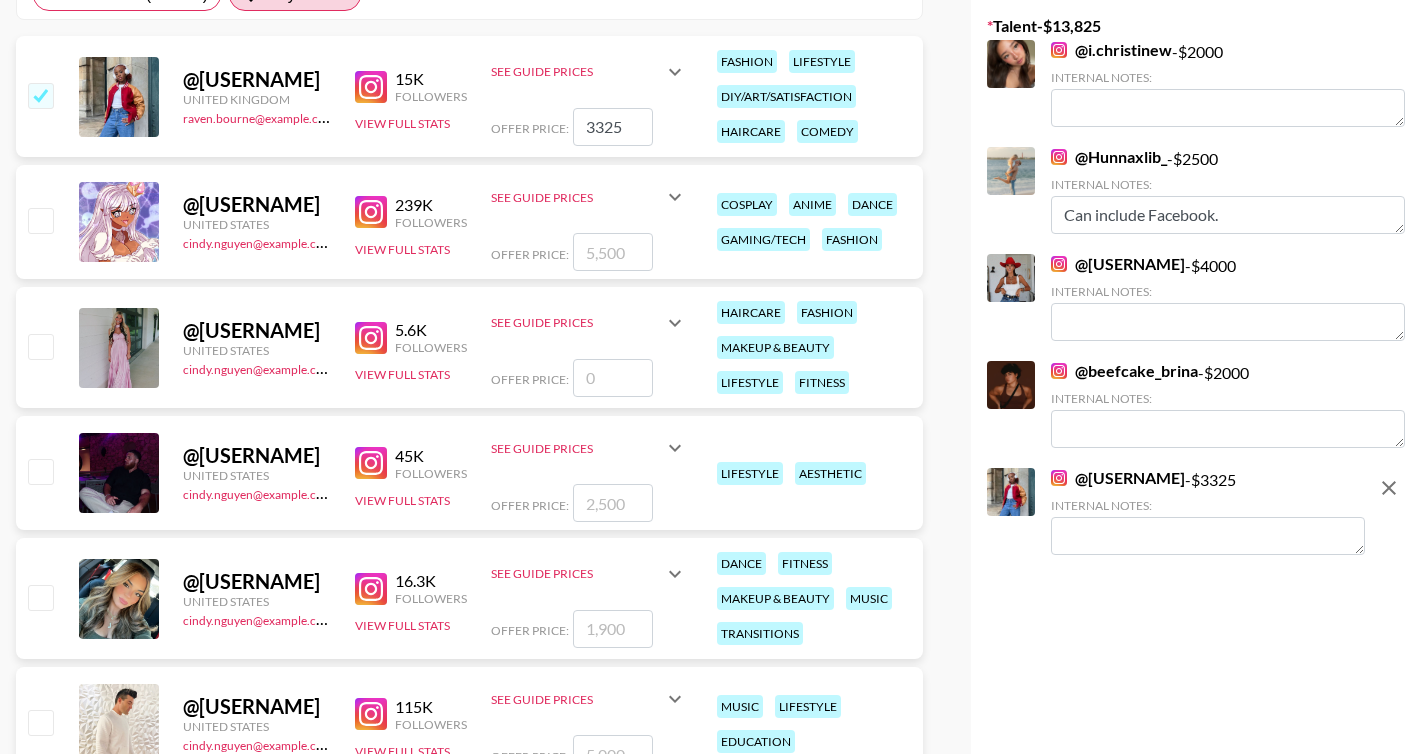 scroll, scrollTop: 420, scrollLeft: 0, axis: vertical 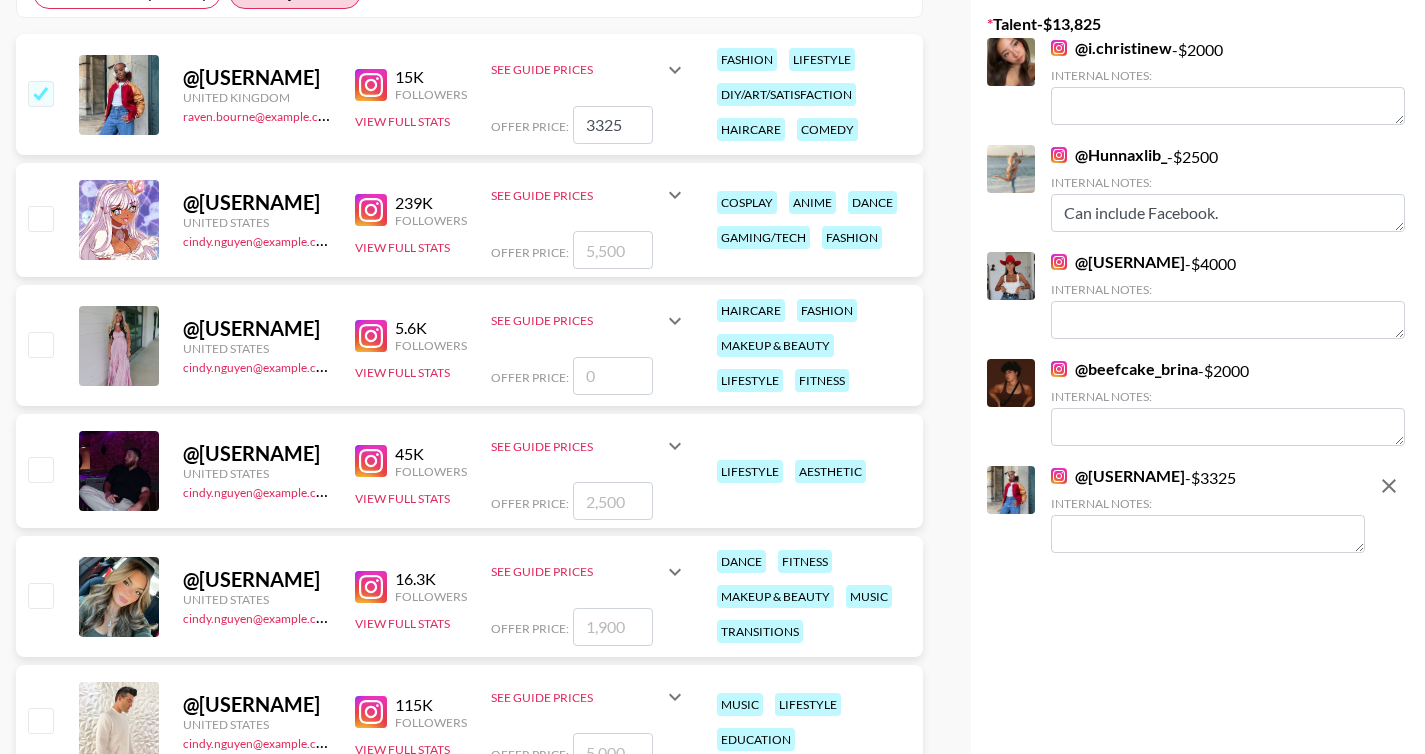 click at bounding box center (40, 344) 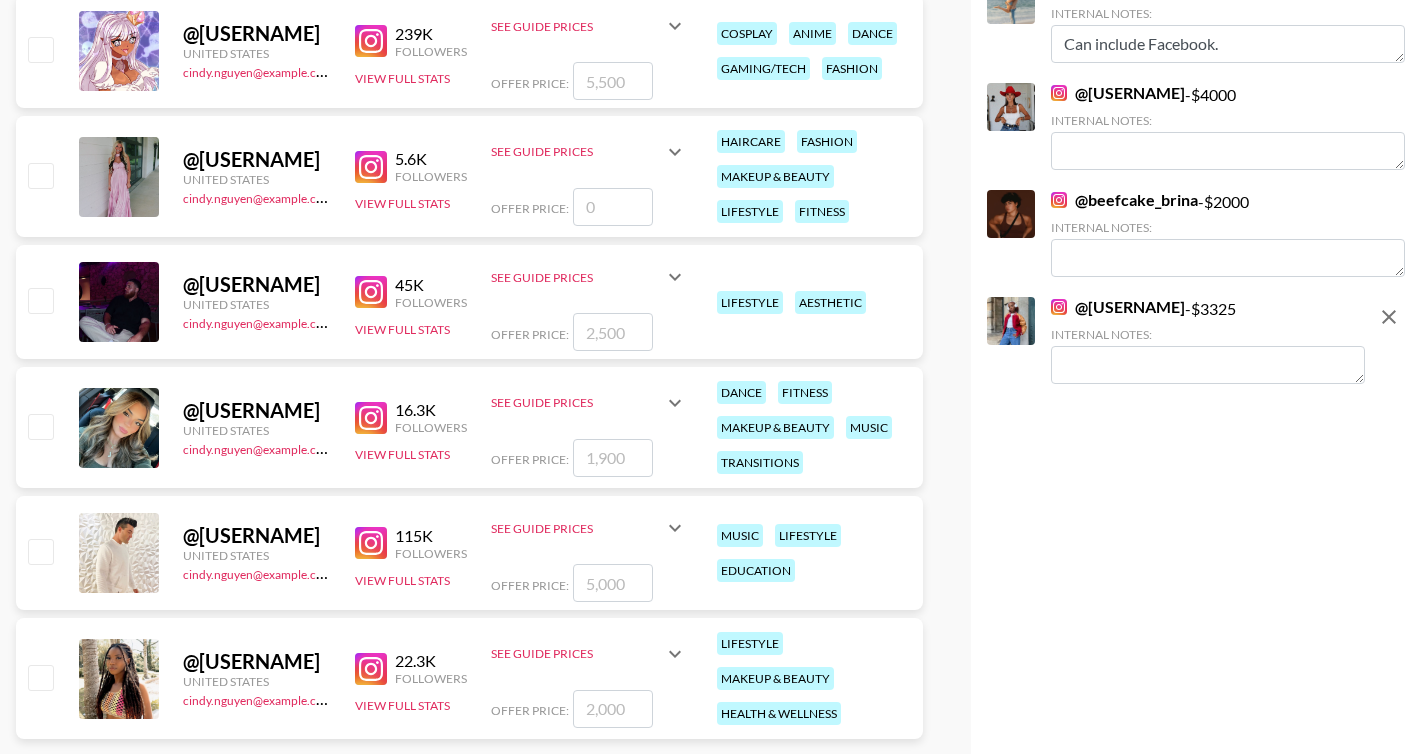 scroll, scrollTop: 596, scrollLeft: 0, axis: vertical 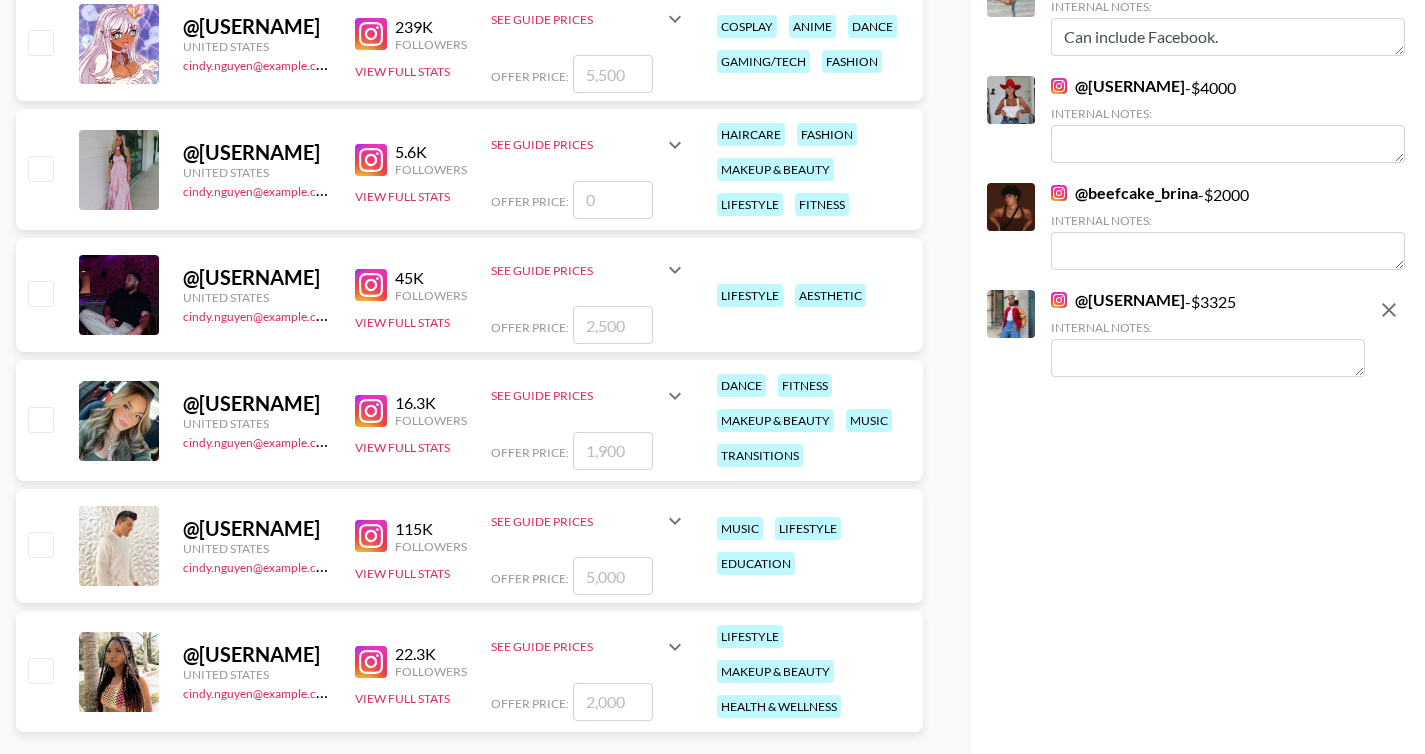 click at bounding box center (39, 421) 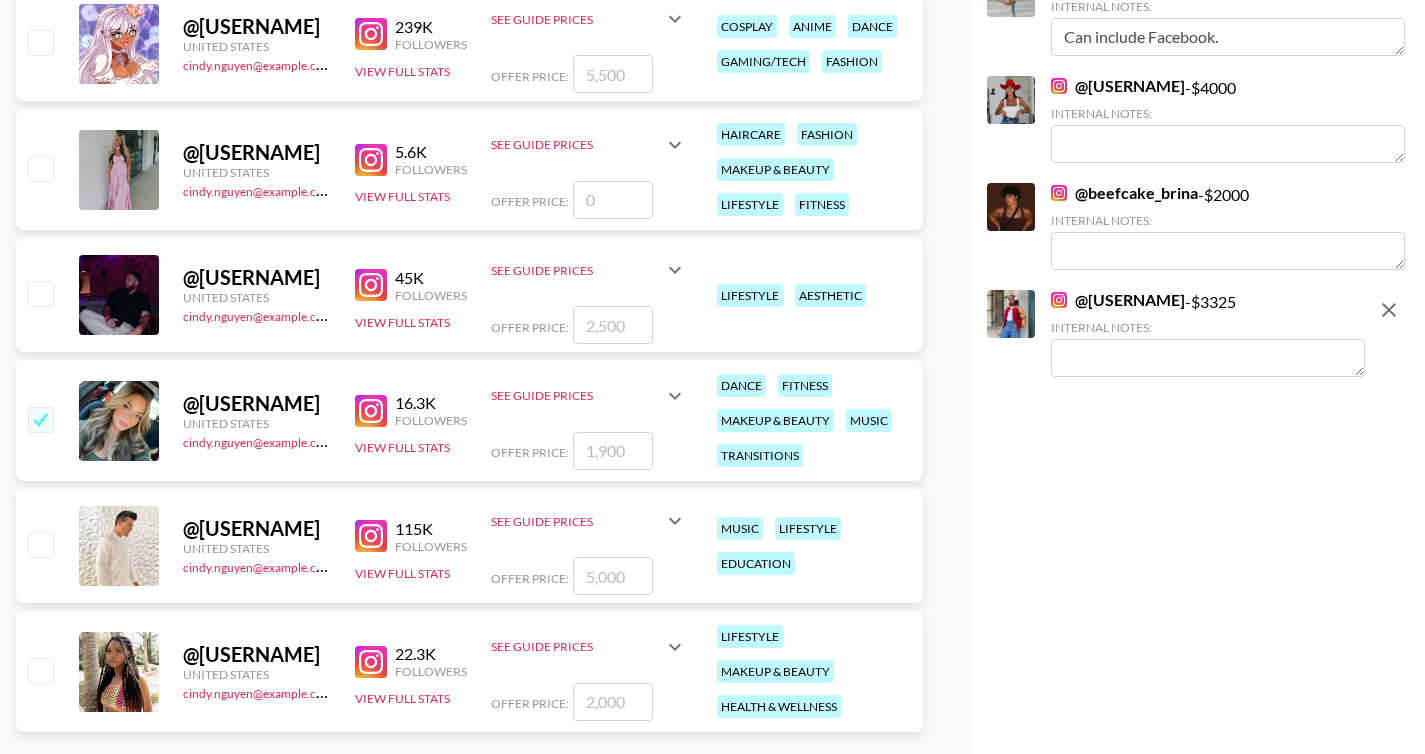 checkbox on "true" 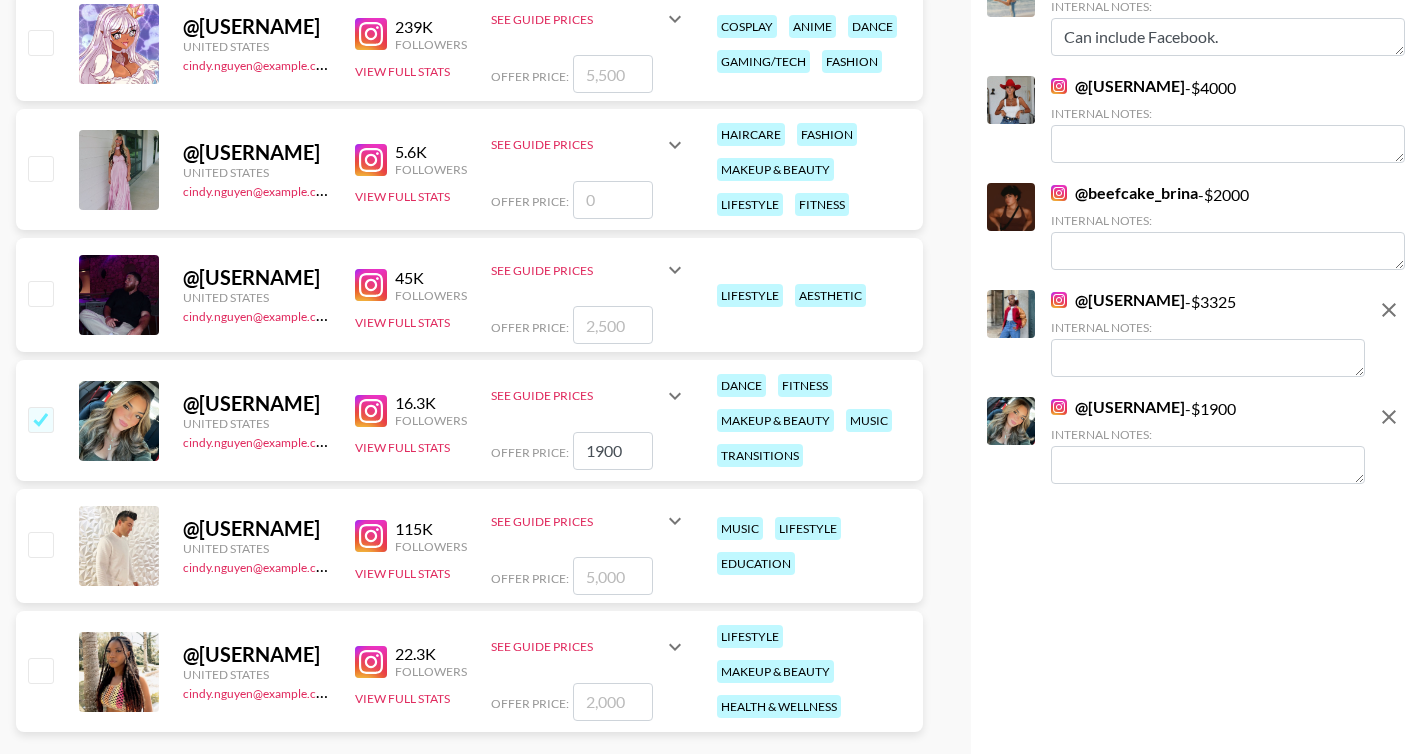 click at bounding box center (40, 670) 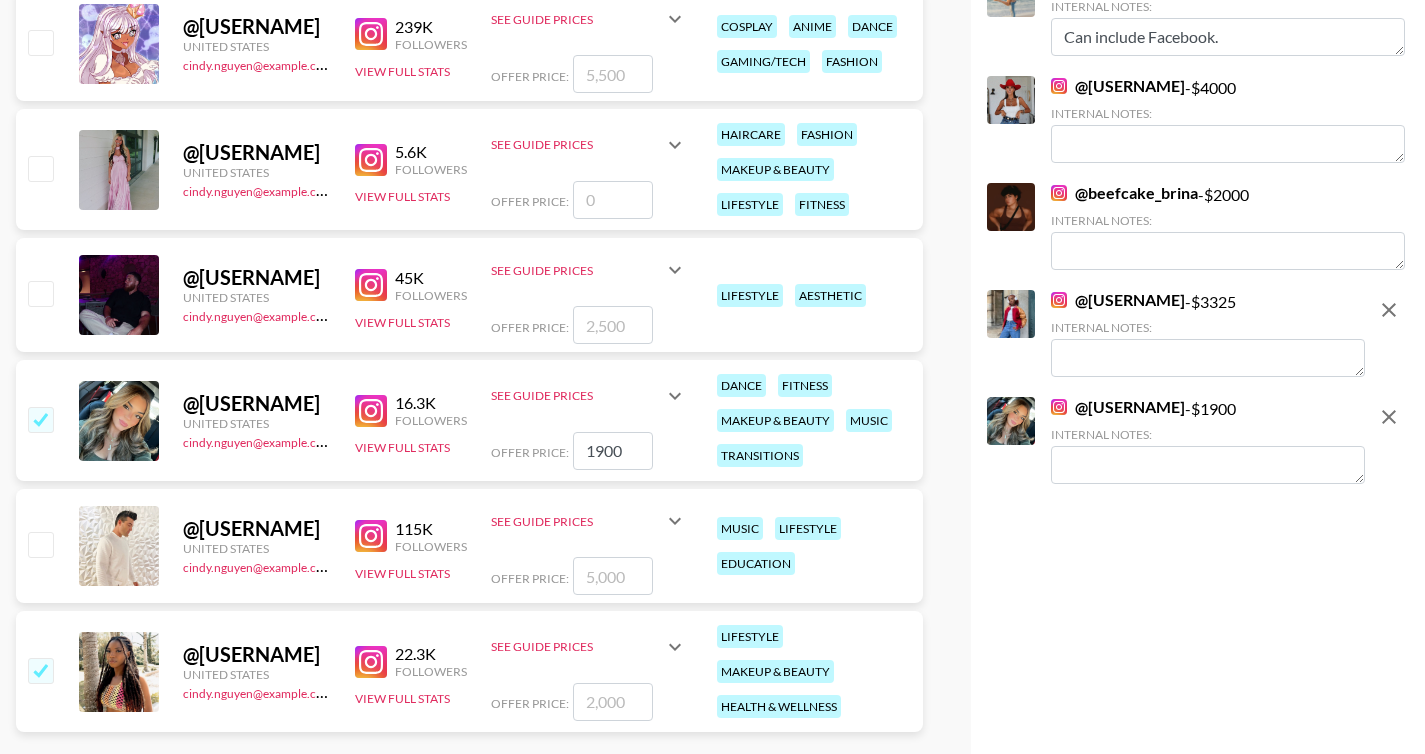 checkbox on "true" 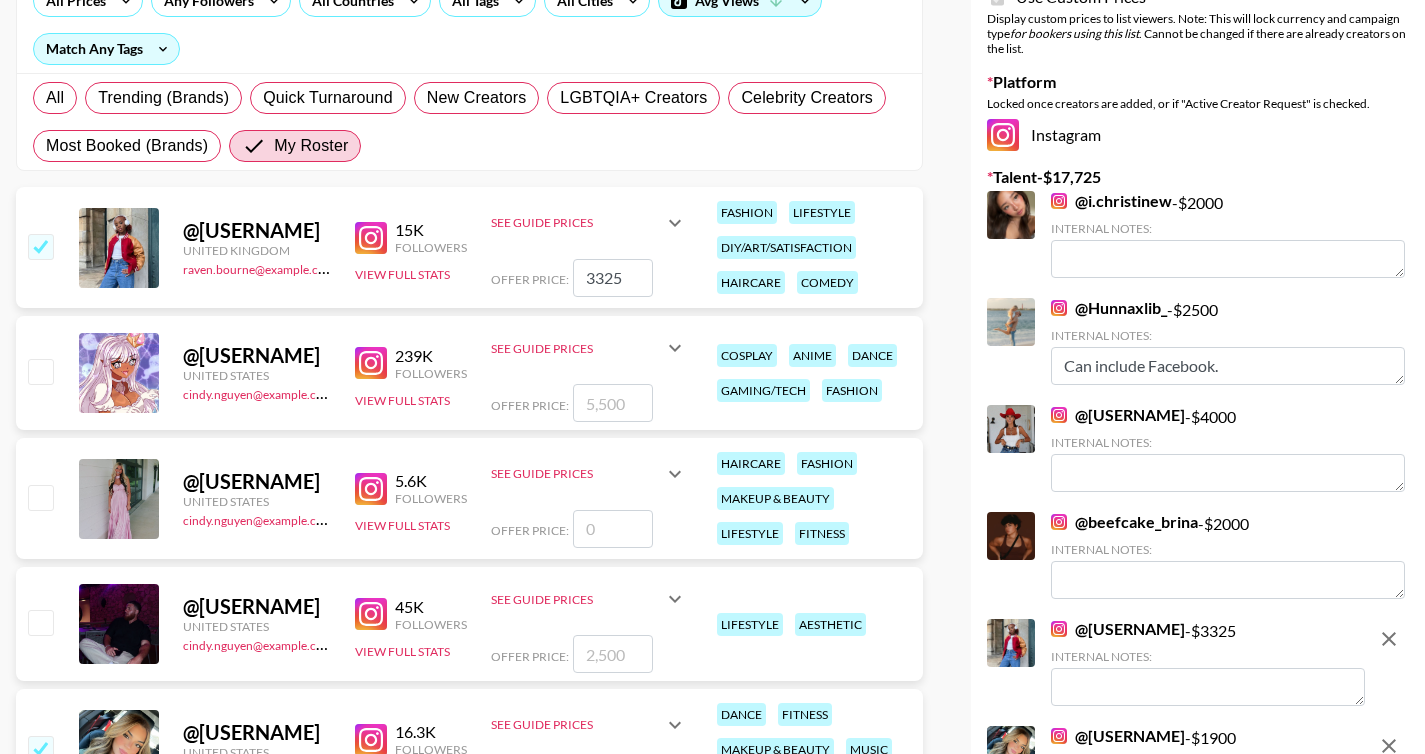 scroll, scrollTop: 0, scrollLeft: 0, axis: both 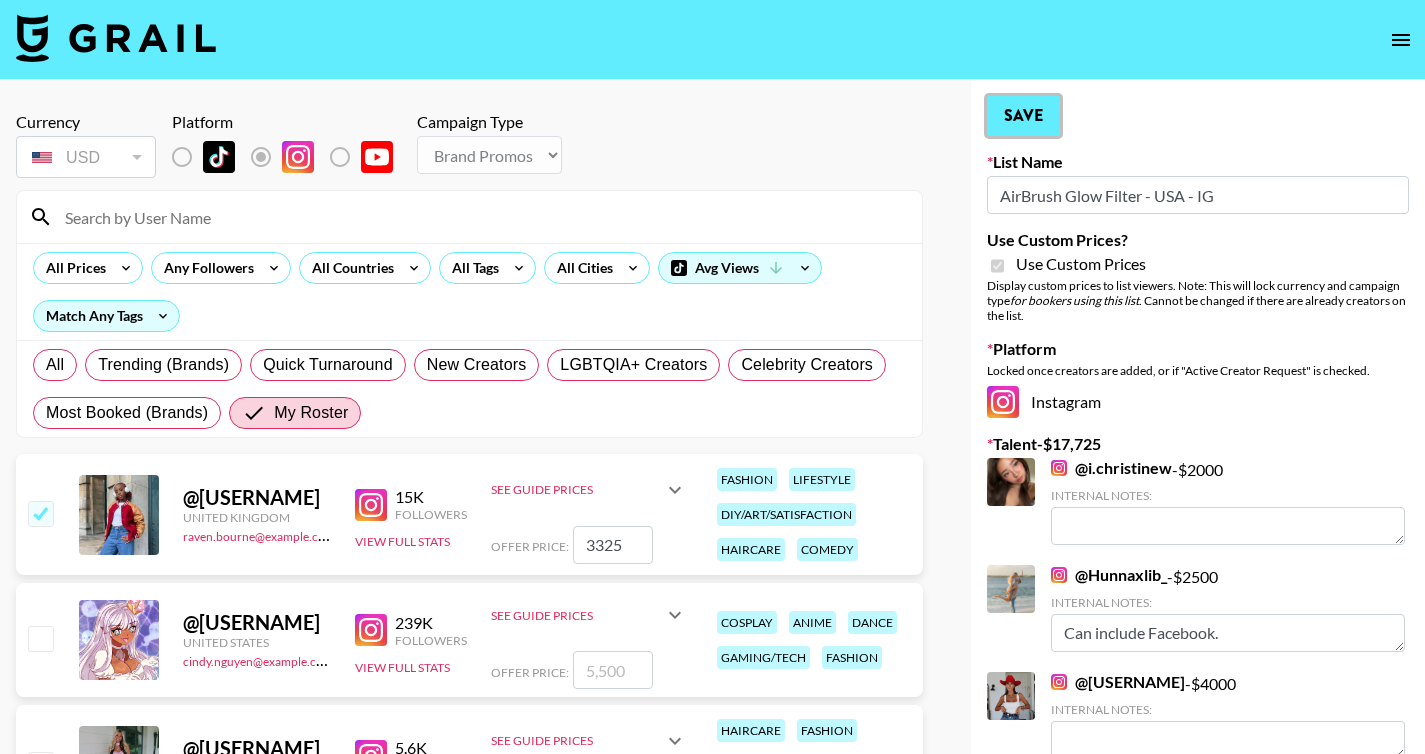 click on "Save" at bounding box center (1023, 116) 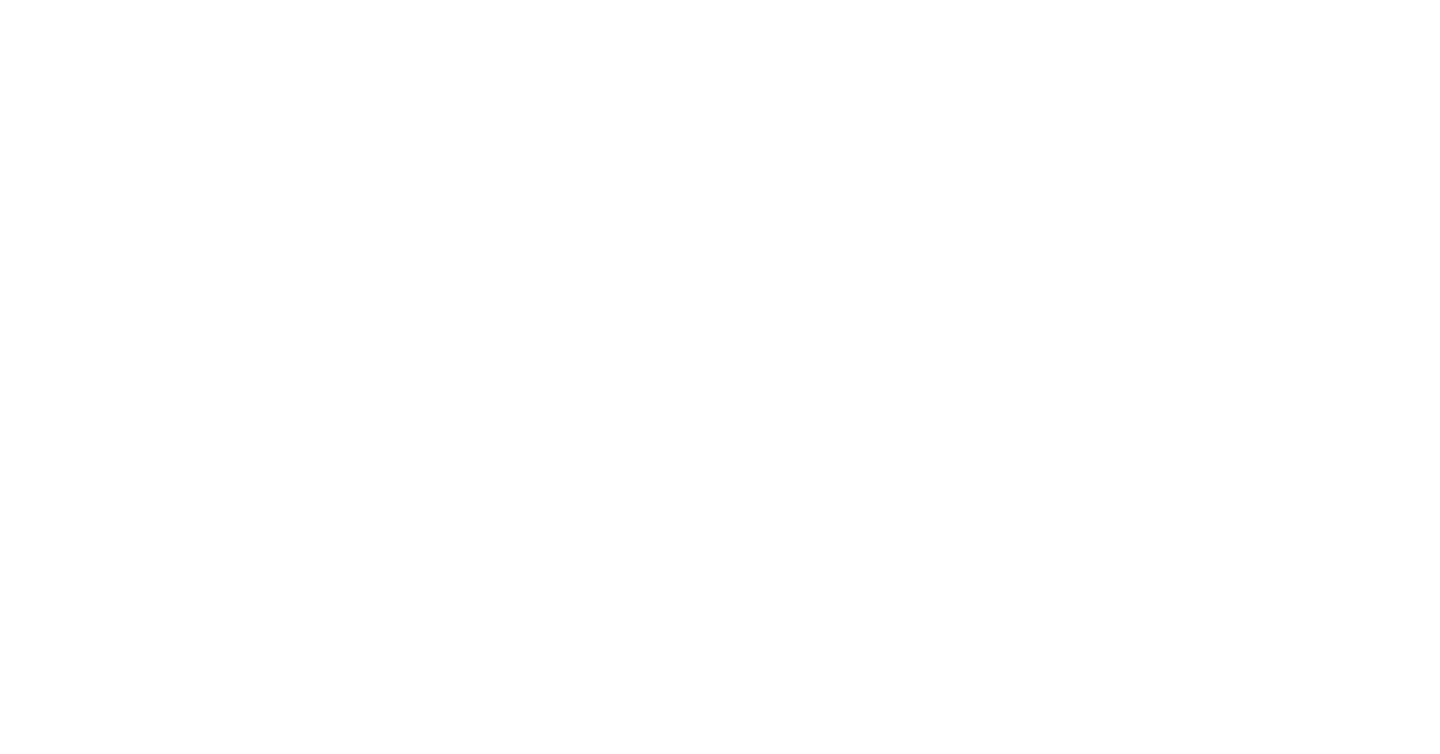 scroll, scrollTop: 0, scrollLeft: 0, axis: both 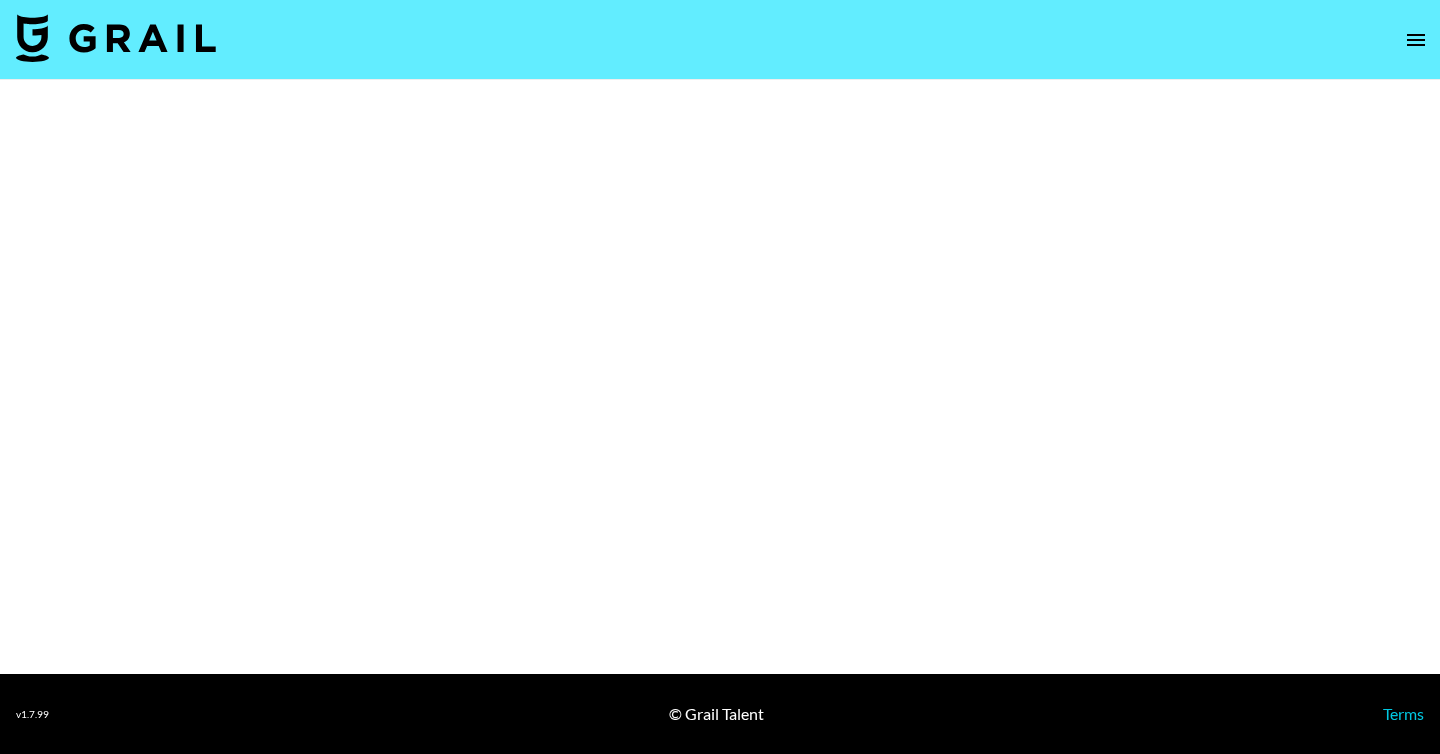 select on "Brand" 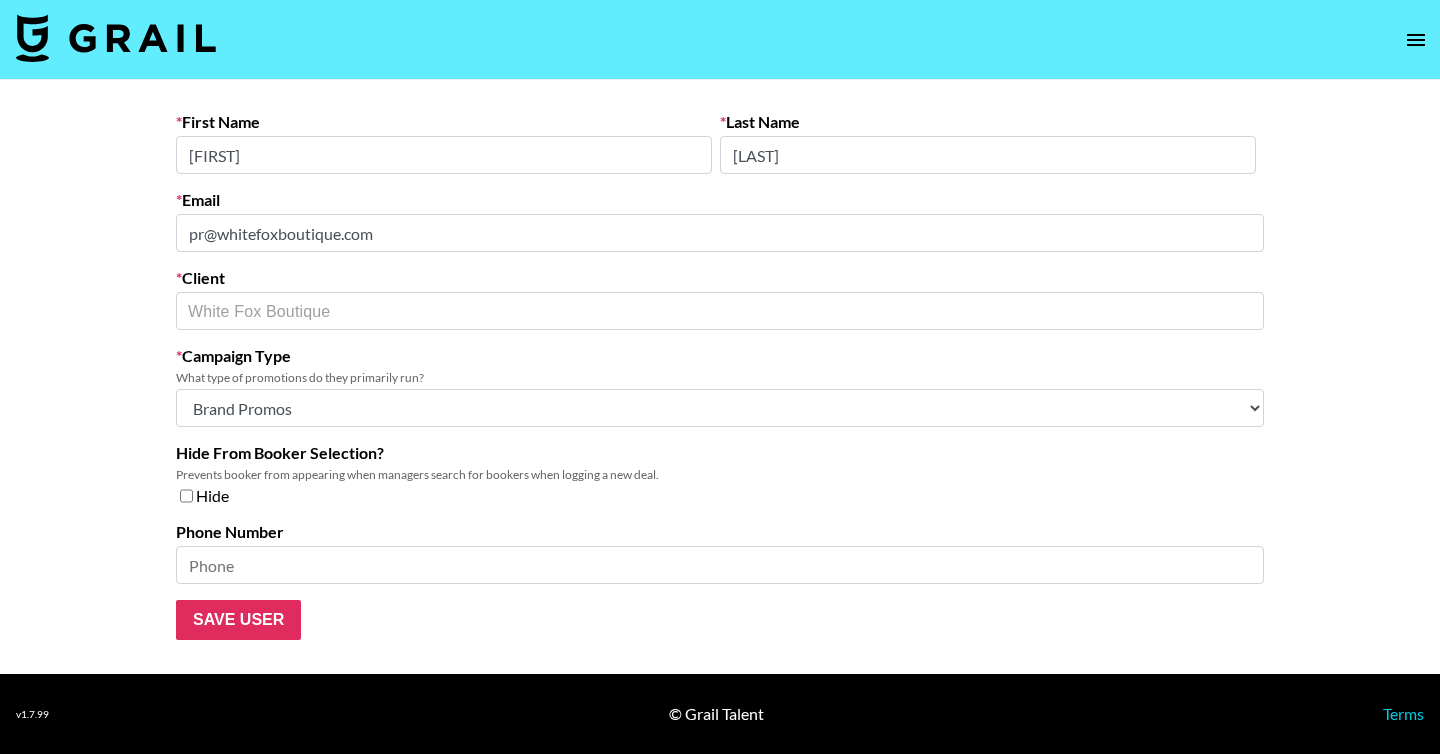 click on "[FIRST]" at bounding box center [444, 155] 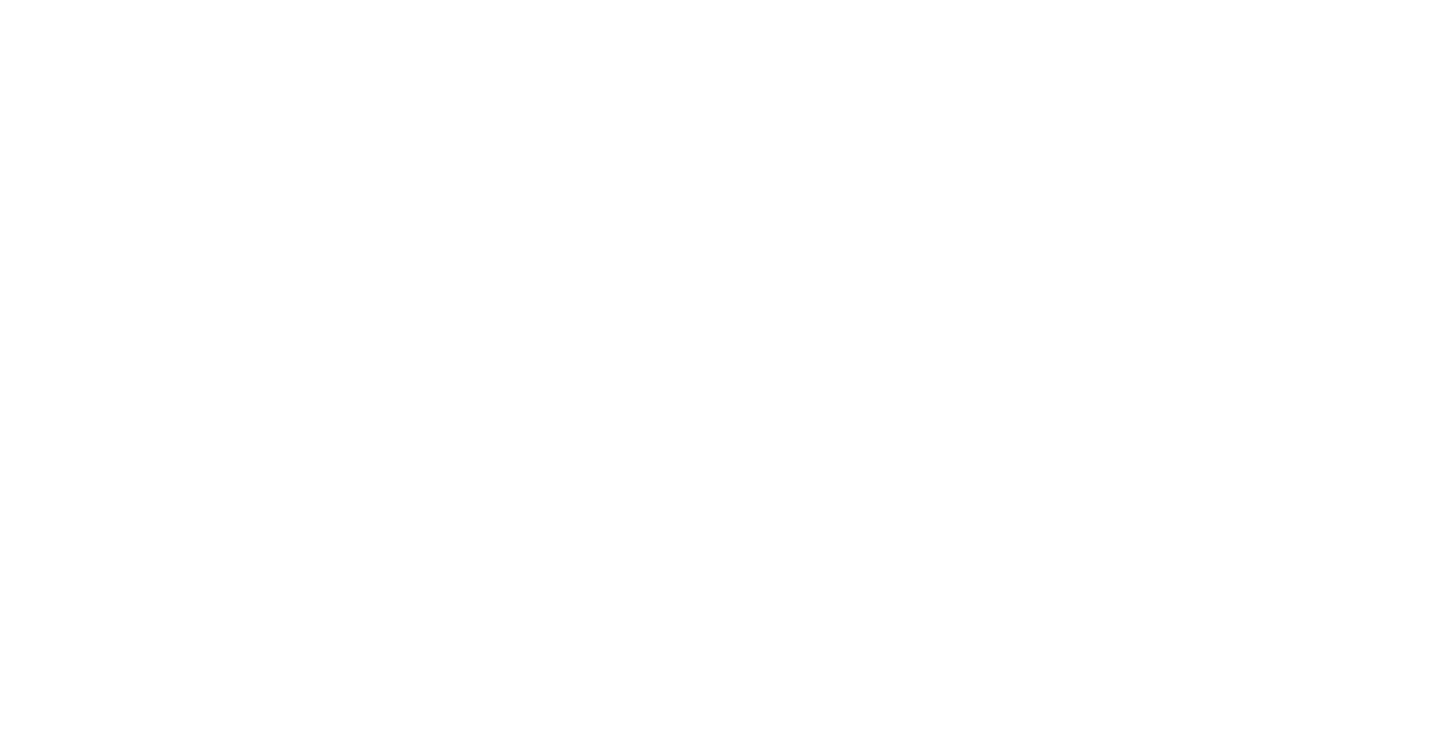 scroll, scrollTop: 0, scrollLeft: 0, axis: both 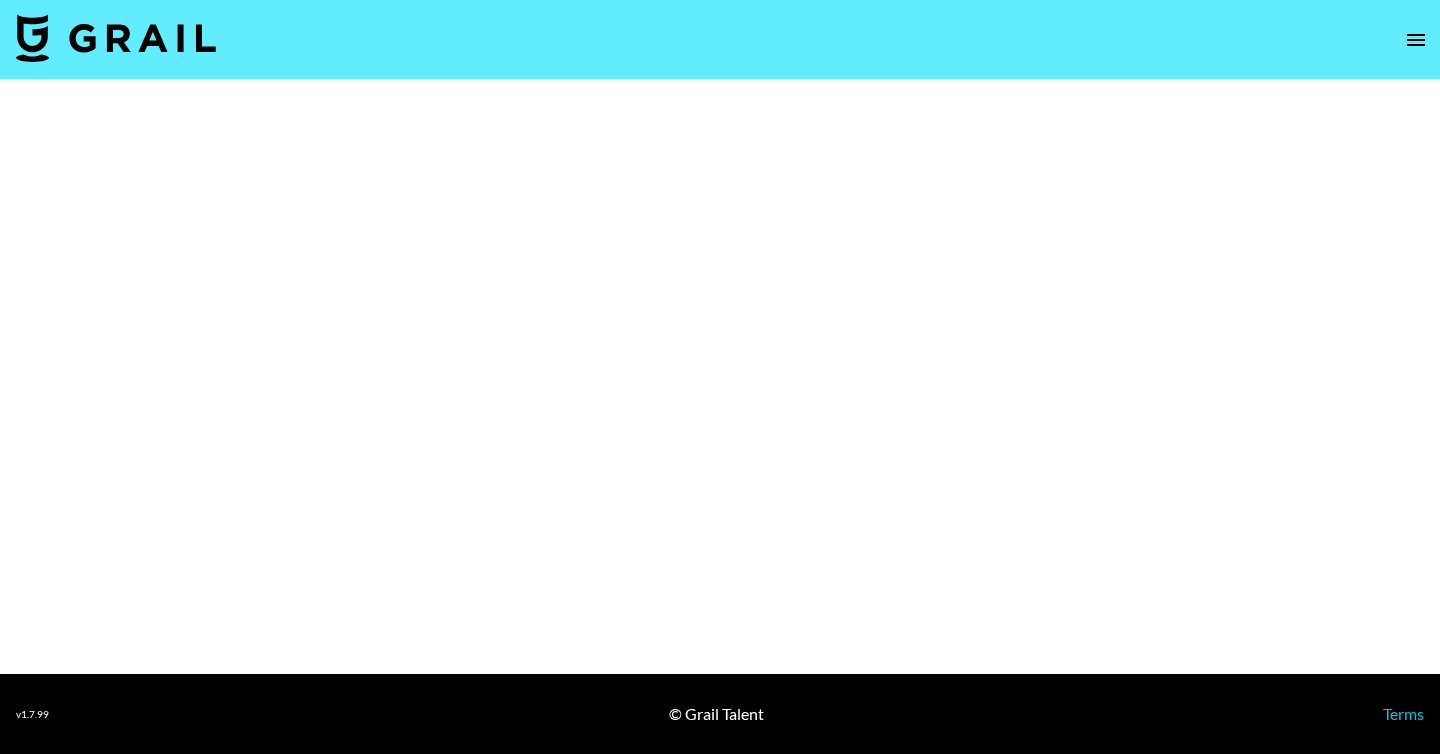 select on "Brand" 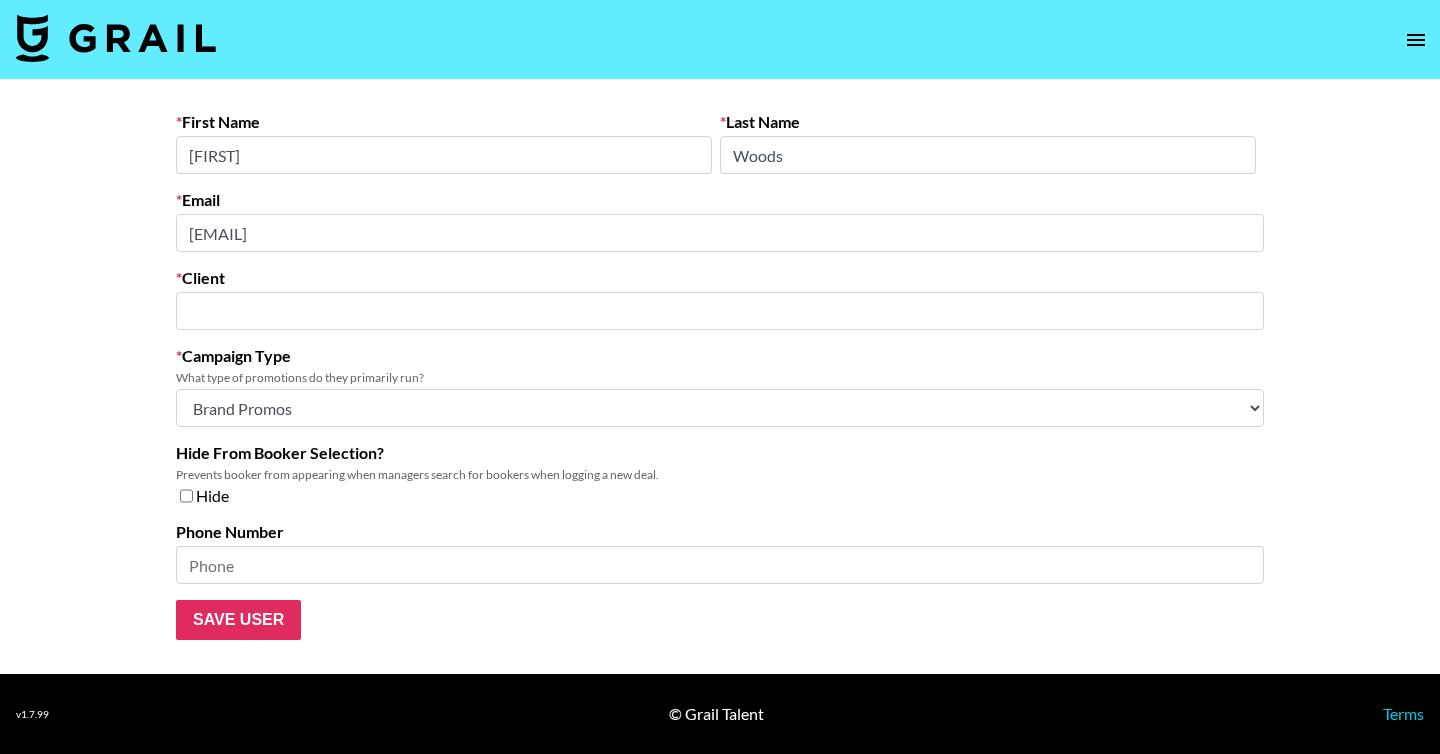 type on "Cozy Earth" 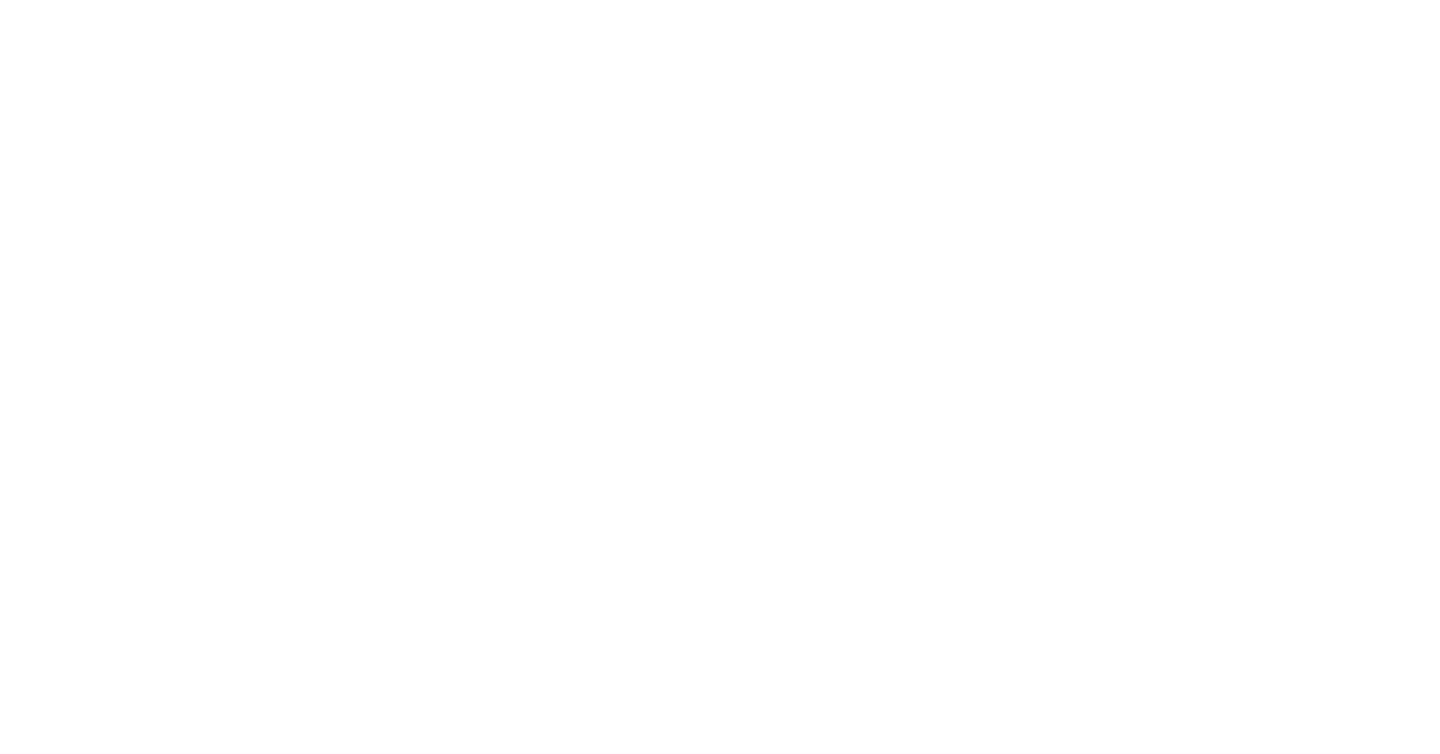 scroll, scrollTop: 0, scrollLeft: 0, axis: both 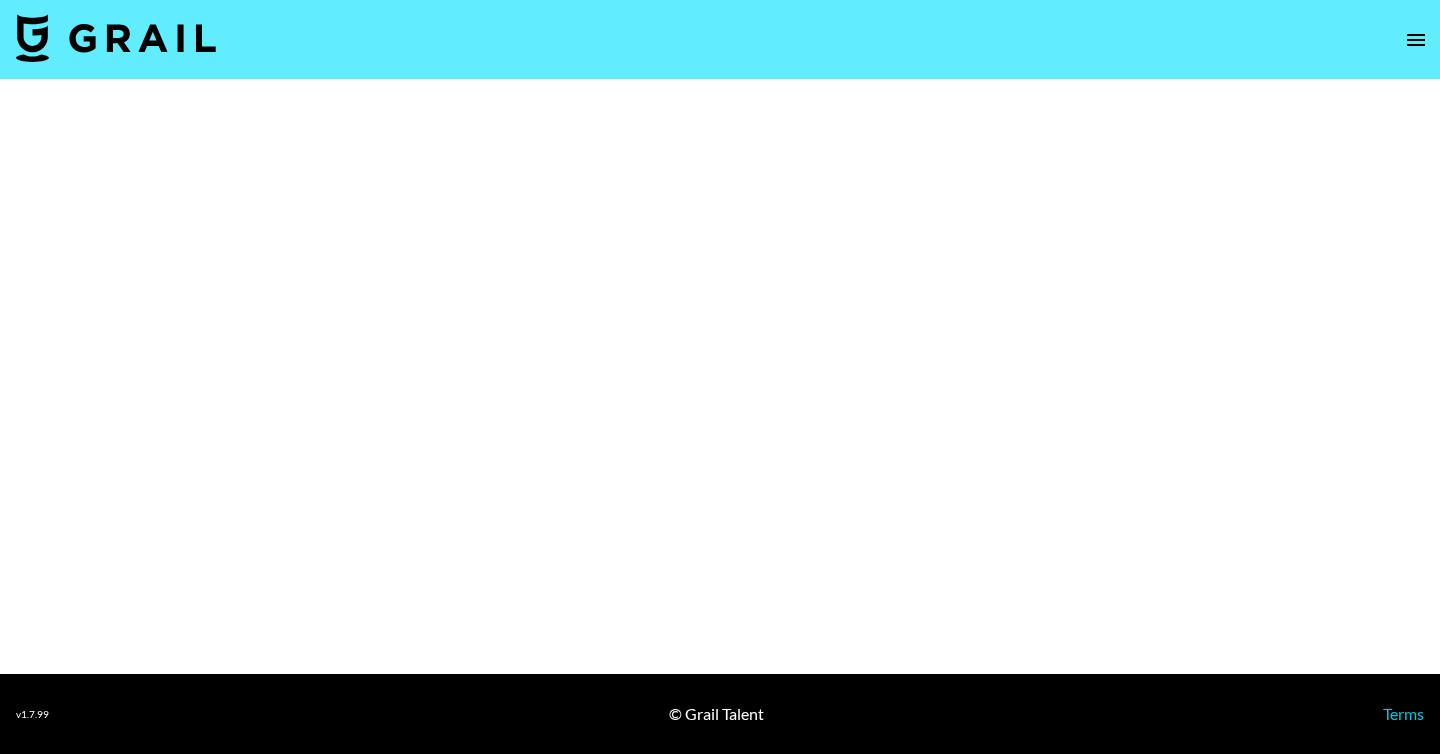 select on "Brand" 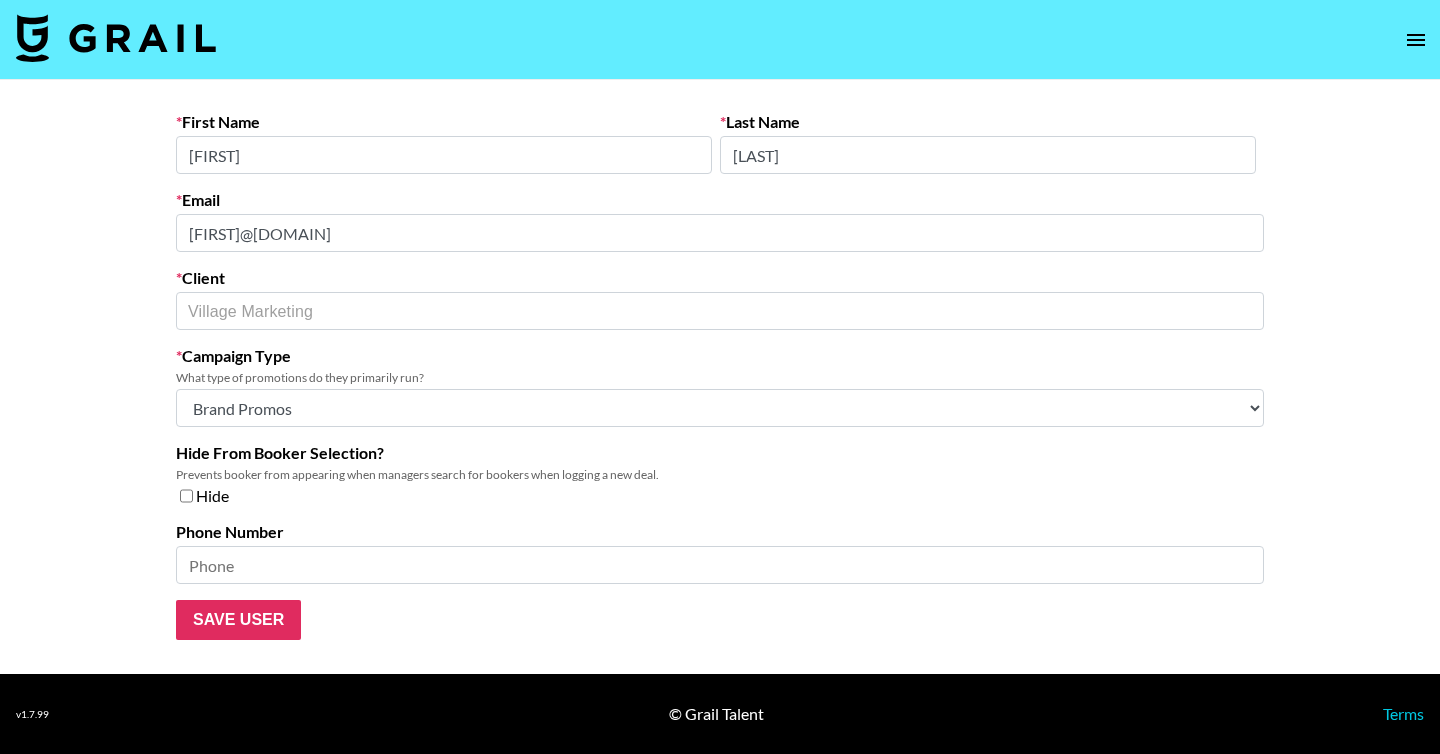 click on "First Name [FIRST] Last Name [LAST] Email [EMAIL] Client Village Marketing ​ Campaign Type What type of promotions do they primarily run? Choose Type... Song Promos Brand Promos Both (They work at an agency) Hide From Booker Selection? Prevents booker from appearing when managers search for bookers when logging a new deal.   Hide [PHONE] Save User" at bounding box center [720, 377] 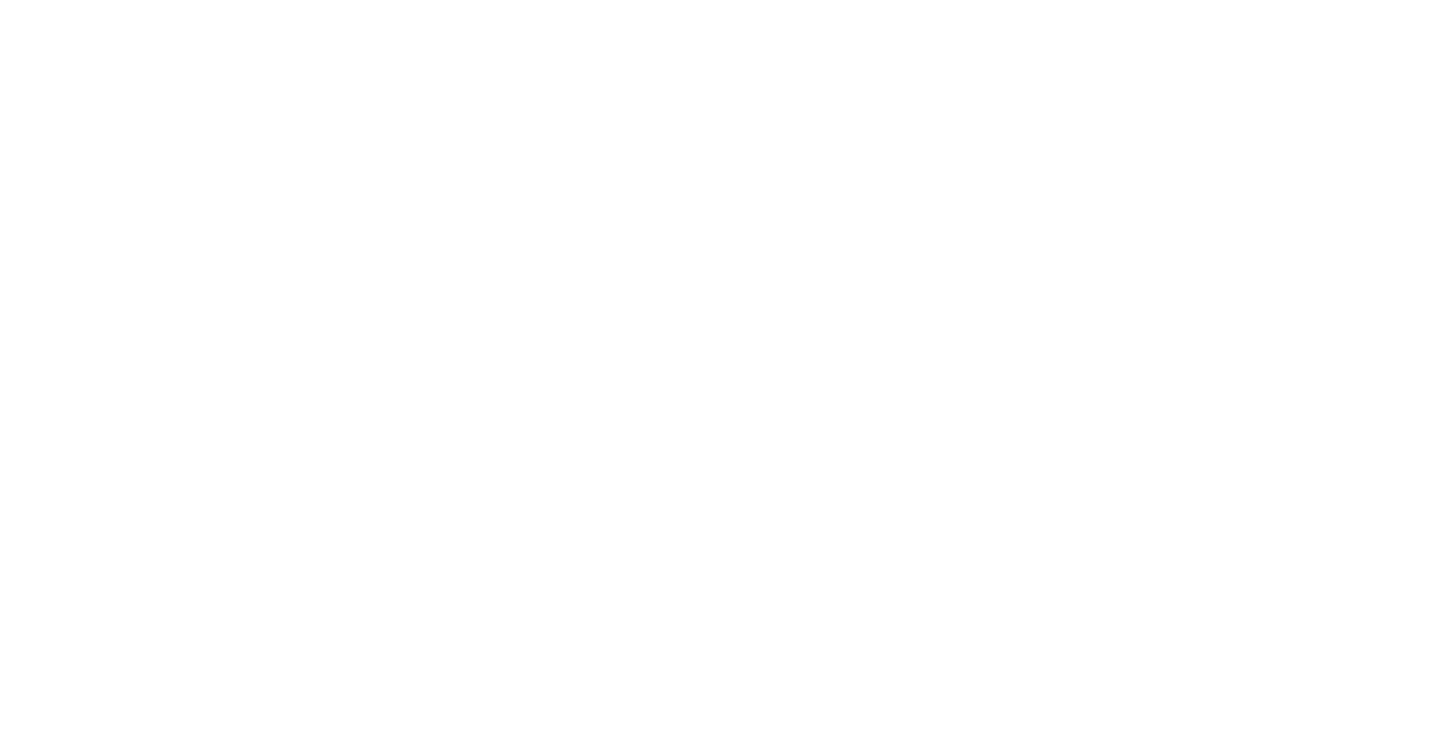 scroll, scrollTop: 0, scrollLeft: 0, axis: both 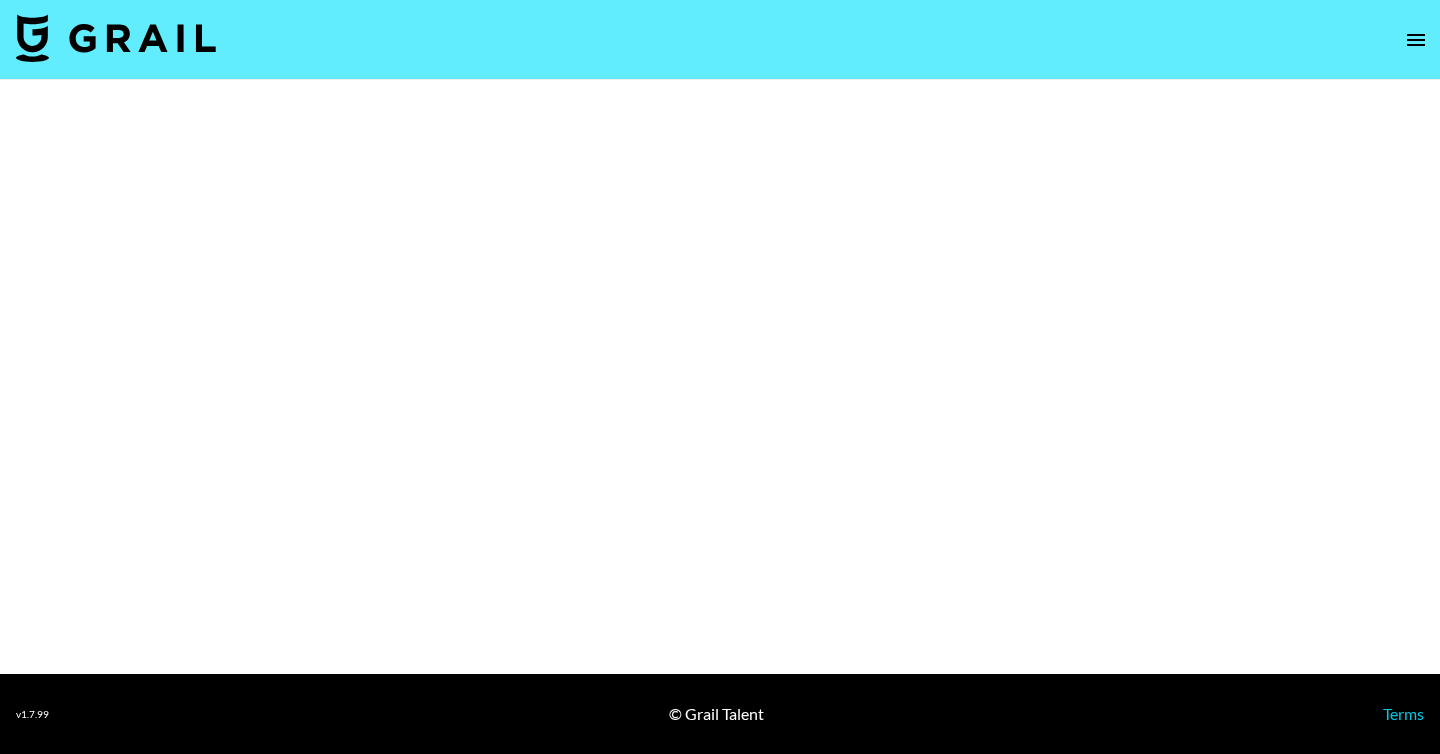 select on "Brand" 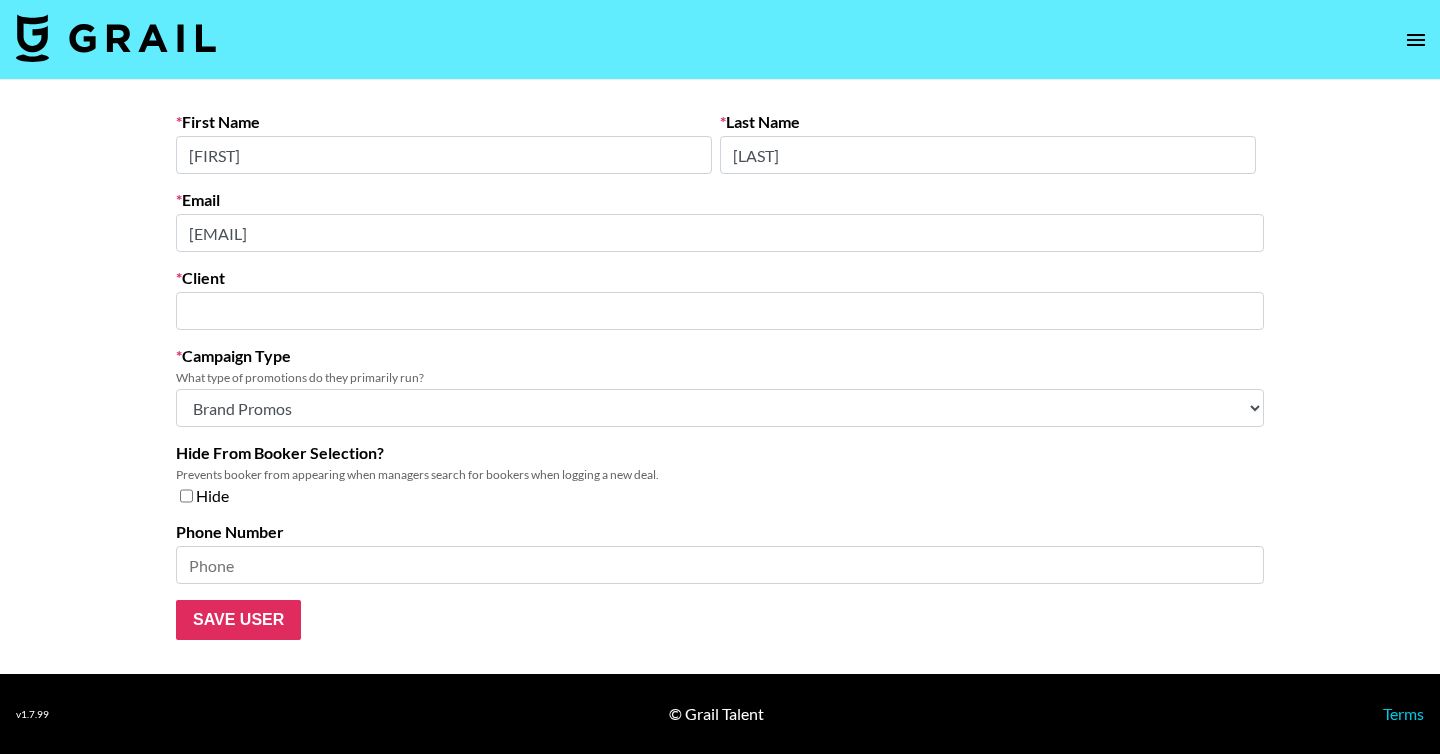 type on "American Vintage" 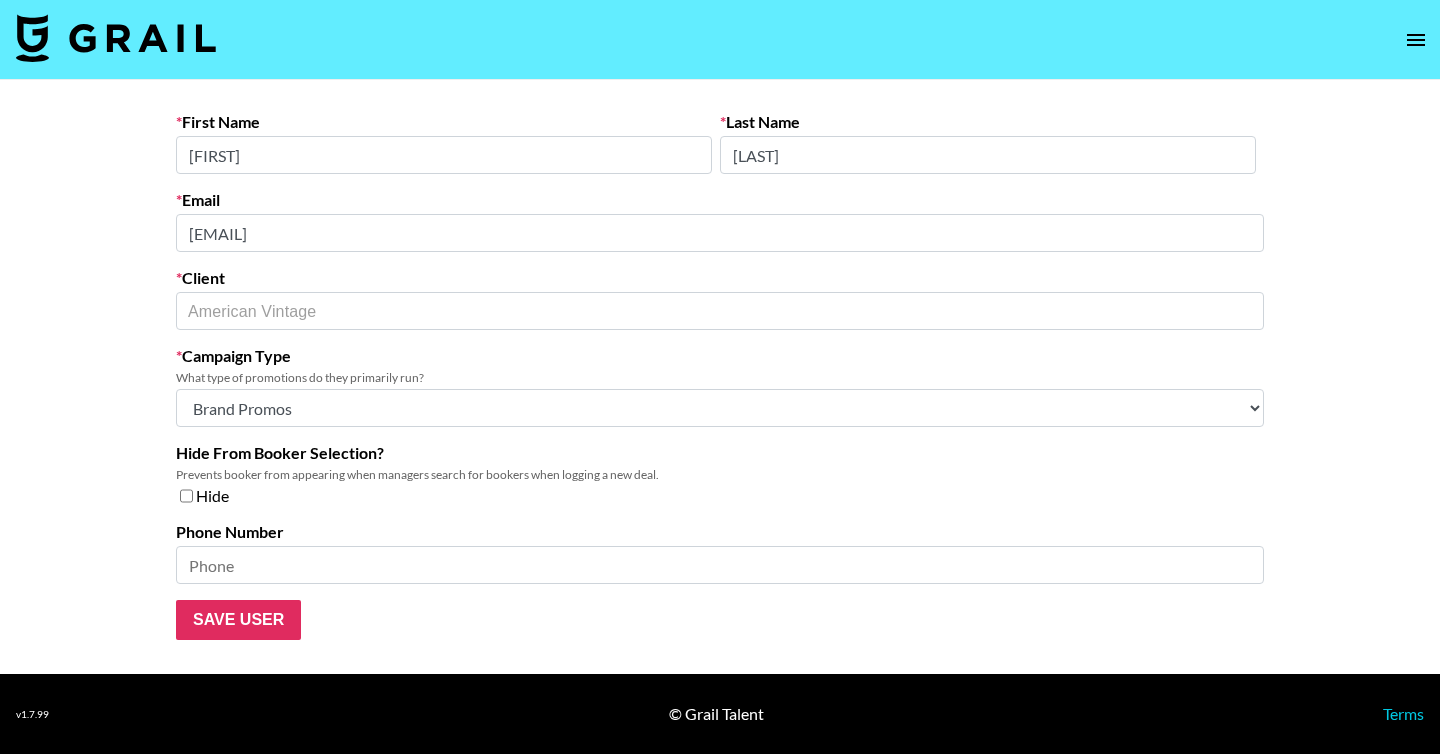 drag, startPoint x: 300, startPoint y: 162, endPoint x: 102, endPoint y: 163, distance: 198.00252 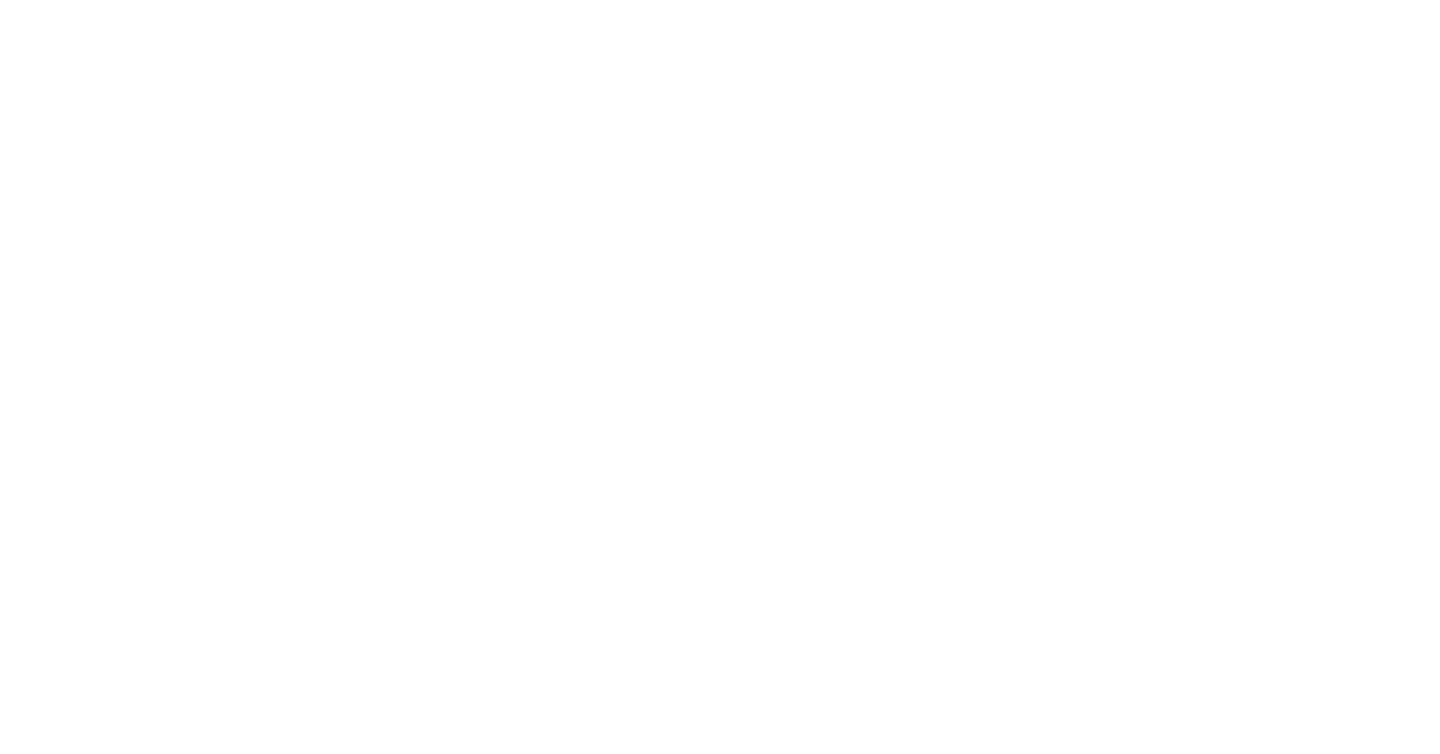 scroll, scrollTop: 0, scrollLeft: 0, axis: both 